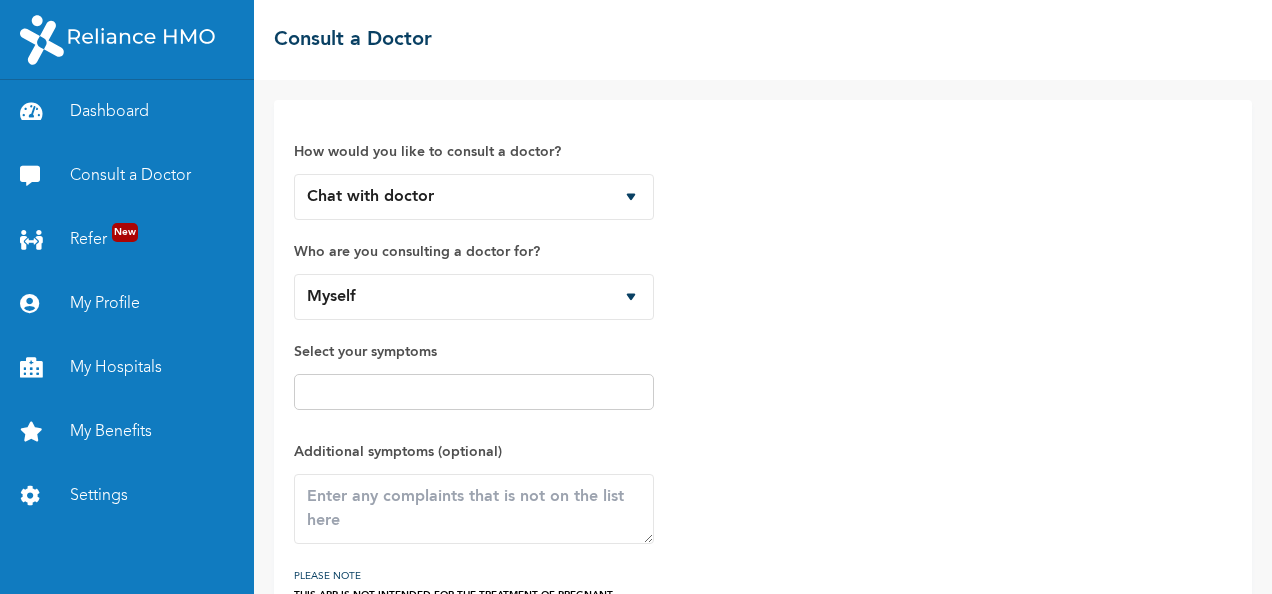 scroll, scrollTop: 0, scrollLeft: 0, axis: both 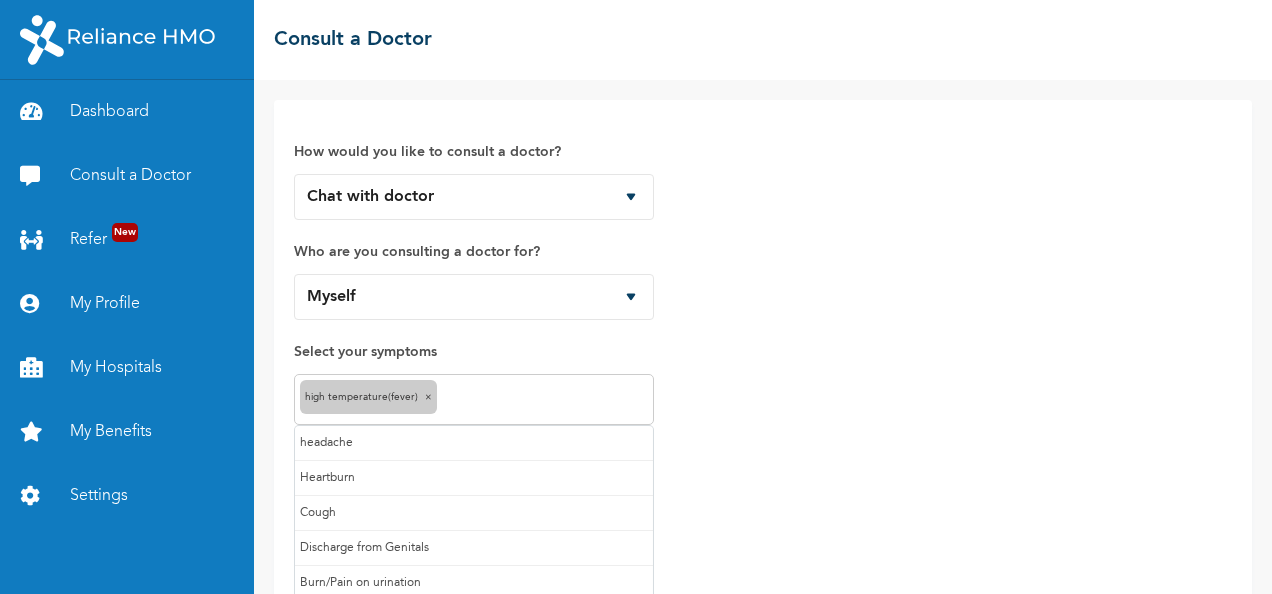 click at bounding box center (545, 400) 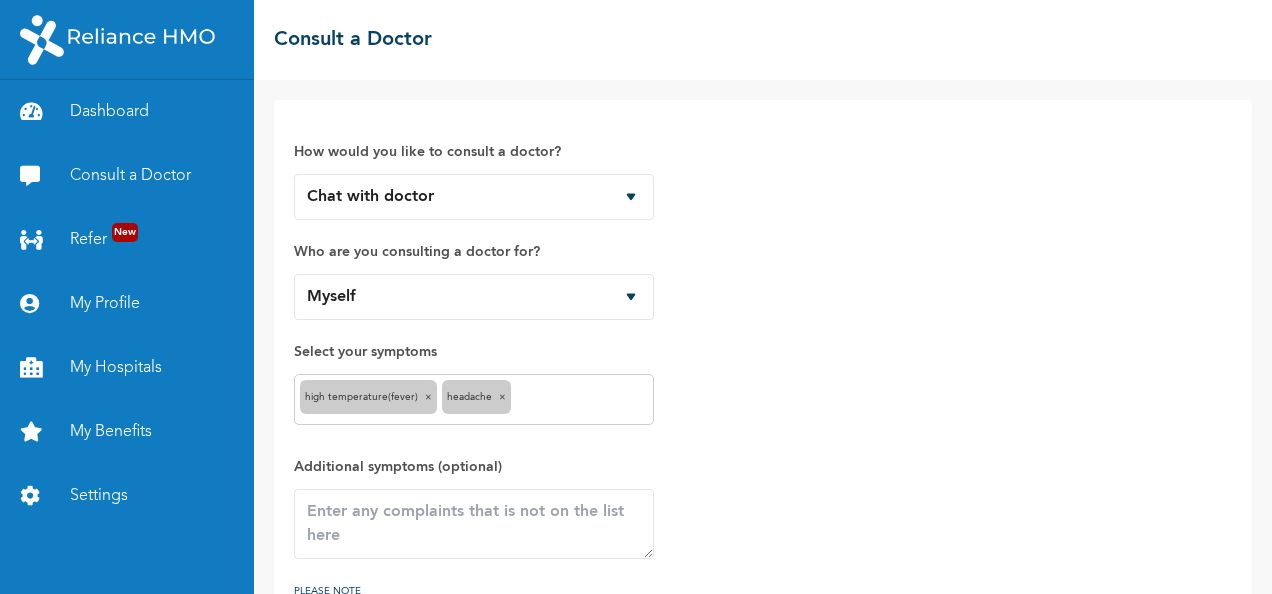 click at bounding box center [582, 400] 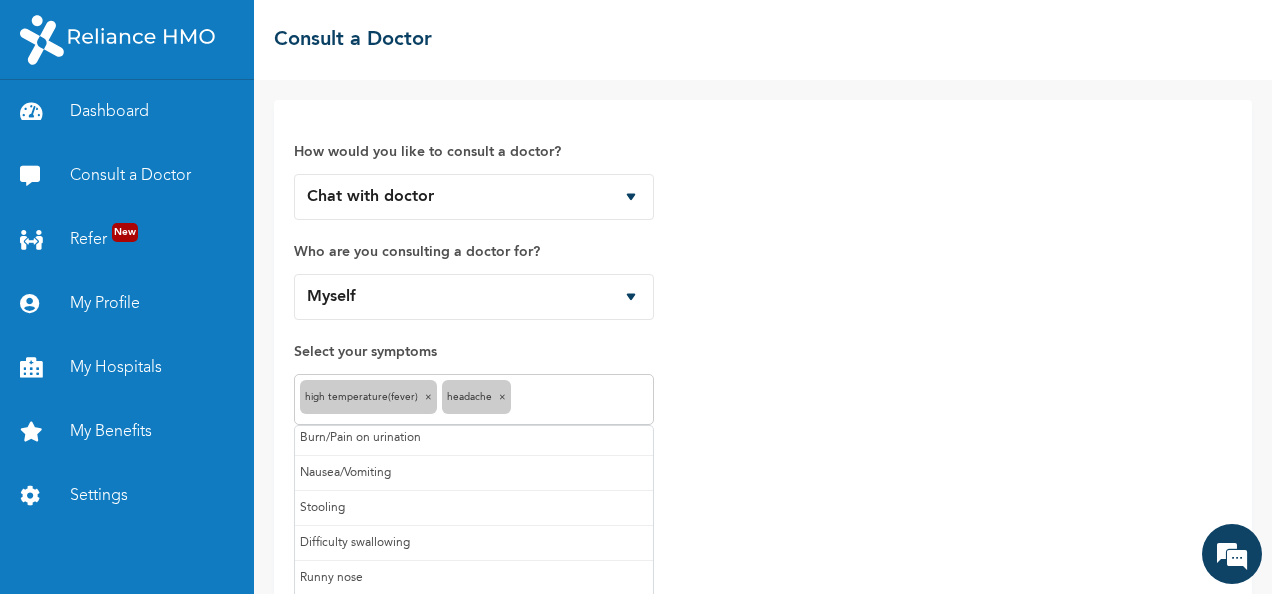 scroll, scrollTop: 138, scrollLeft: 0, axis: vertical 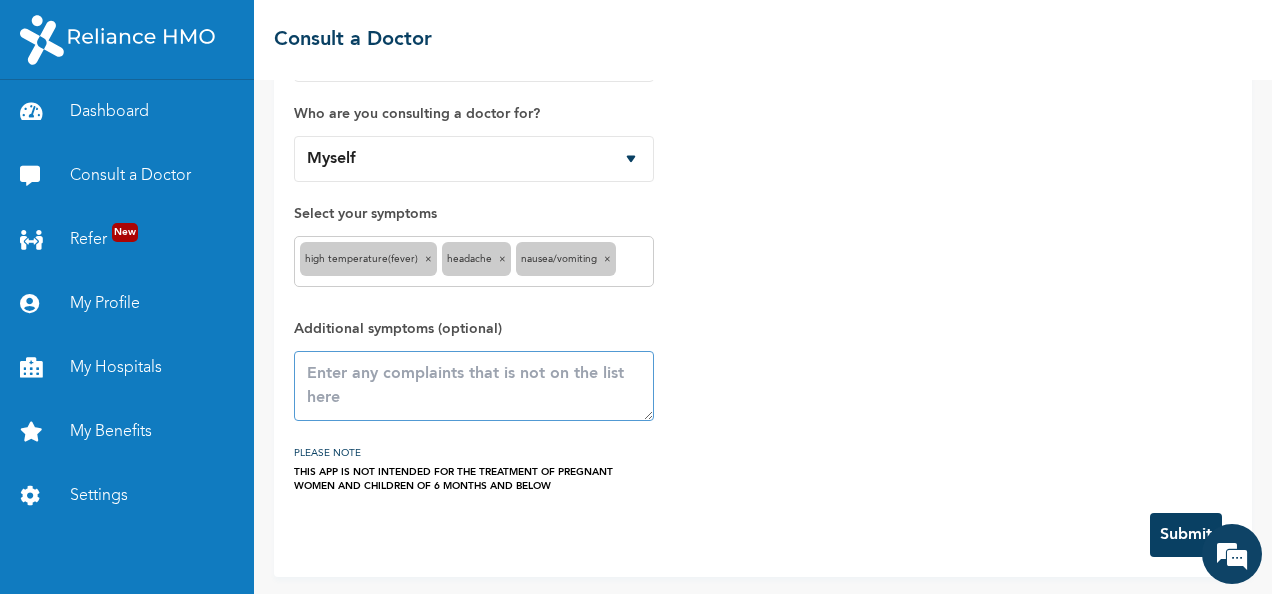 click at bounding box center [474, 386] 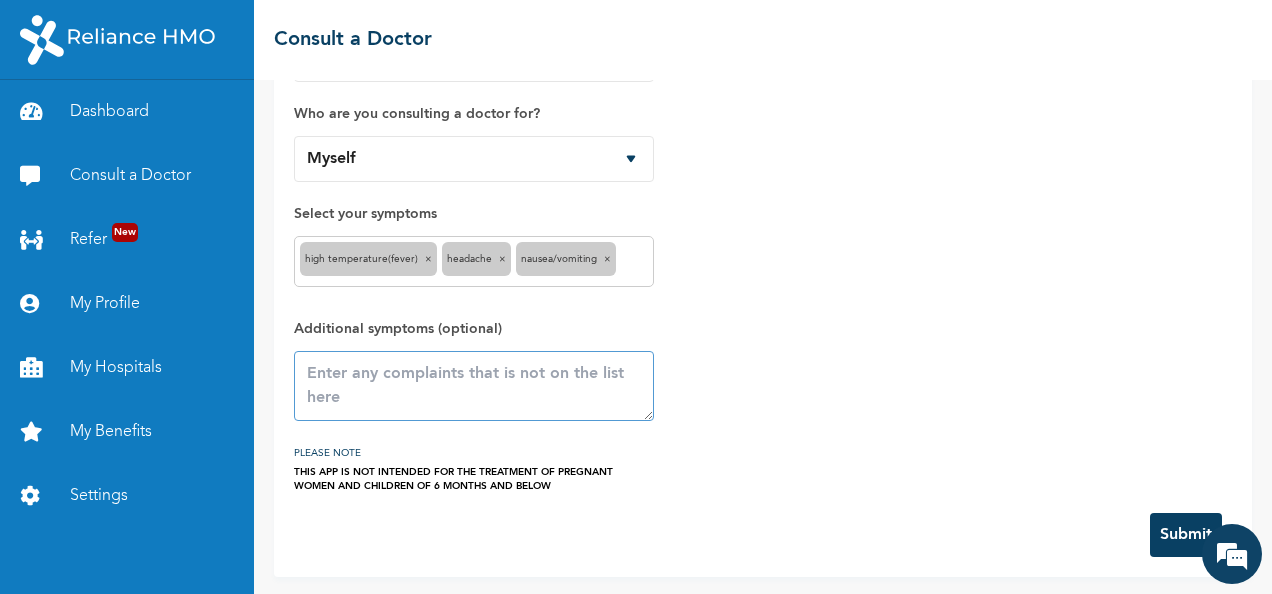 scroll, scrollTop: 0, scrollLeft: 0, axis: both 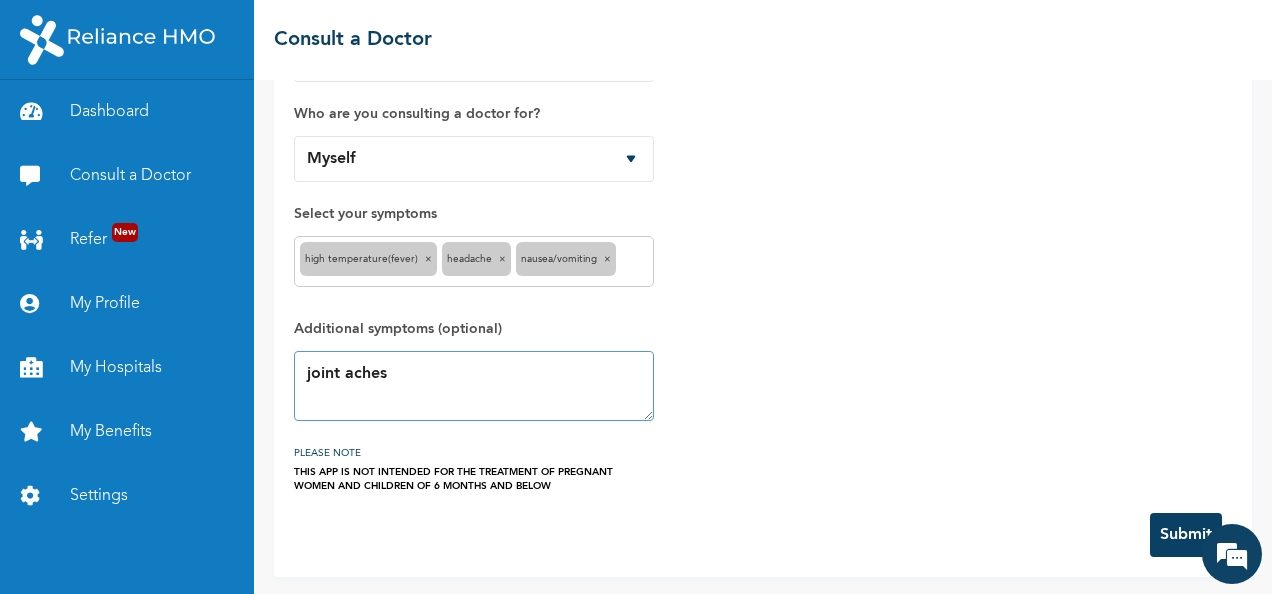 type on "joint aches" 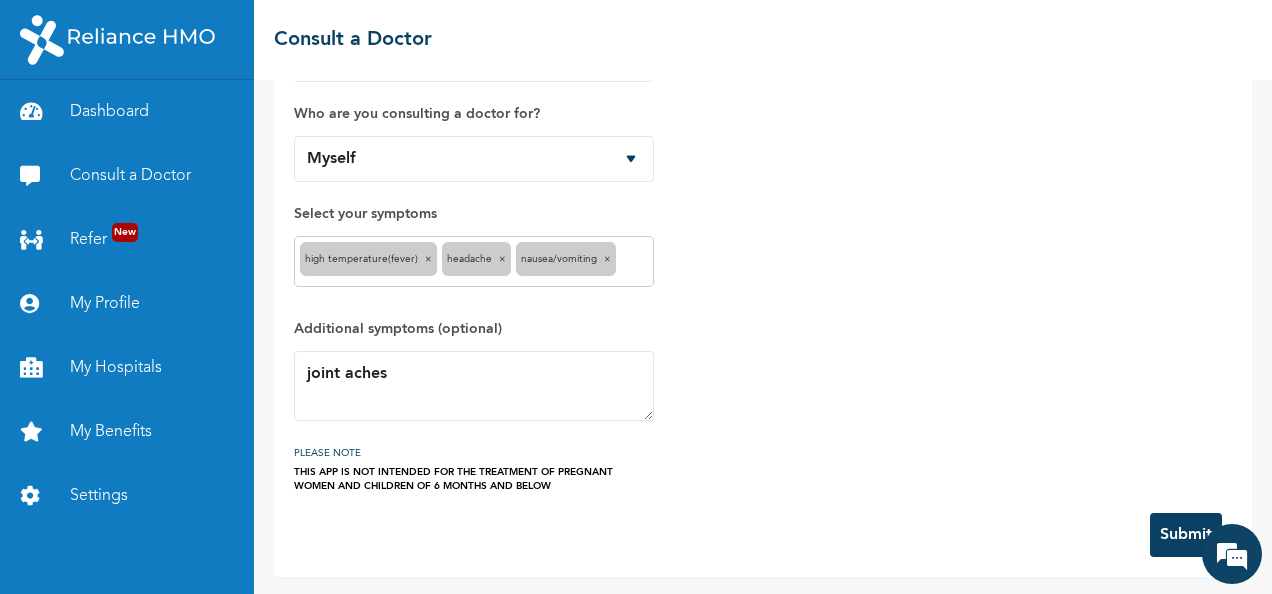 click on "Submit" at bounding box center [1186, 535] 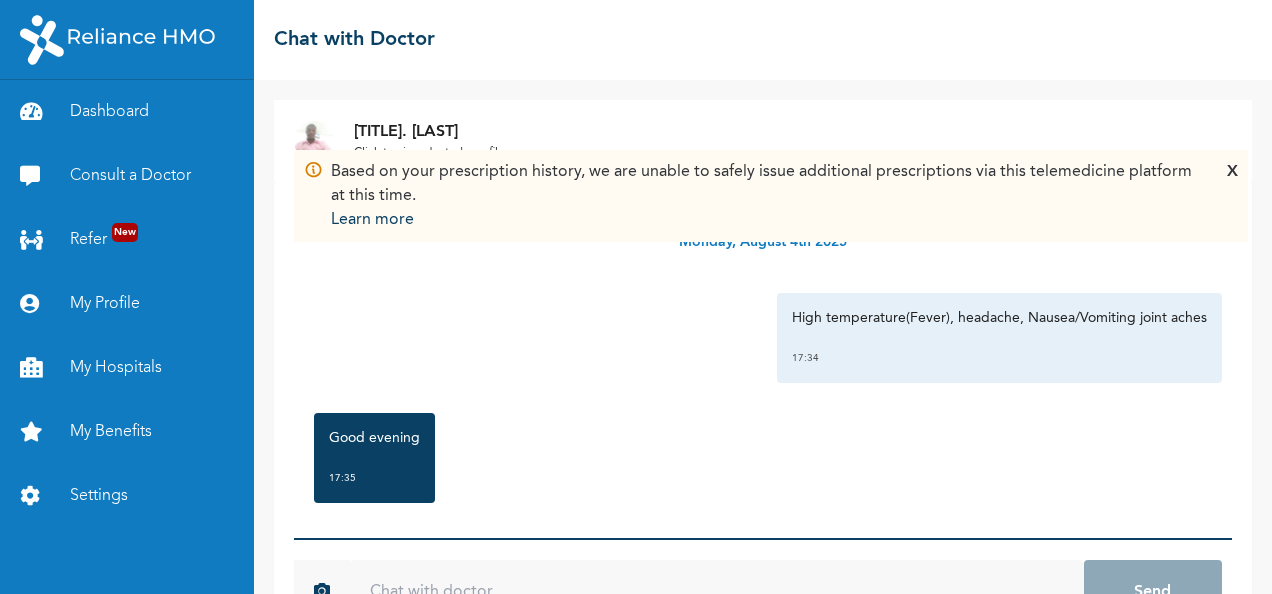 scroll, scrollTop: 0, scrollLeft: 0, axis: both 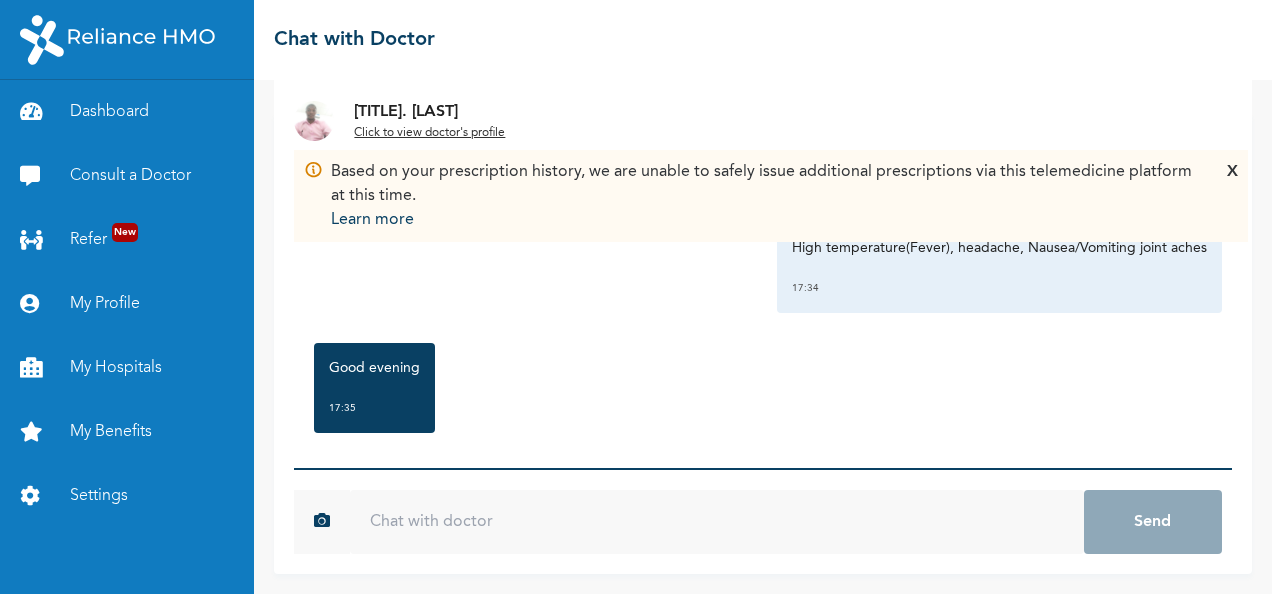 click at bounding box center (716, 522) 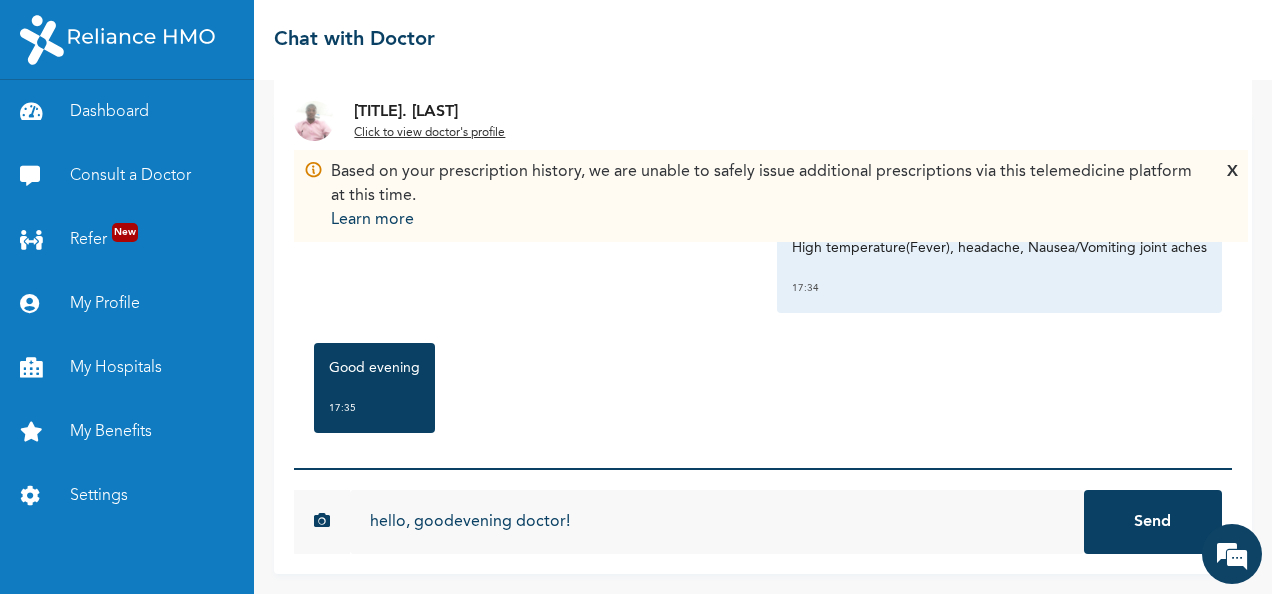 scroll, scrollTop: 0, scrollLeft: 0, axis: both 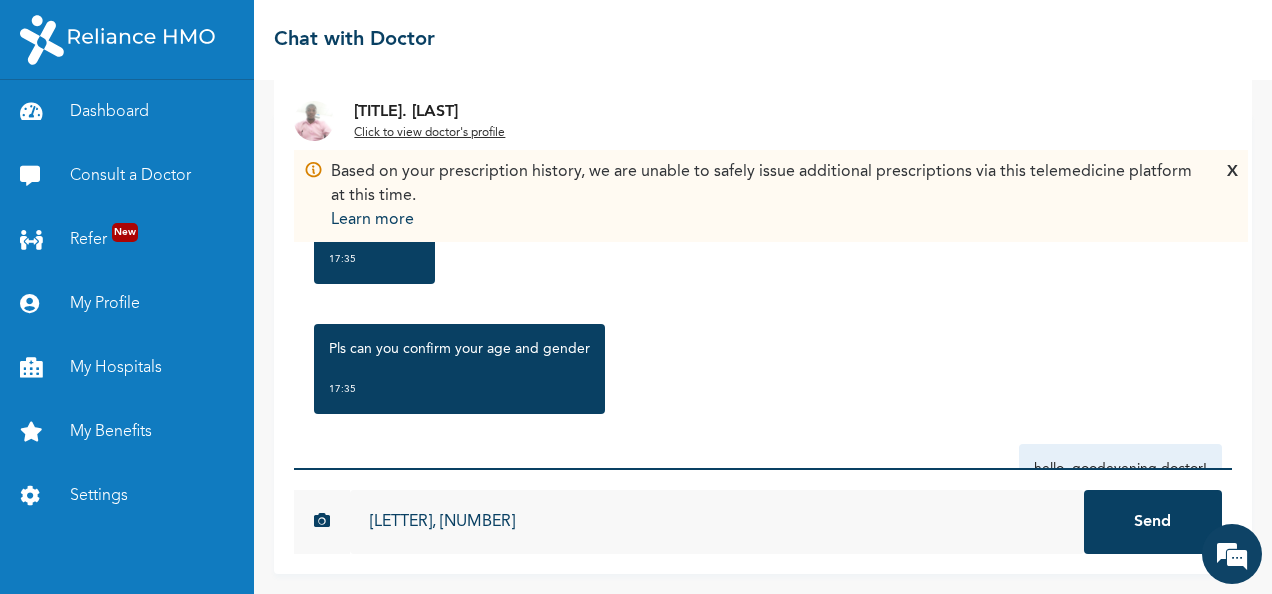 type on "[LETTER], [NUMBER]" 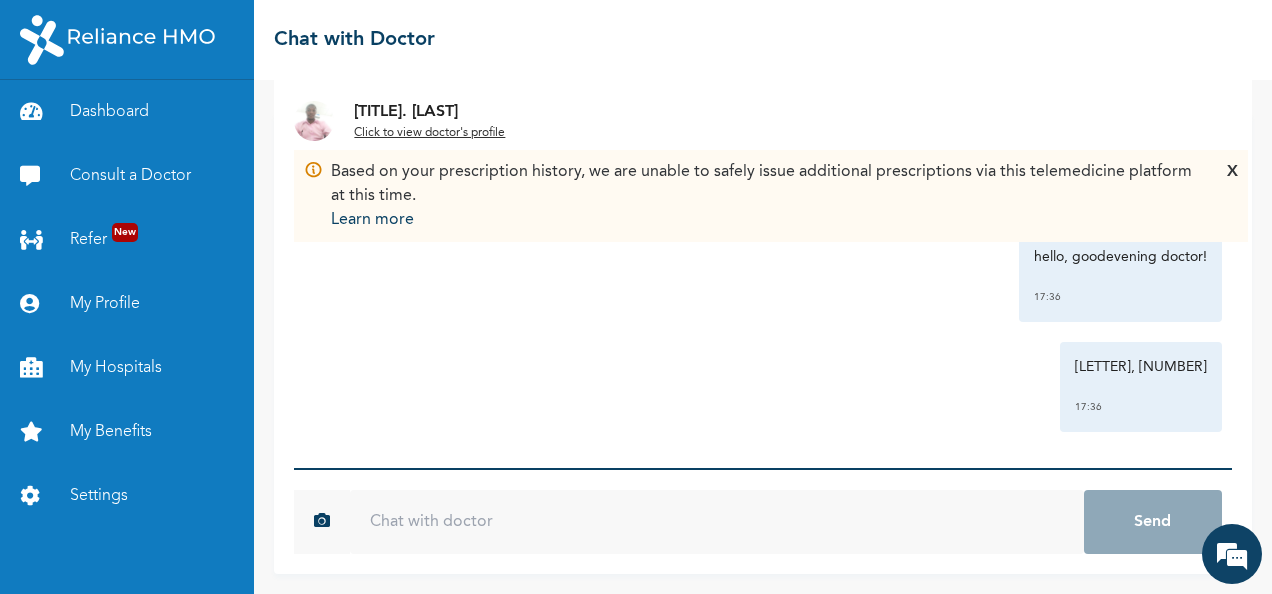 scroll, scrollTop: 369, scrollLeft: 0, axis: vertical 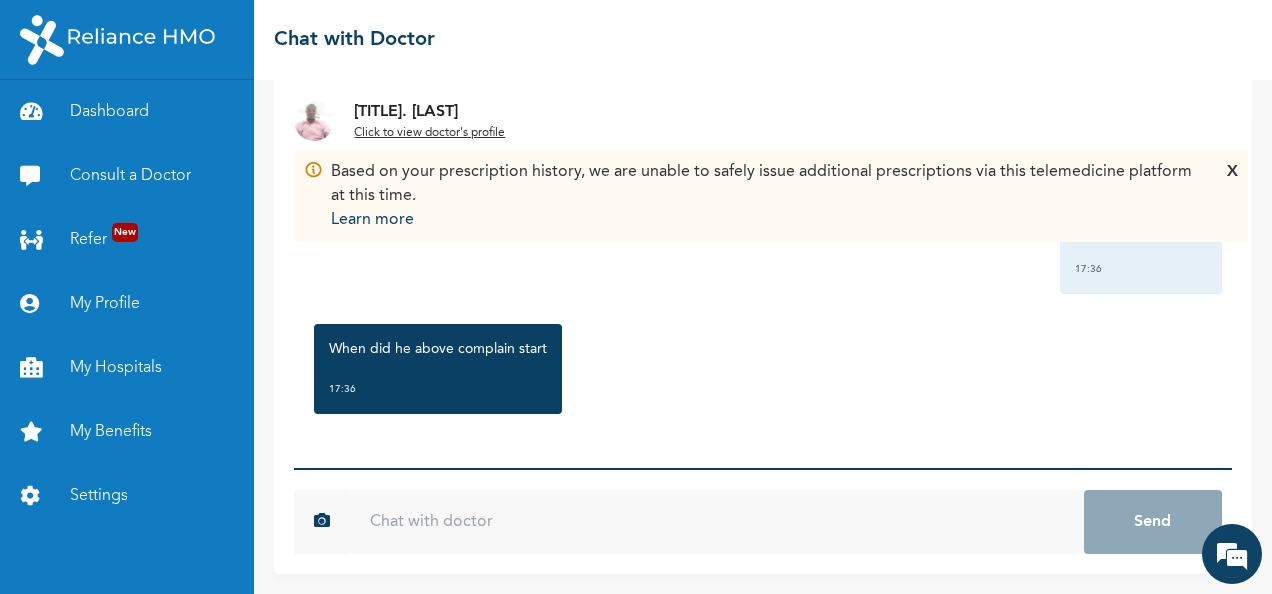 click at bounding box center (716, 522) 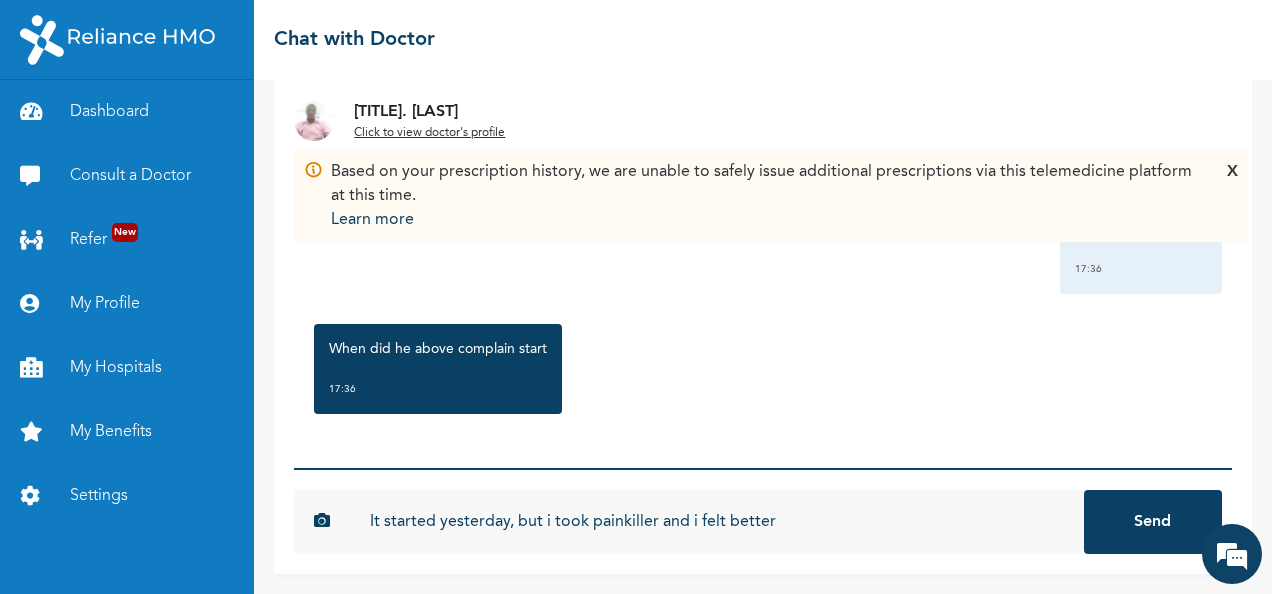 type on "It started yesterday, but i took painkiller and i felt better" 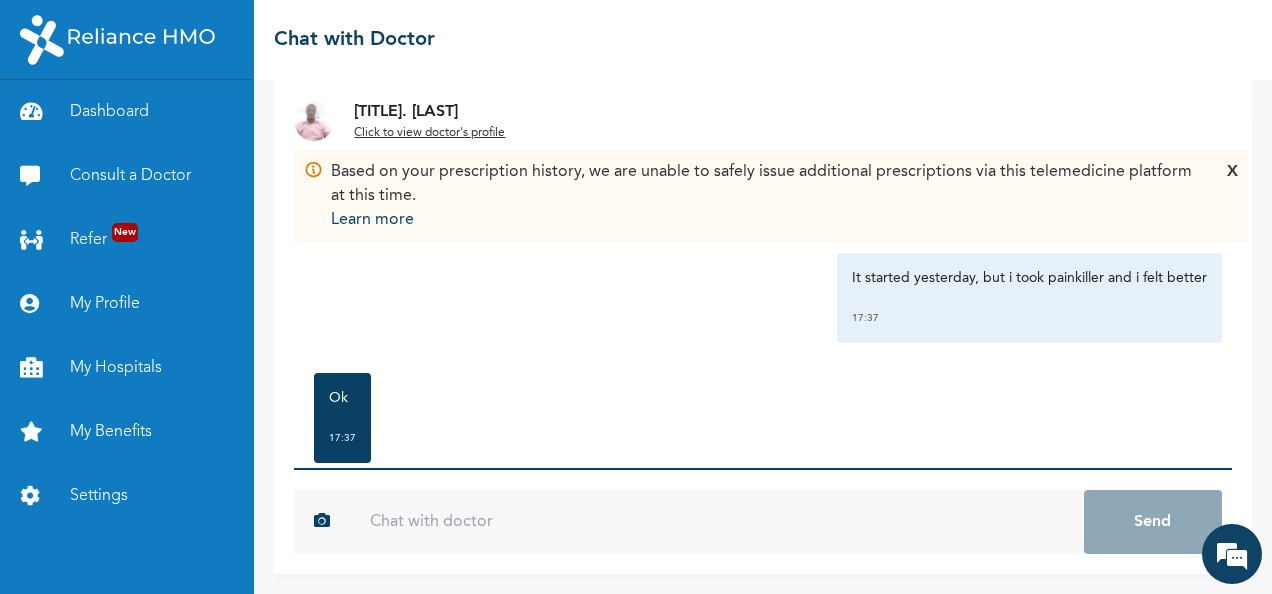 scroll, scrollTop: 739, scrollLeft: 0, axis: vertical 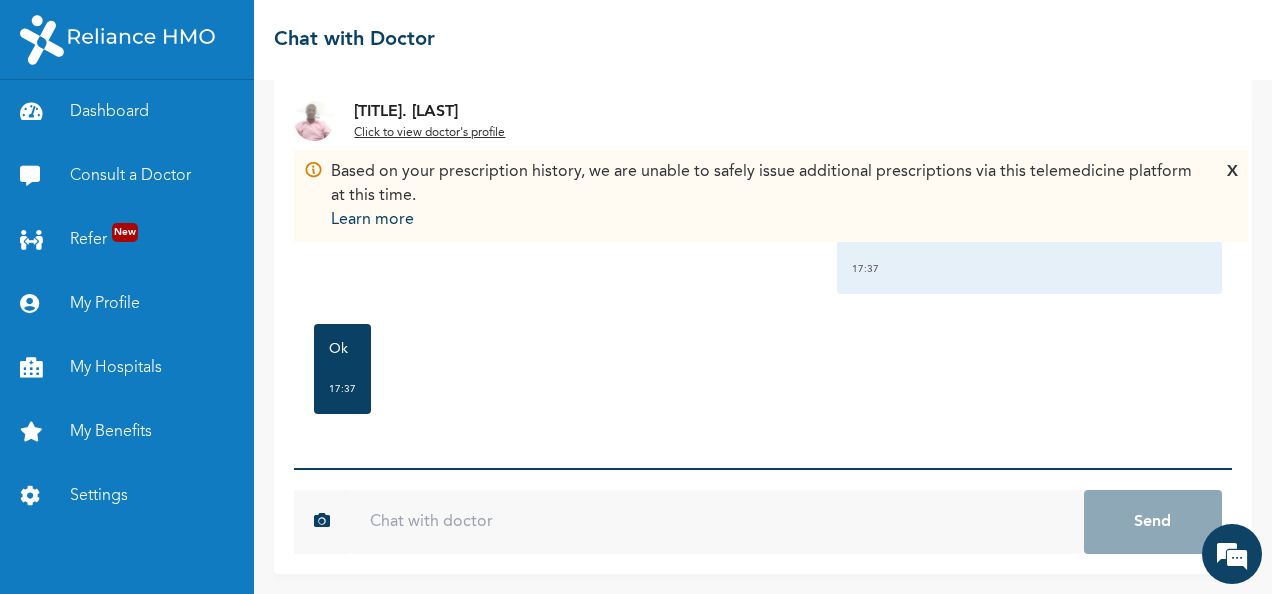 click at bounding box center (716, 522) 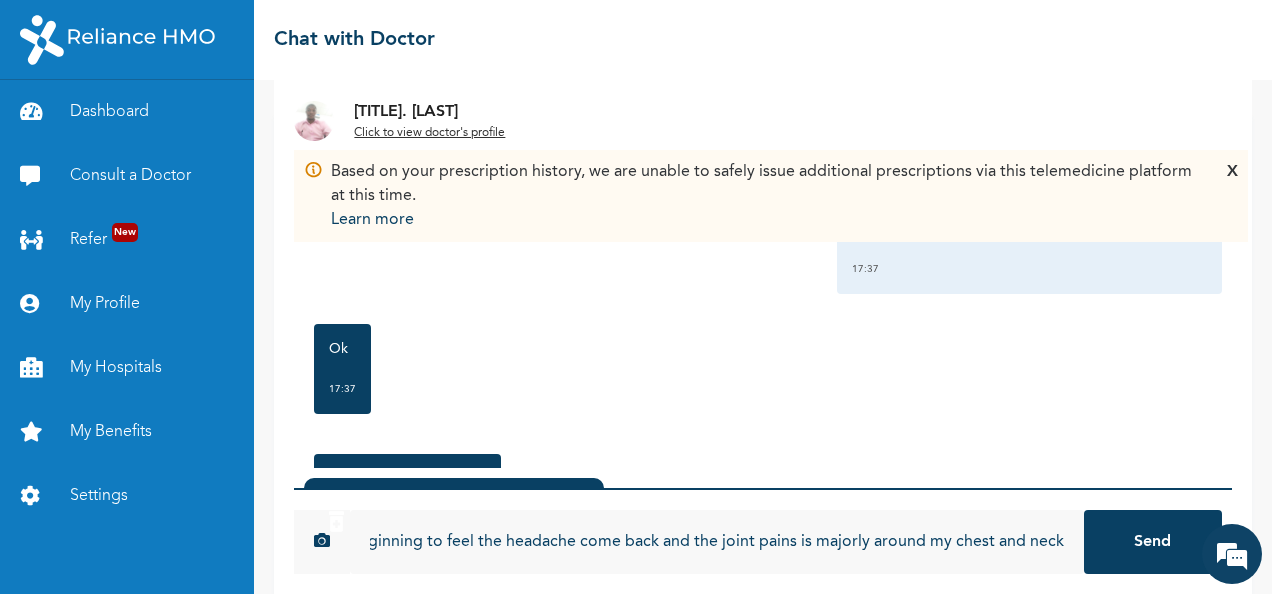 scroll, scrollTop: 0, scrollLeft: 92, axis: horizontal 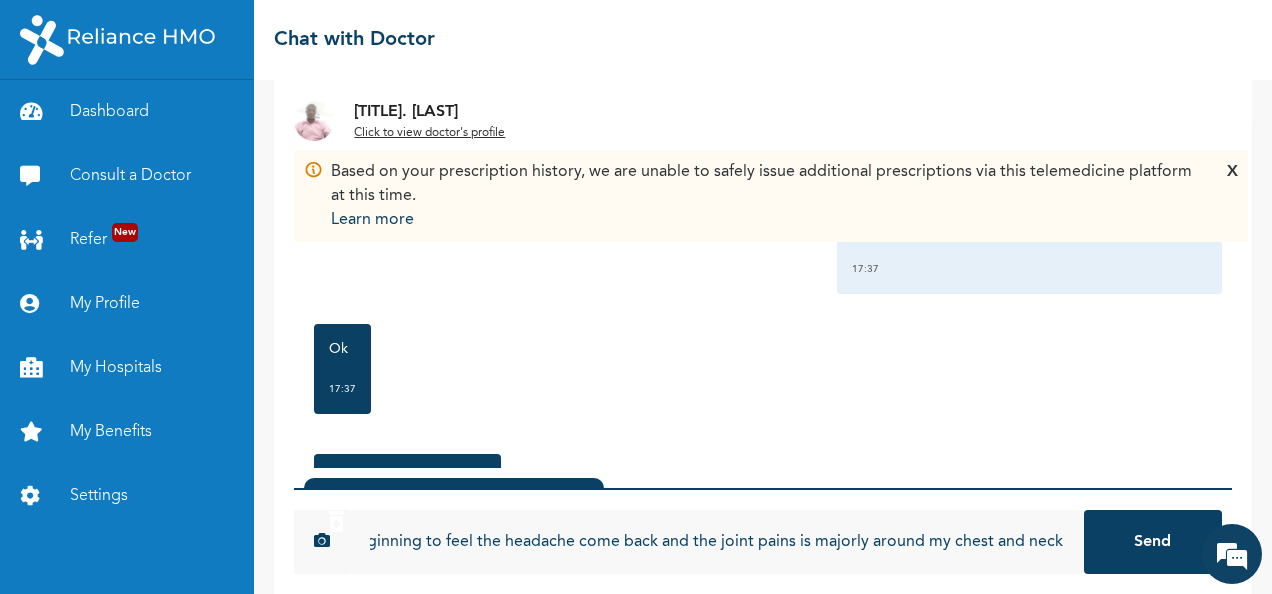 type on "but i am beginning to feel the headache come back and the joint pains is majorly around my chest and neck" 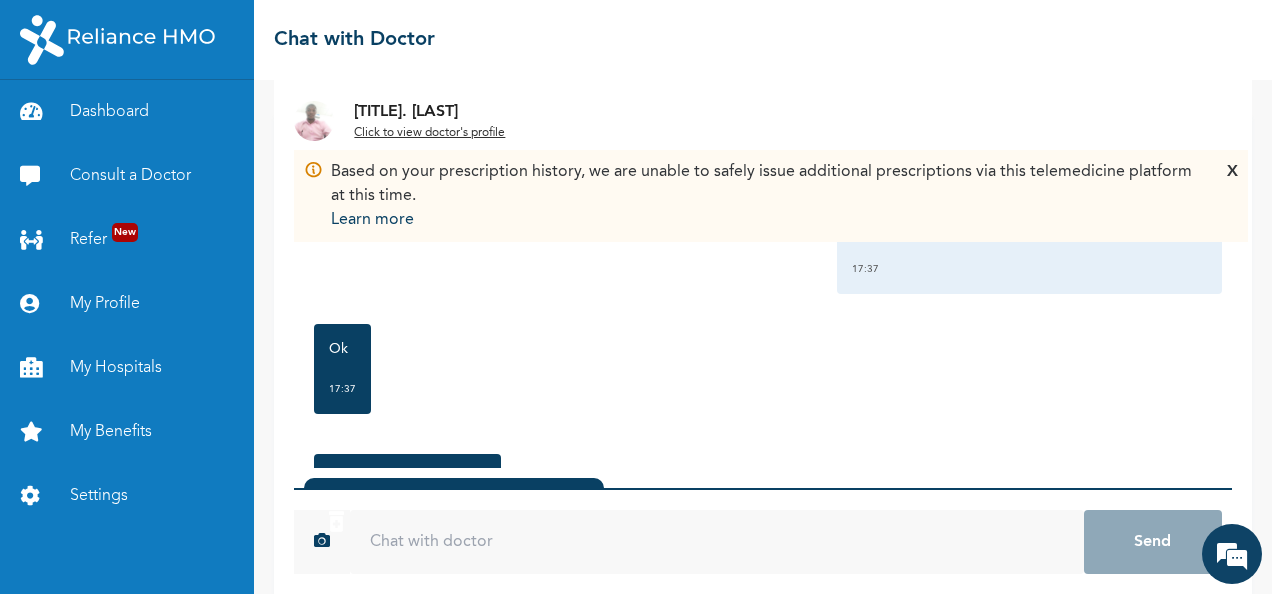 scroll, scrollTop: 0, scrollLeft: 0, axis: both 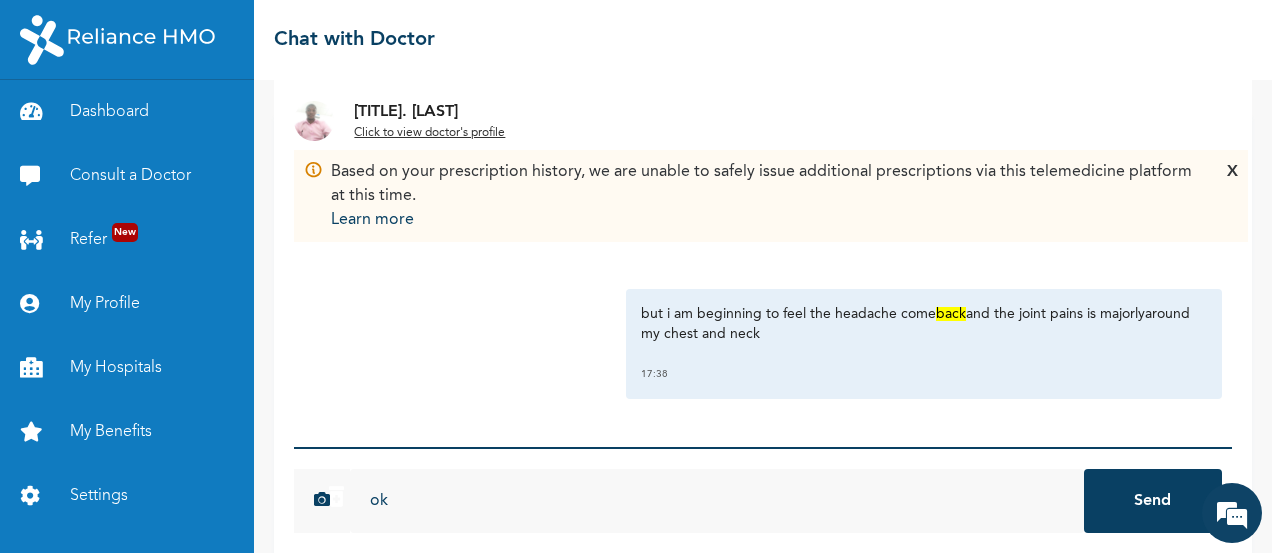 click on "but i am beginning to feel the headache come  back  and the joint pains is majorly  around my chest and neck" at bounding box center [924, 324] 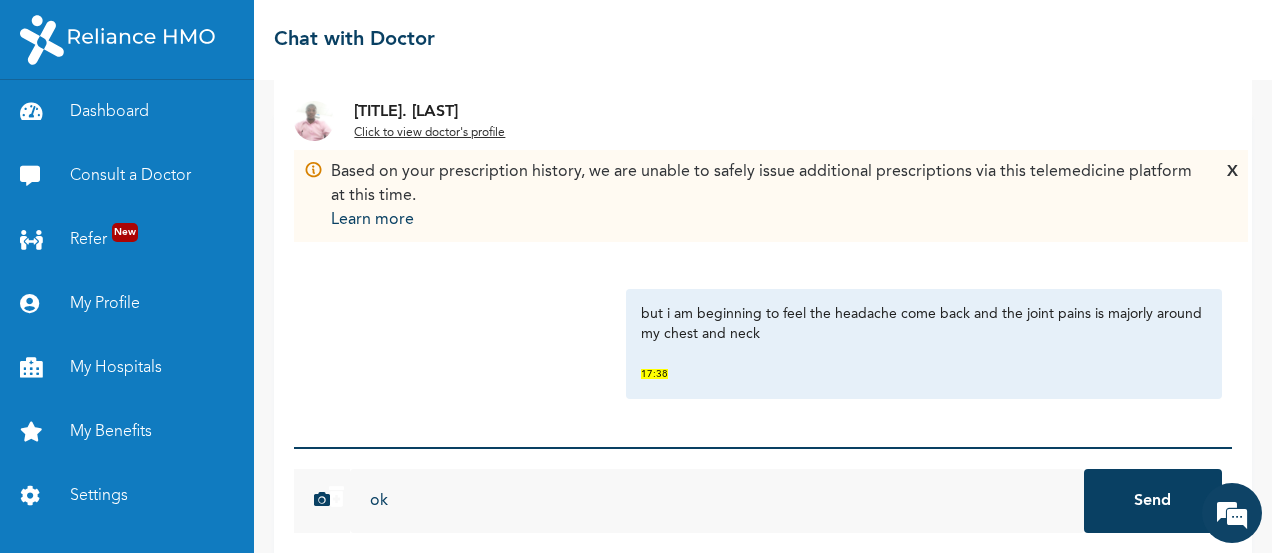 click on "ok" at bounding box center [716, 501] 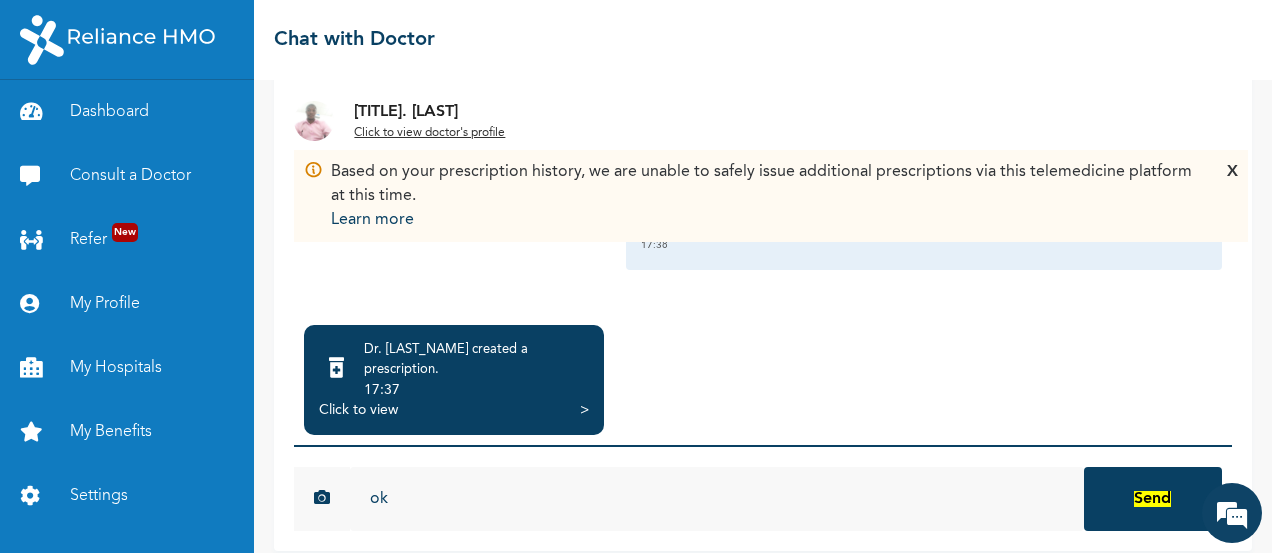 click on "ok 64fdd0f882a48e214be43bf8511697143ecb87febd1cadc43b5083dabea4ceae Send" at bounding box center [763, 498] 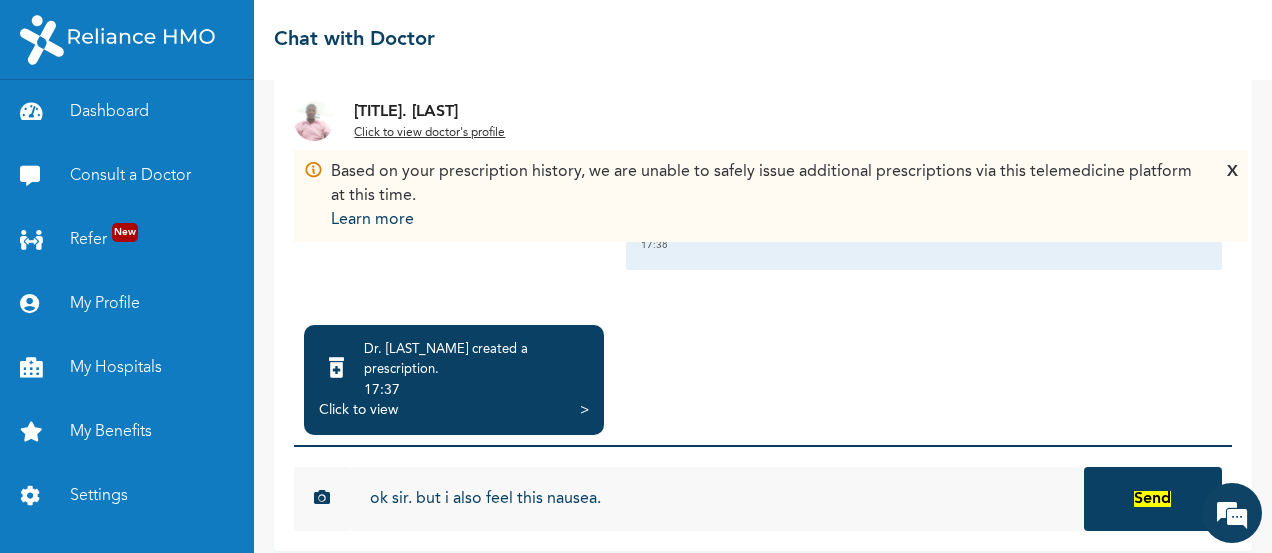 type on "ok sir. but i also feel this nausea." 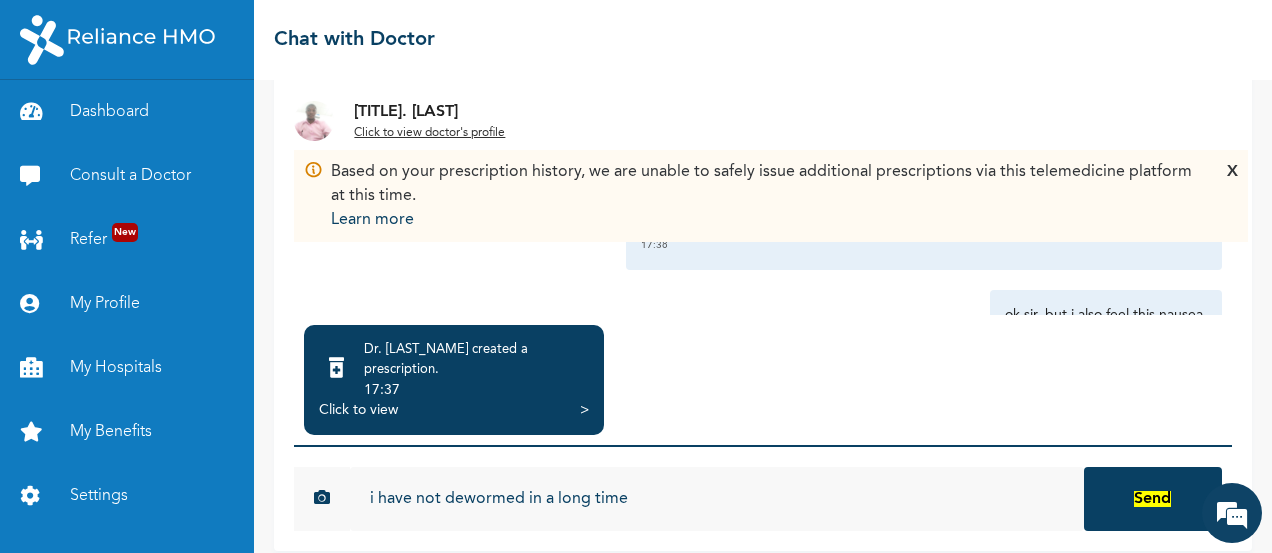 type on "i have not dewormed in a long time" 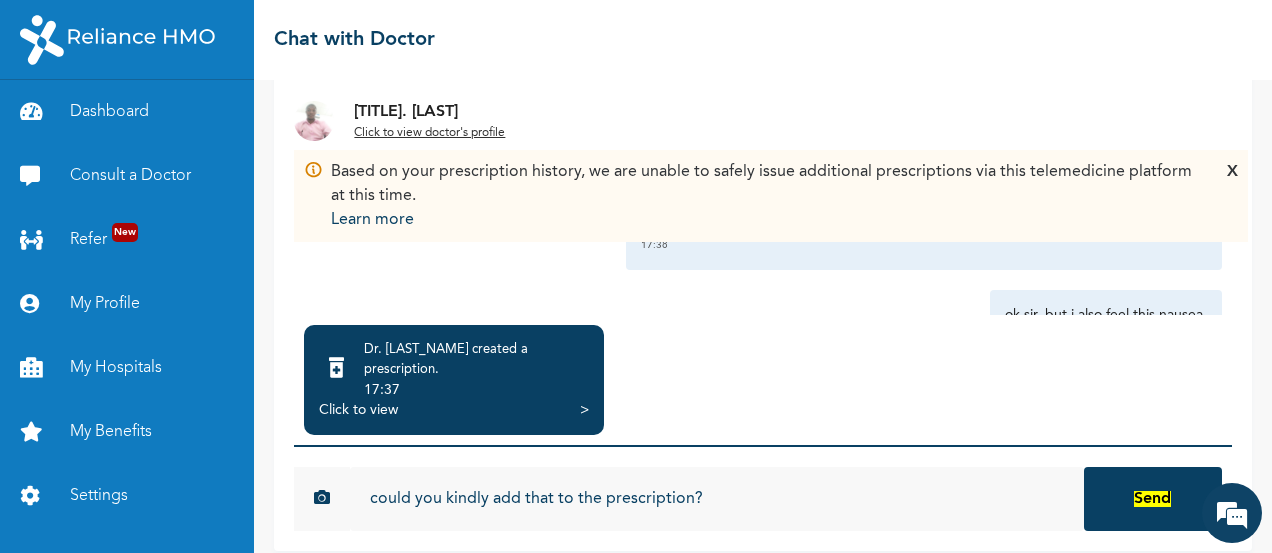 type on "could you kindly add that to the prescription?" 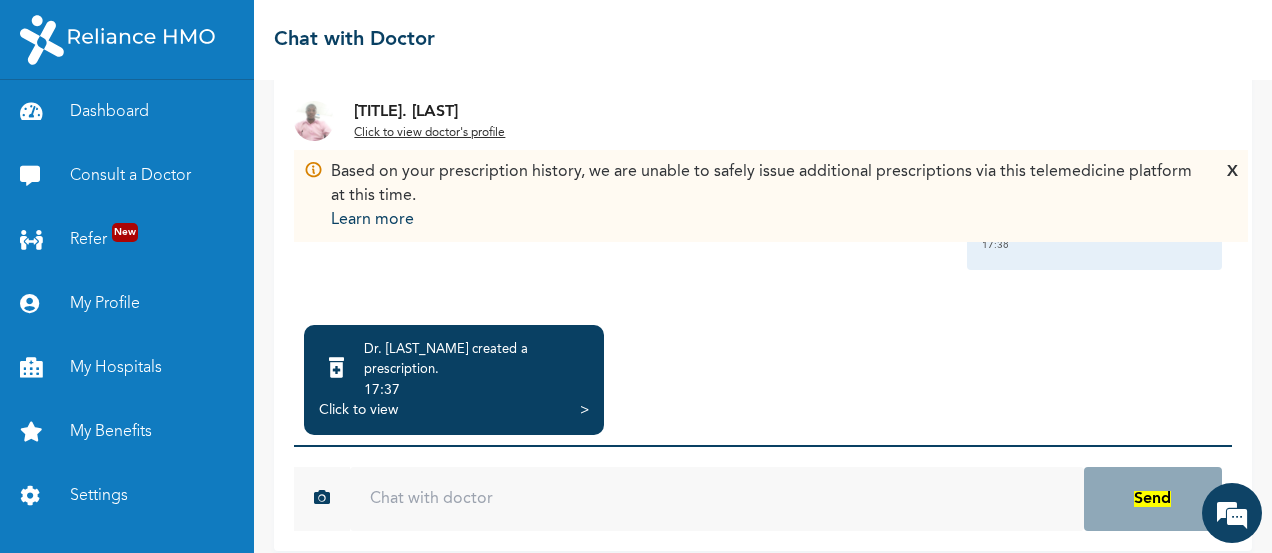 scroll, scrollTop: 1247, scrollLeft: 0, axis: vertical 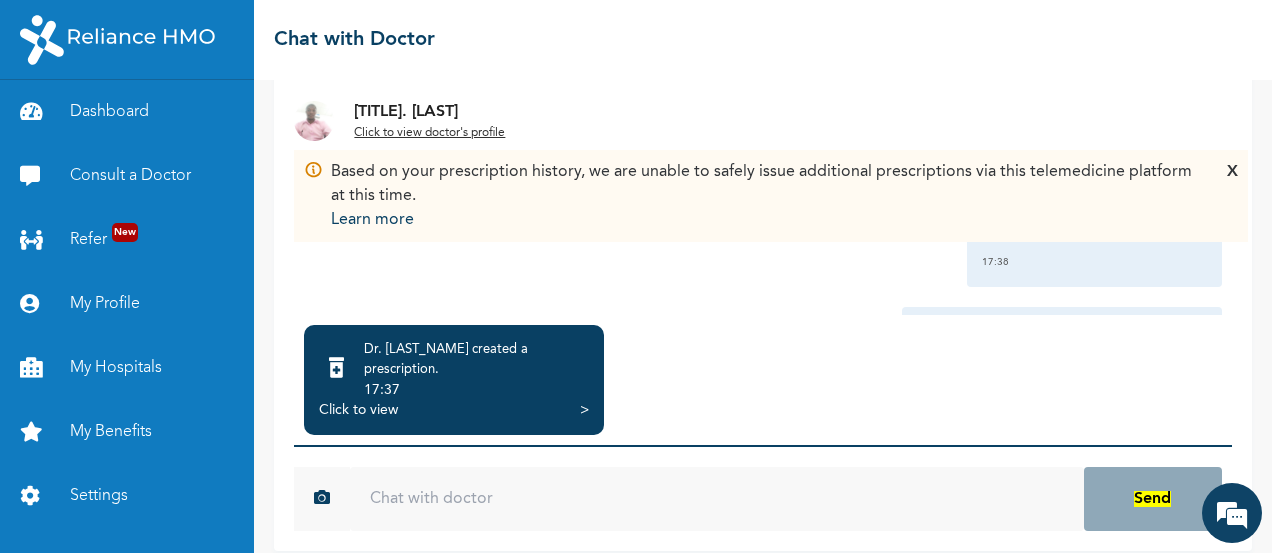 click on "X" at bounding box center [1232, 196] 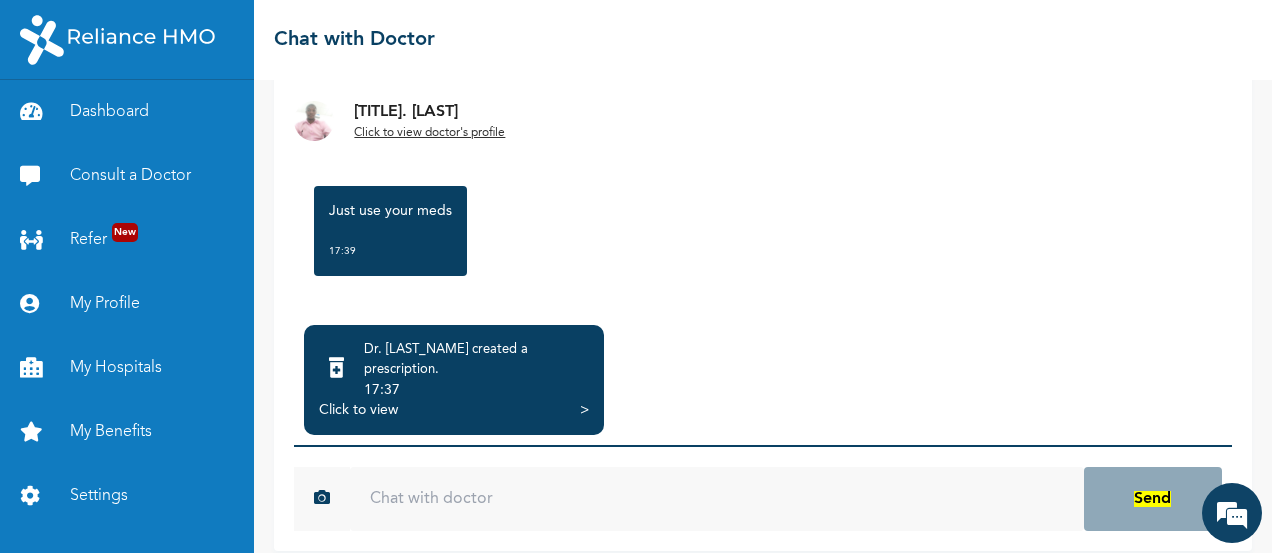scroll, scrollTop: 1634, scrollLeft: 0, axis: vertical 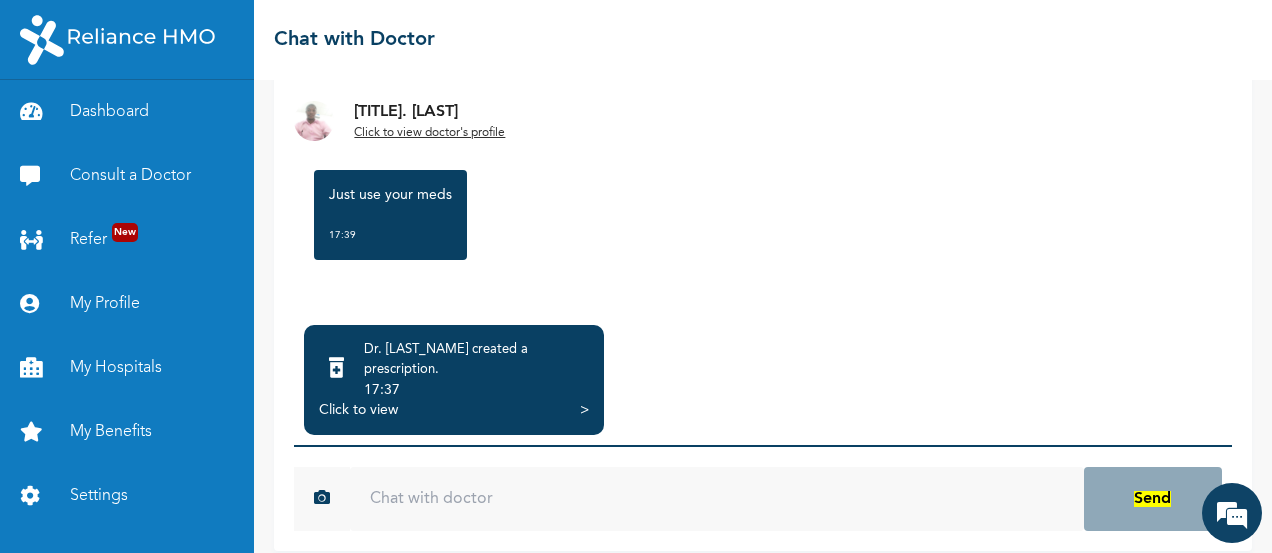 click at bounding box center (716, 499) 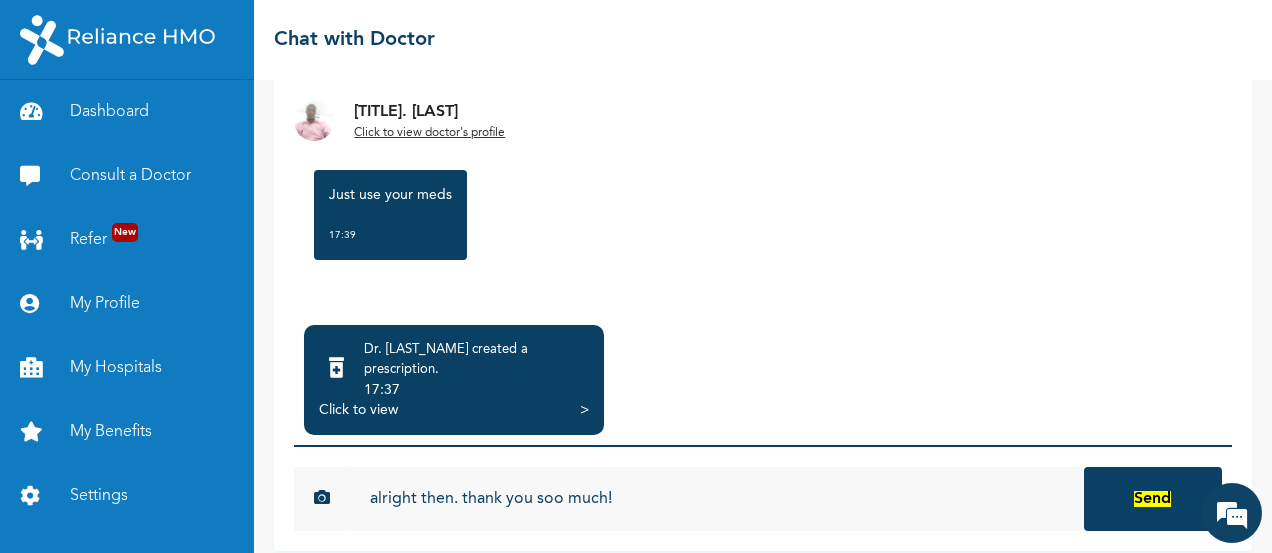 type on "alright then. thank you soo much!" 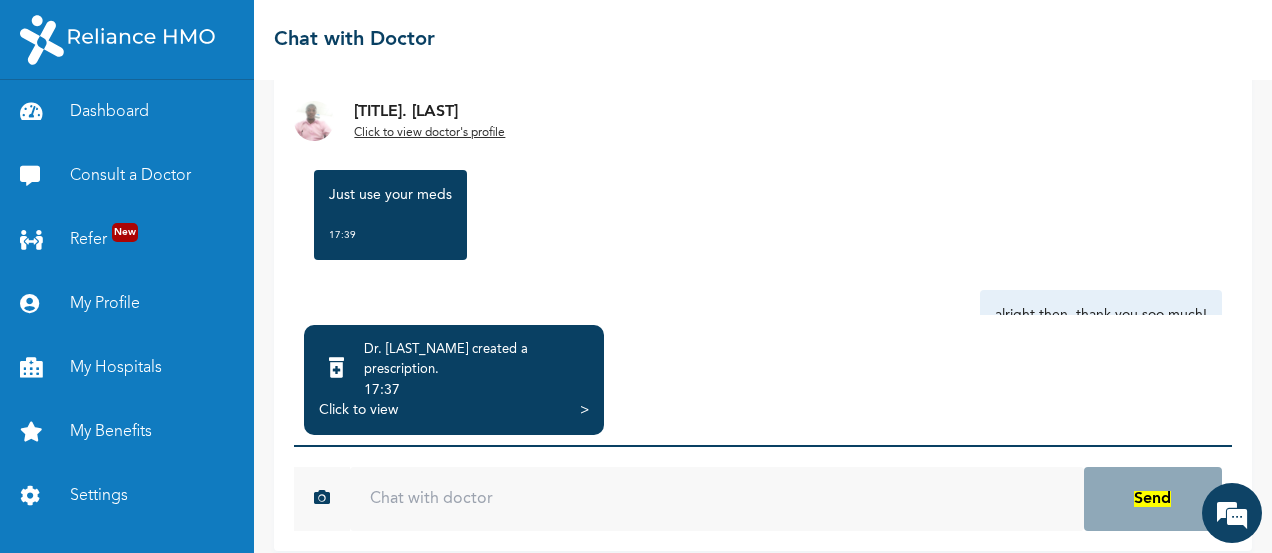 scroll, scrollTop: 1744, scrollLeft: 0, axis: vertical 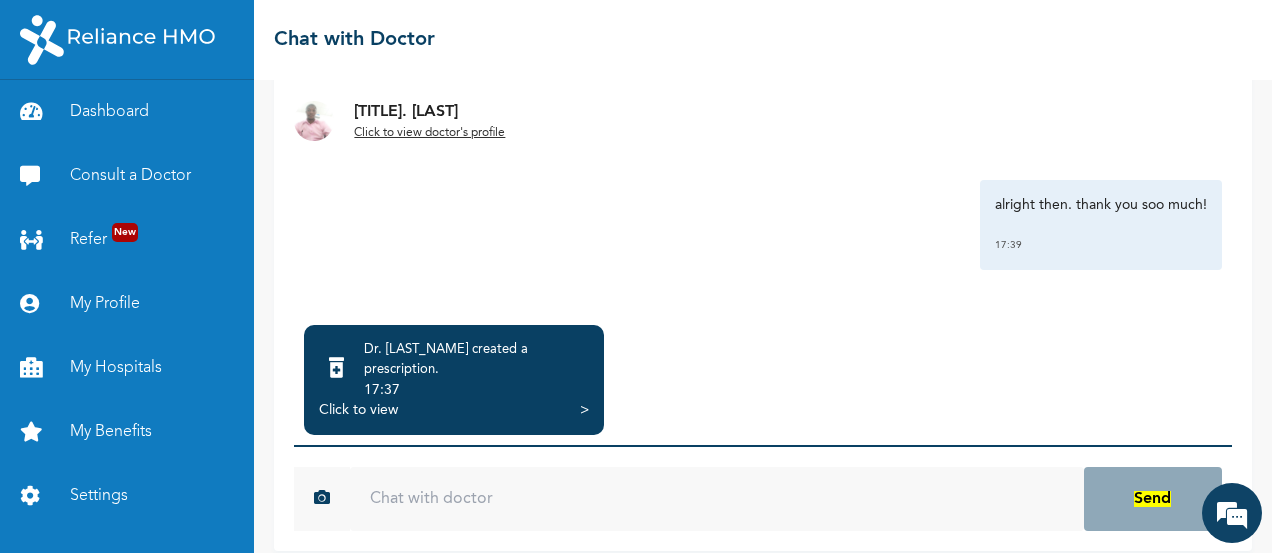 click on "Click to view" at bounding box center (358, 410) 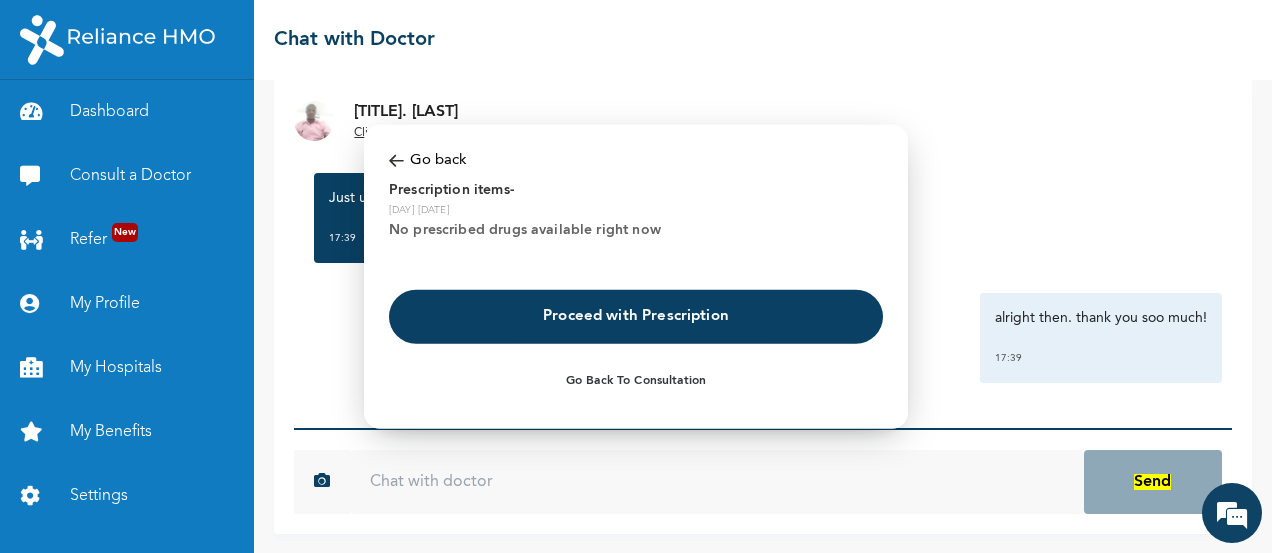 scroll, scrollTop: 199, scrollLeft: 0, axis: vertical 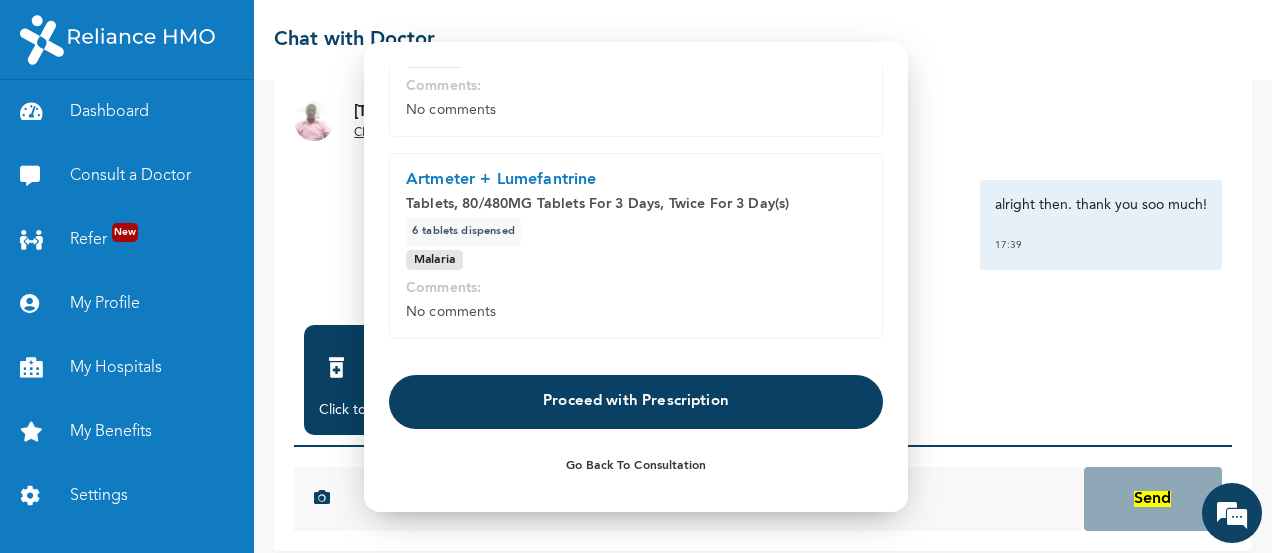 click on "Proceed with Prescription" at bounding box center (636, 402) 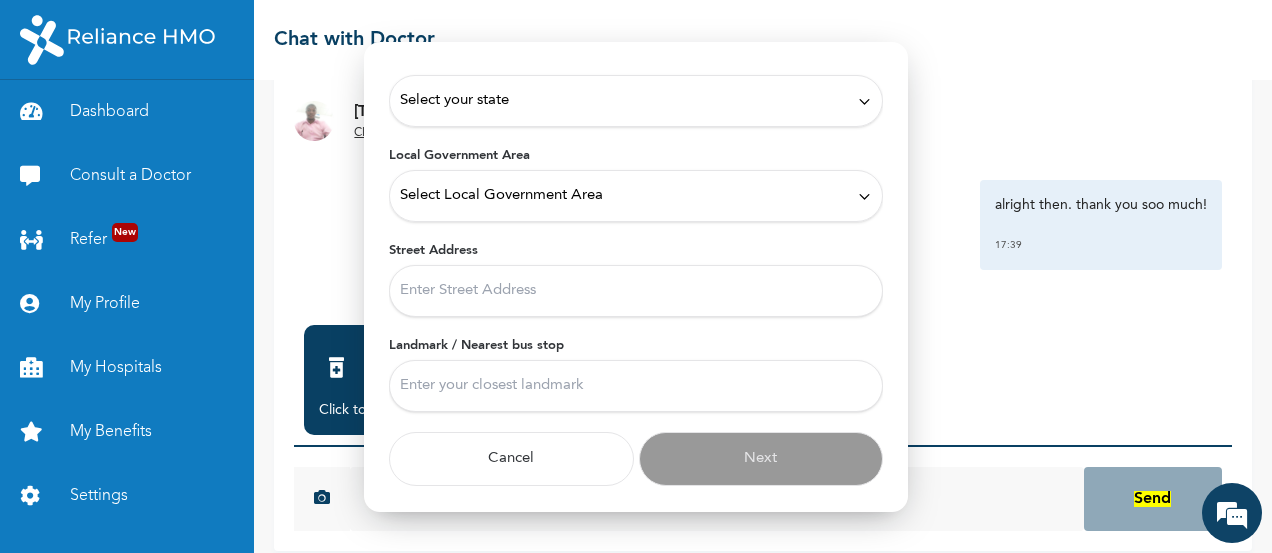 scroll, scrollTop: 121, scrollLeft: 0, axis: vertical 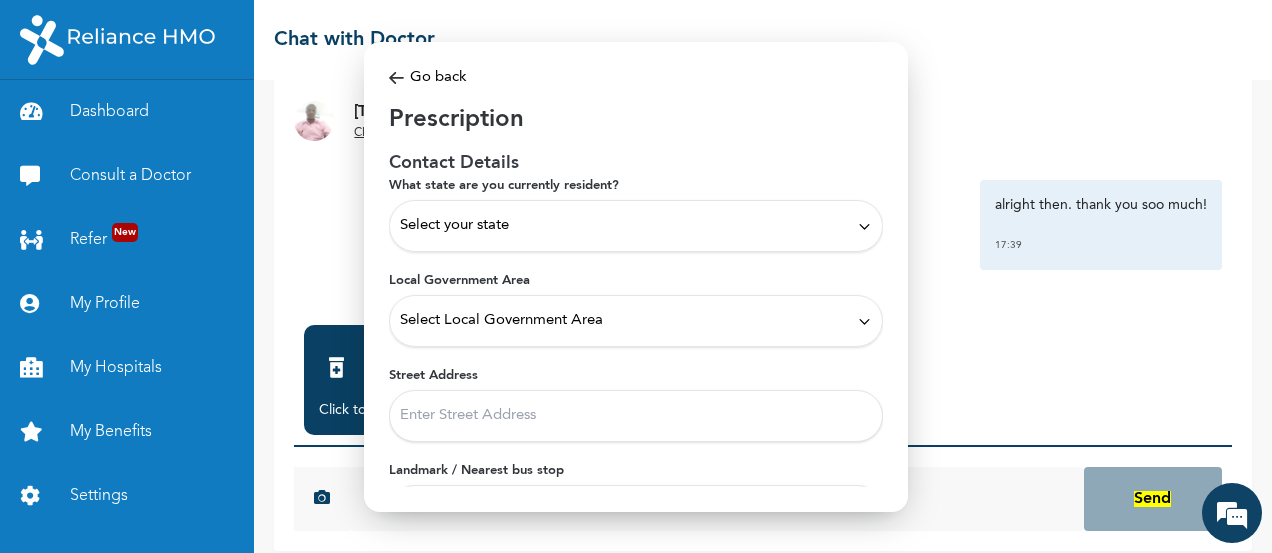 click on "Select your state" at bounding box center (636, 226) 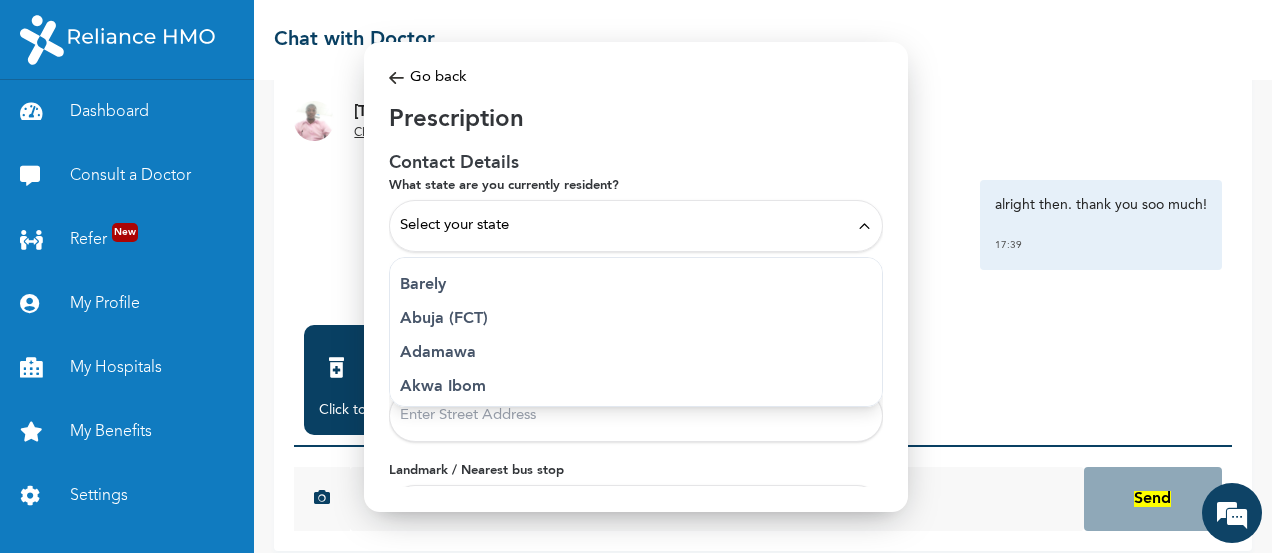 click on "Abuja (FCT)" at bounding box center [636, 319] 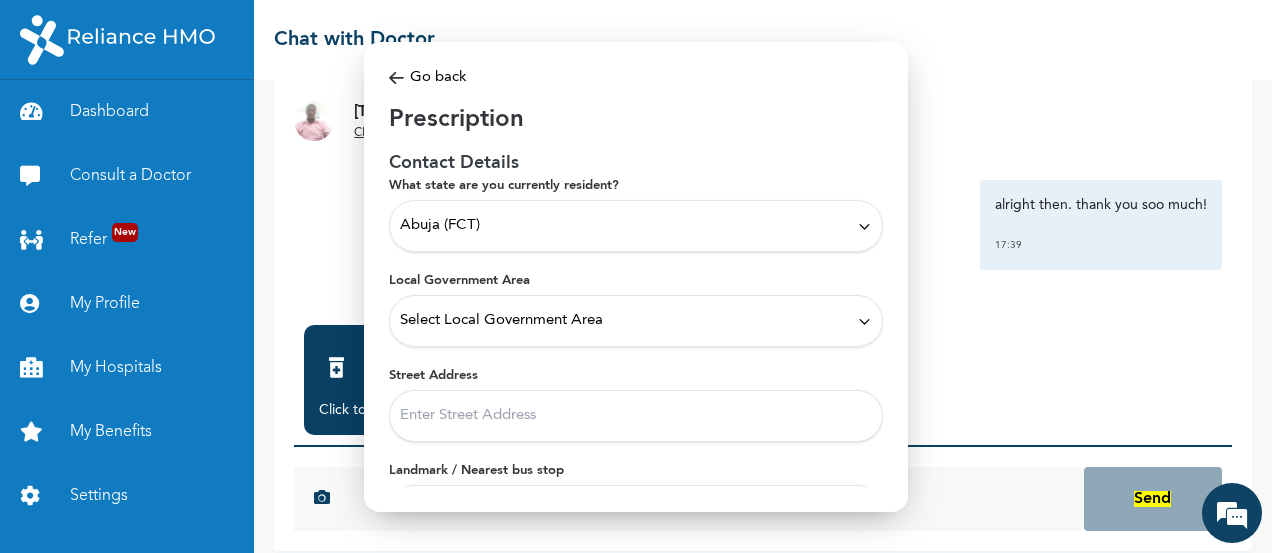 click on "Select Local Government Area" at bounding box center [636, 321] 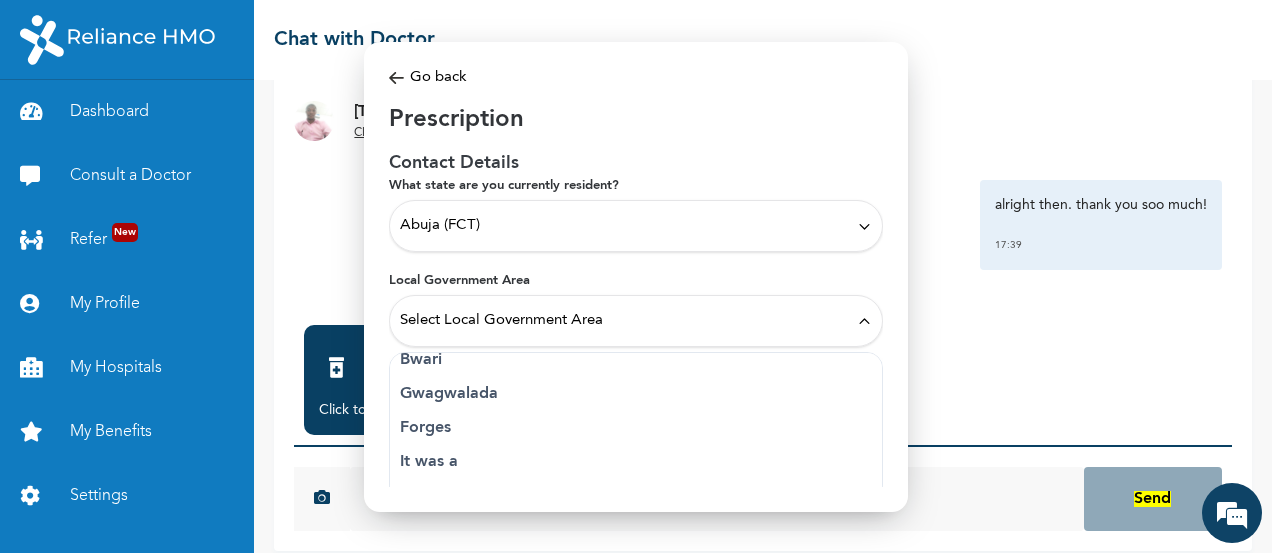 scroll, scrollTop: 0, scrollLeft: 0, axis: both 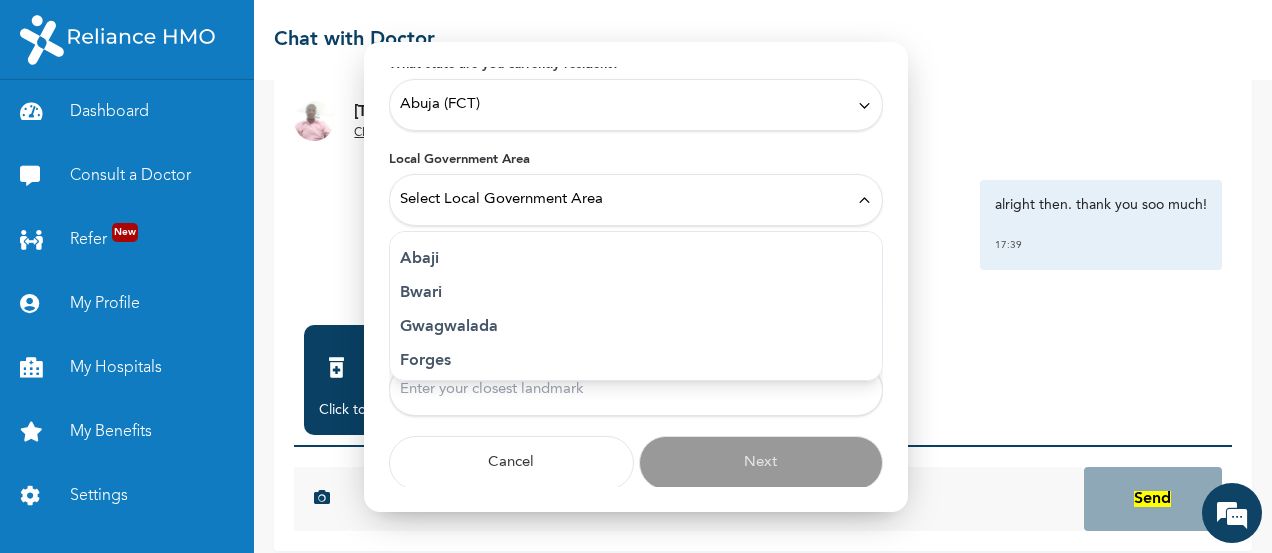 click on "Select Local Government Area" at bounding box center (636, 200) 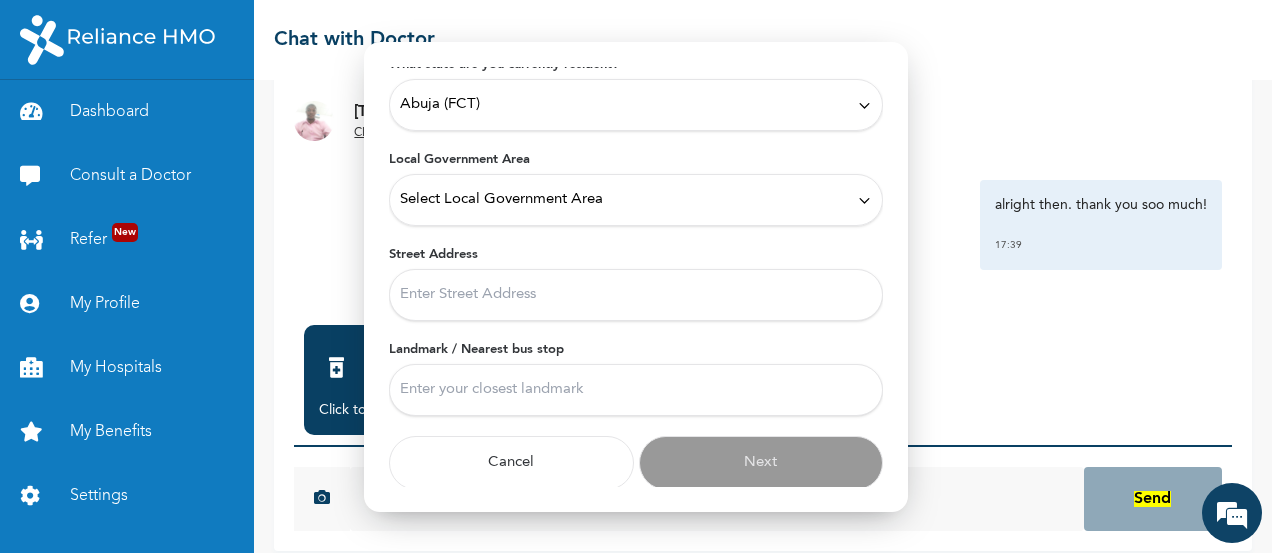 click on "Select Local Government Area" at bounding box center (636, 200) 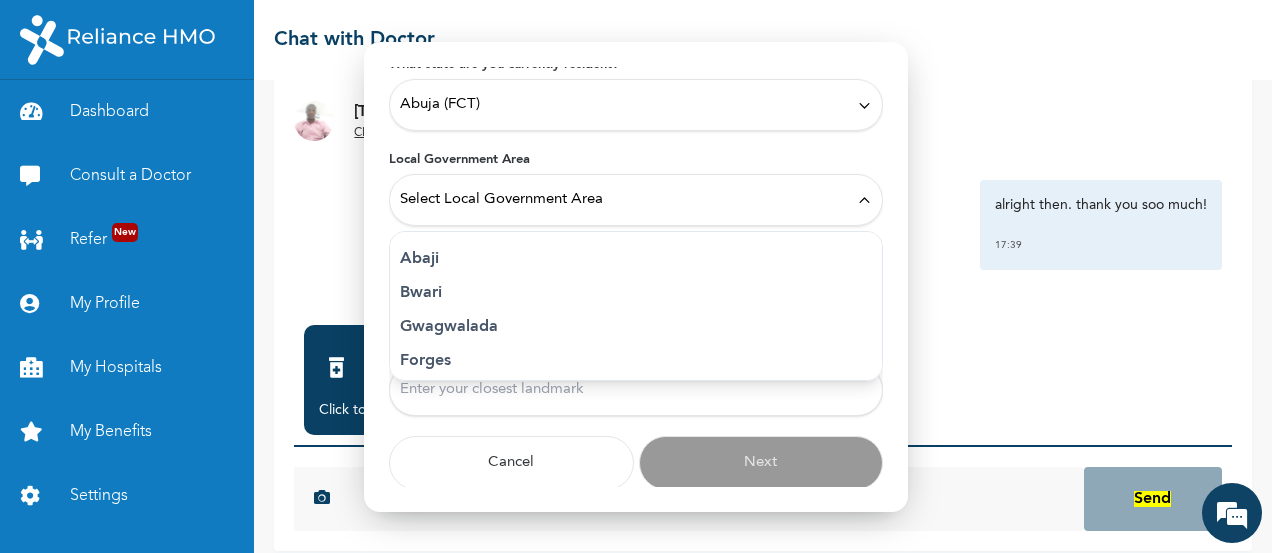 click on "Select Local Government Area" at bounding box center [636, 200] 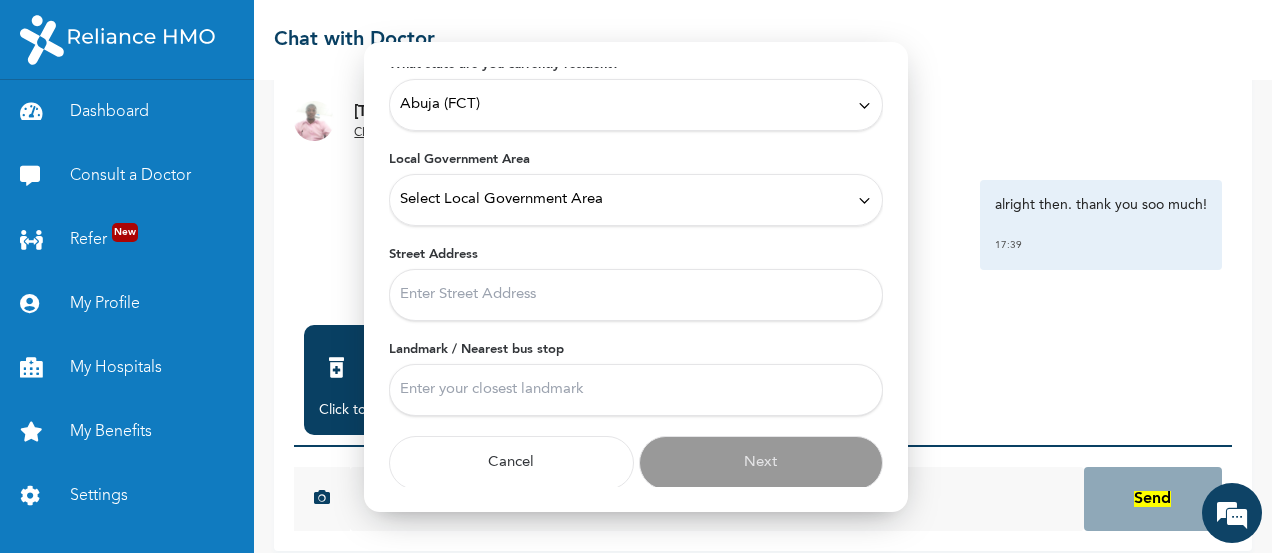 click on "Street Address" at bounding box center (636, 295) 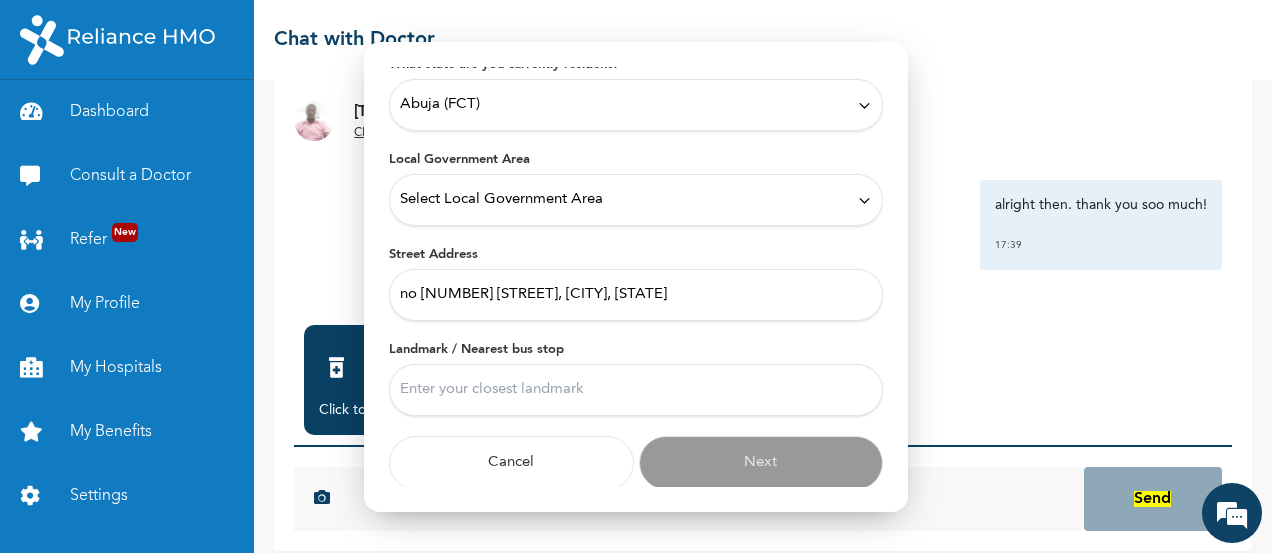 type on "city college of education karu" 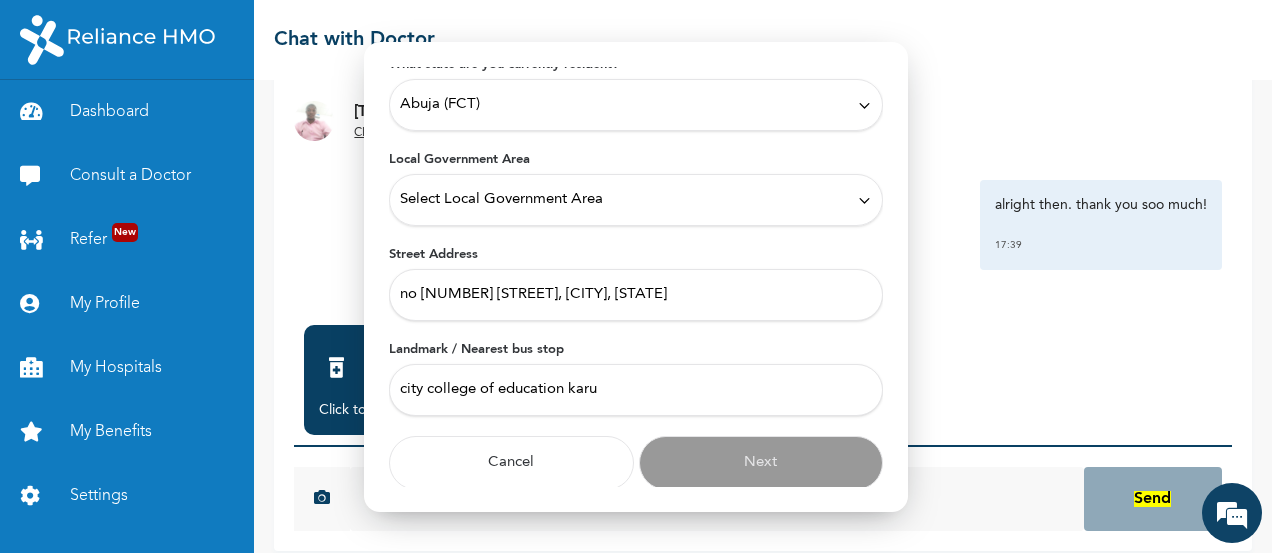 scroll, scrollTop: 84, scrollLeft: 0, axis: vertical 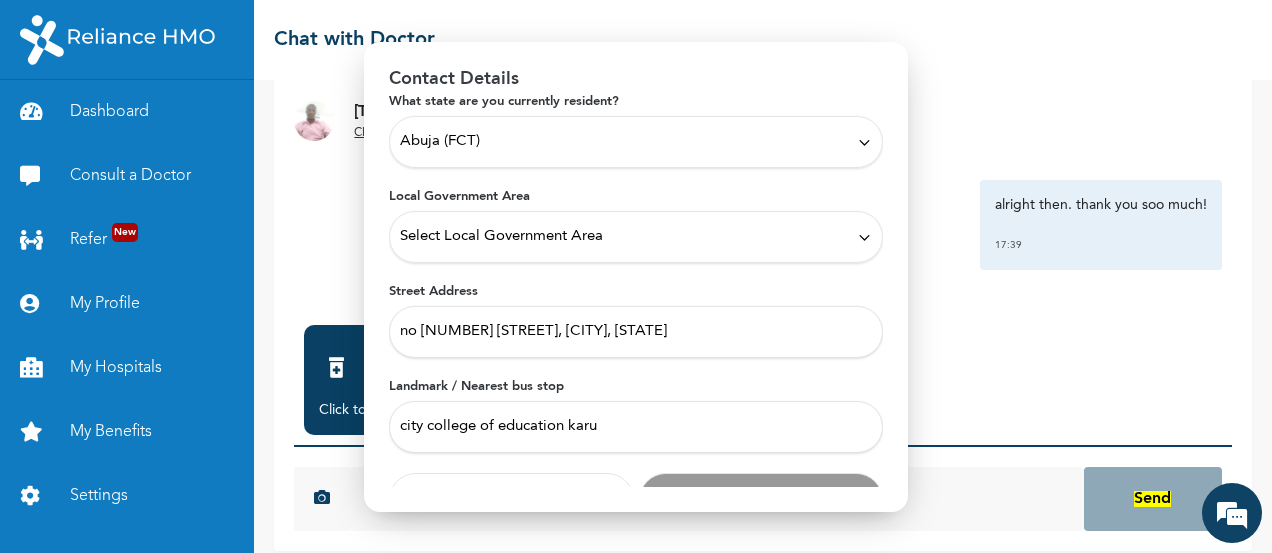 click on "Select Local Government Area" at bounding box center (636, 237) 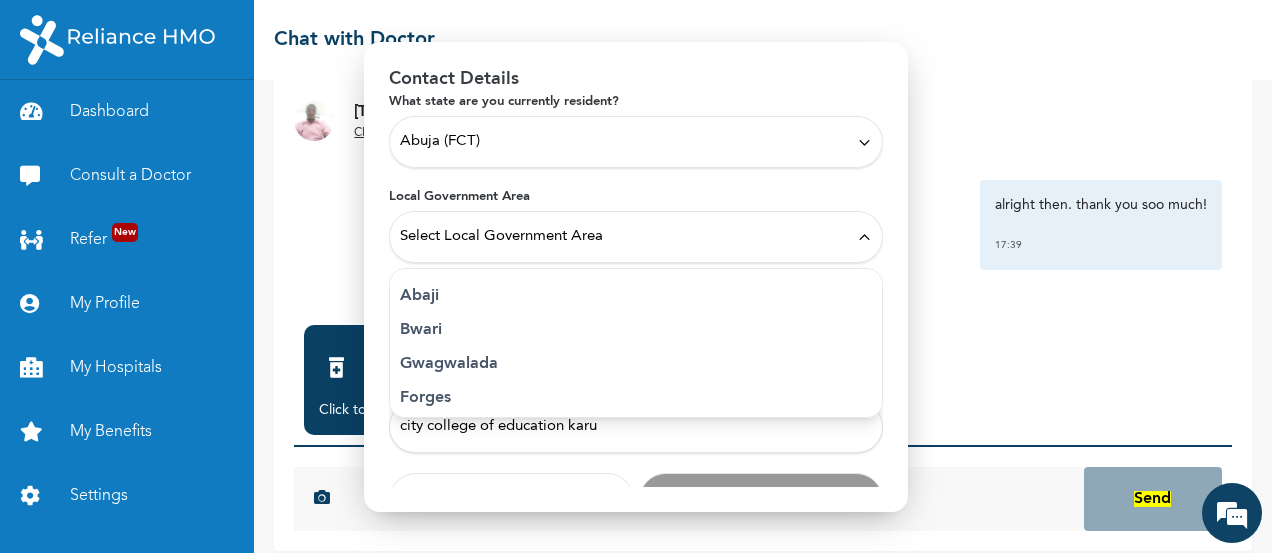 scroll, scrollTop: 75, scrollLeft: 0, axis: vertical 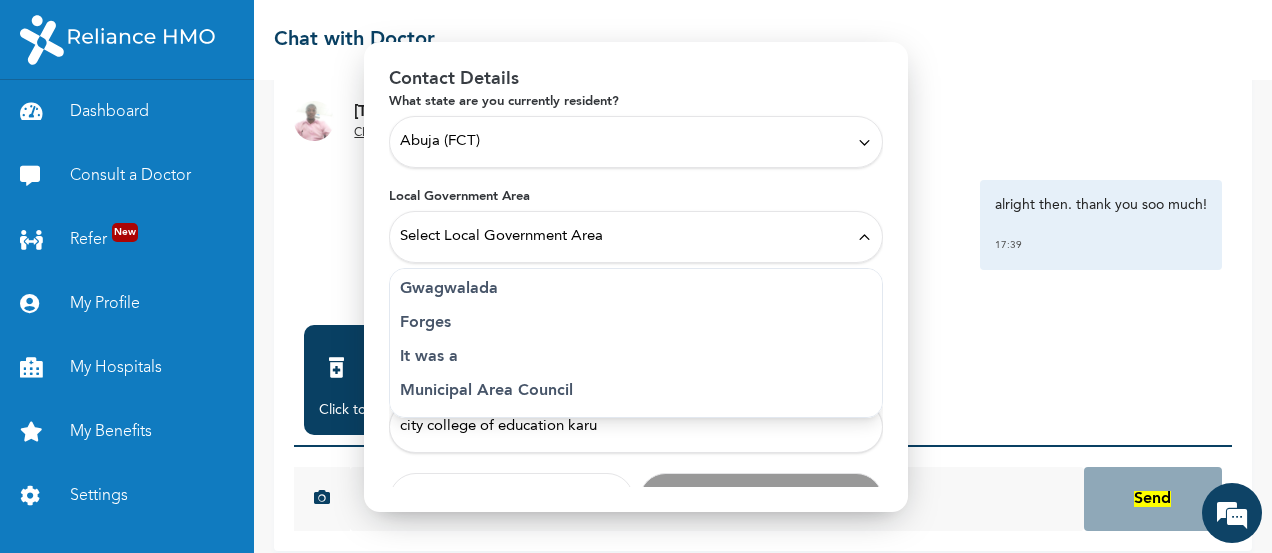click on "Municipal Area Council" at bounding box center (636, 391) 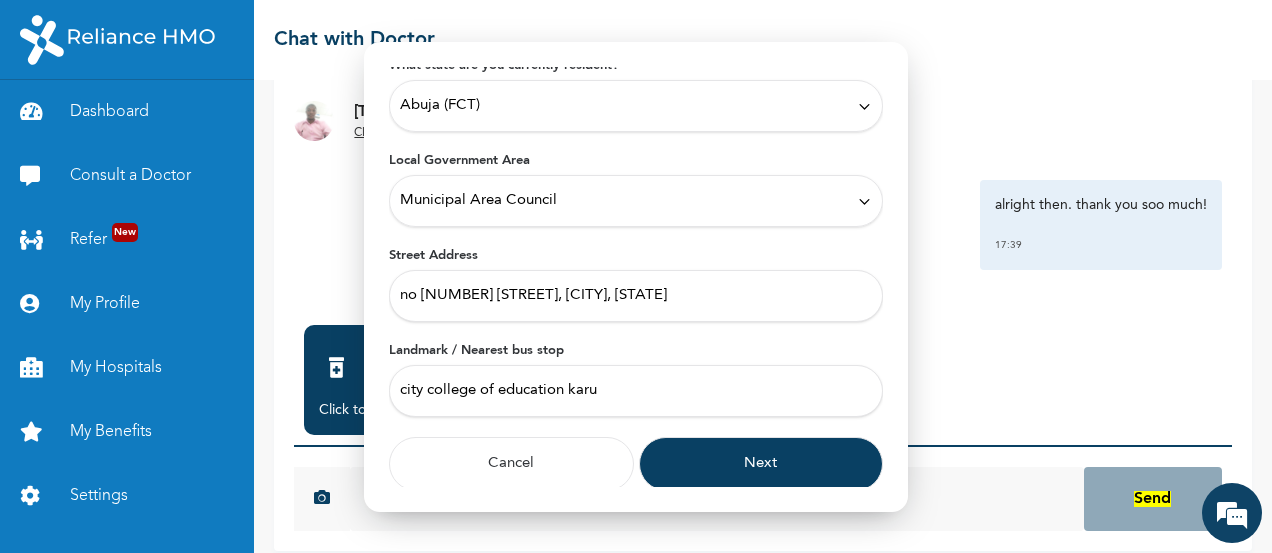 scroll, scrollTop: 121, scrollLeft: 0, axis: vertical 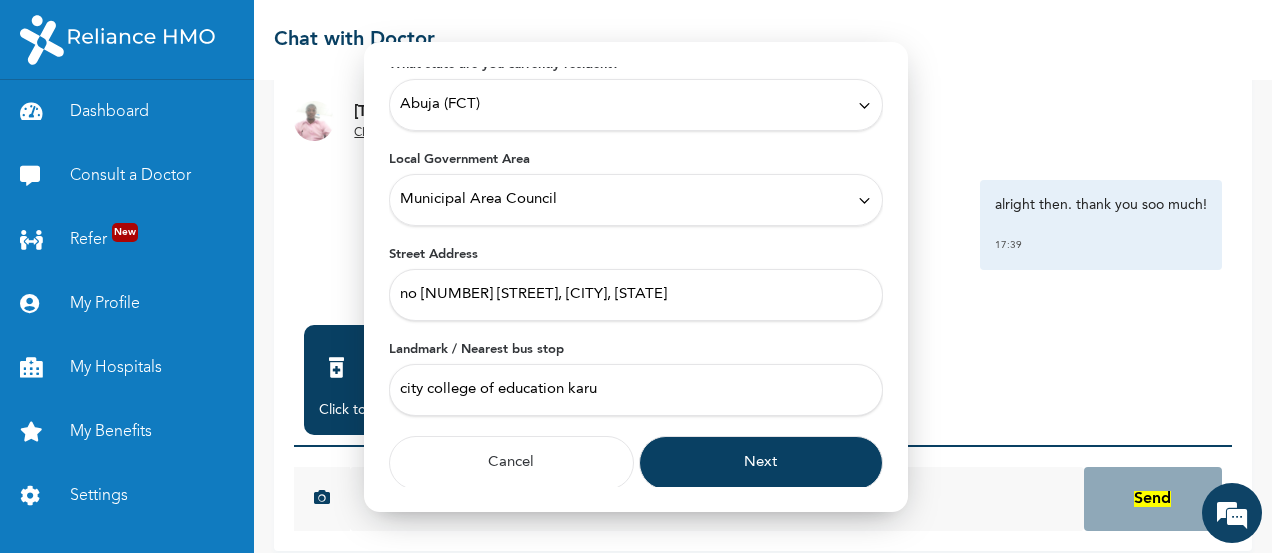 click on "Municipal Area Council" at bounding box center [636, 200] 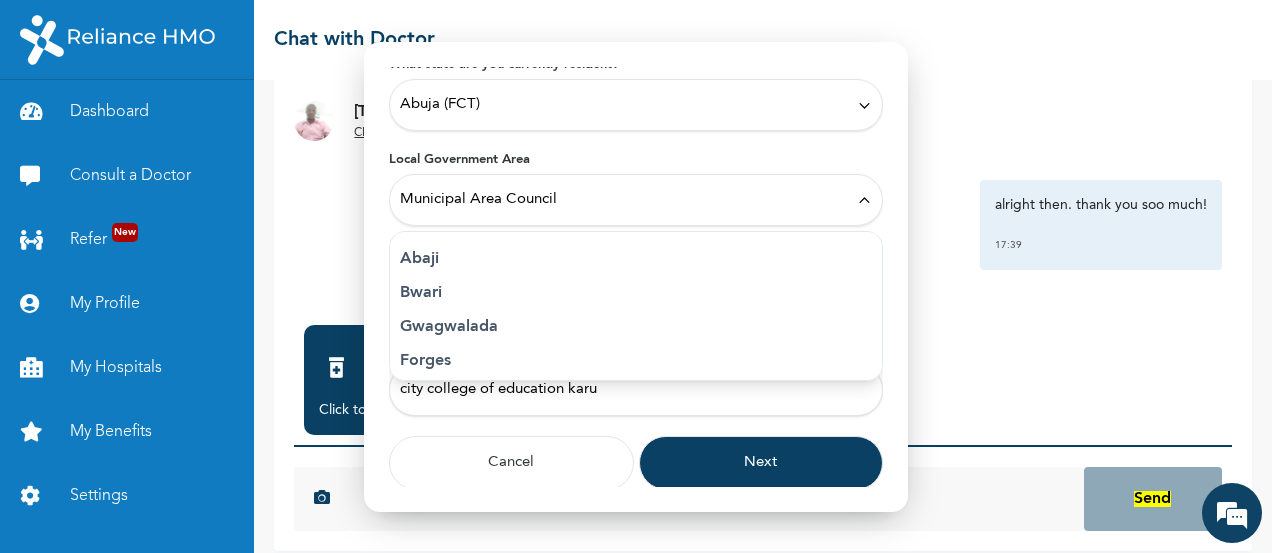 click on "Abuja (FCT)" at bounding box center [636, 105] 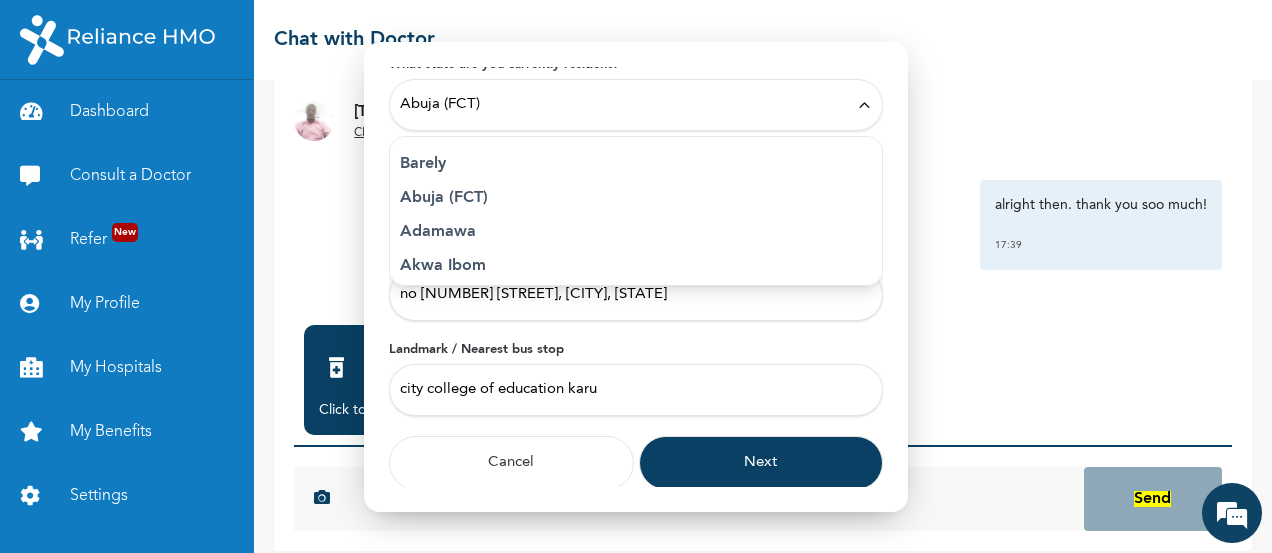 click on "Abuja (FCT)" at bounding box center [636, 105] 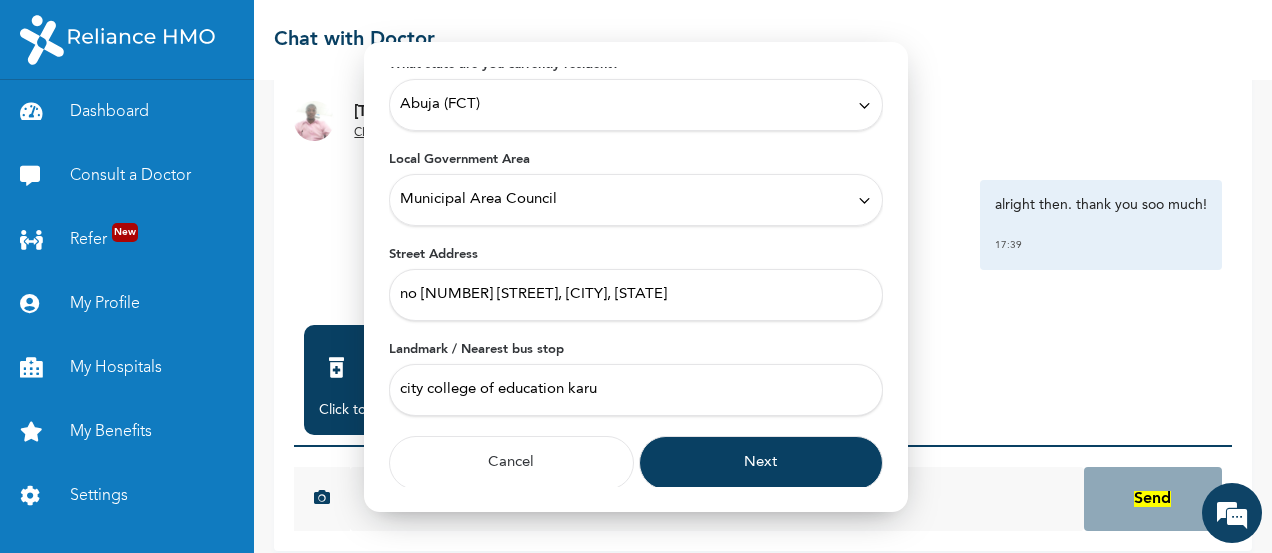 click on "Cancel" at bounding box center (511, 463) 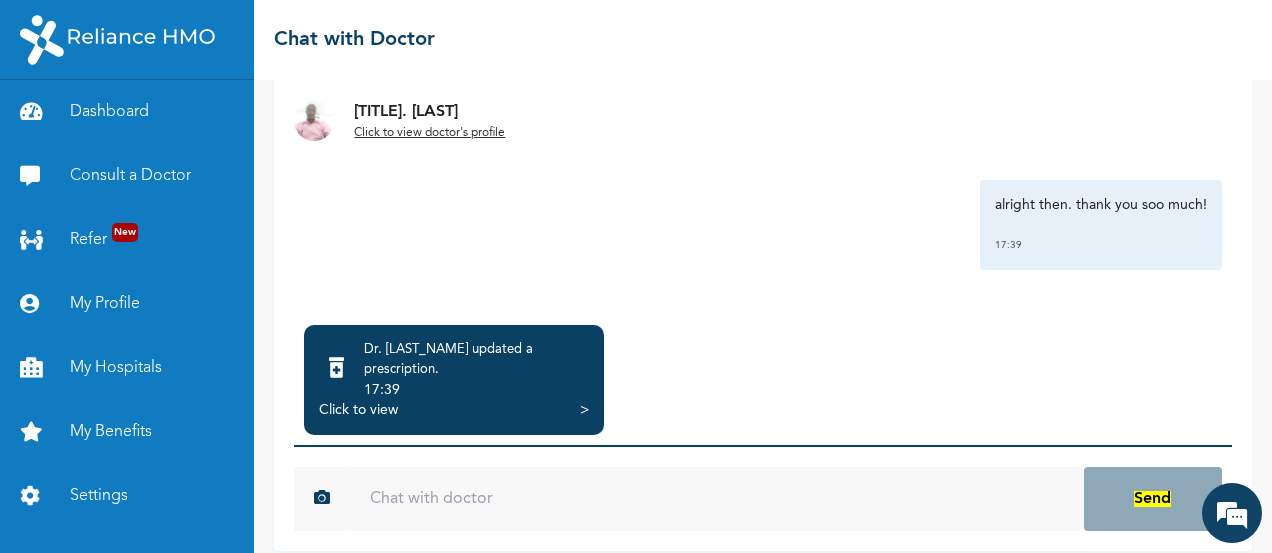 scroll, scrollTop: 1894, scrollLeft: 0, axis: vertical 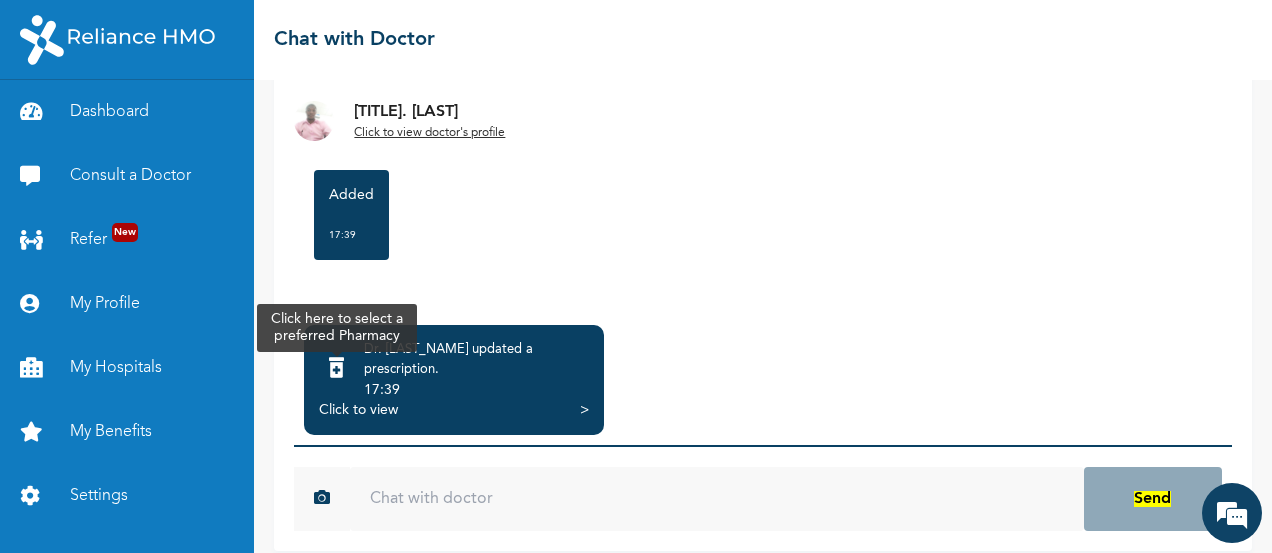 click at bounding box center (336, 369) 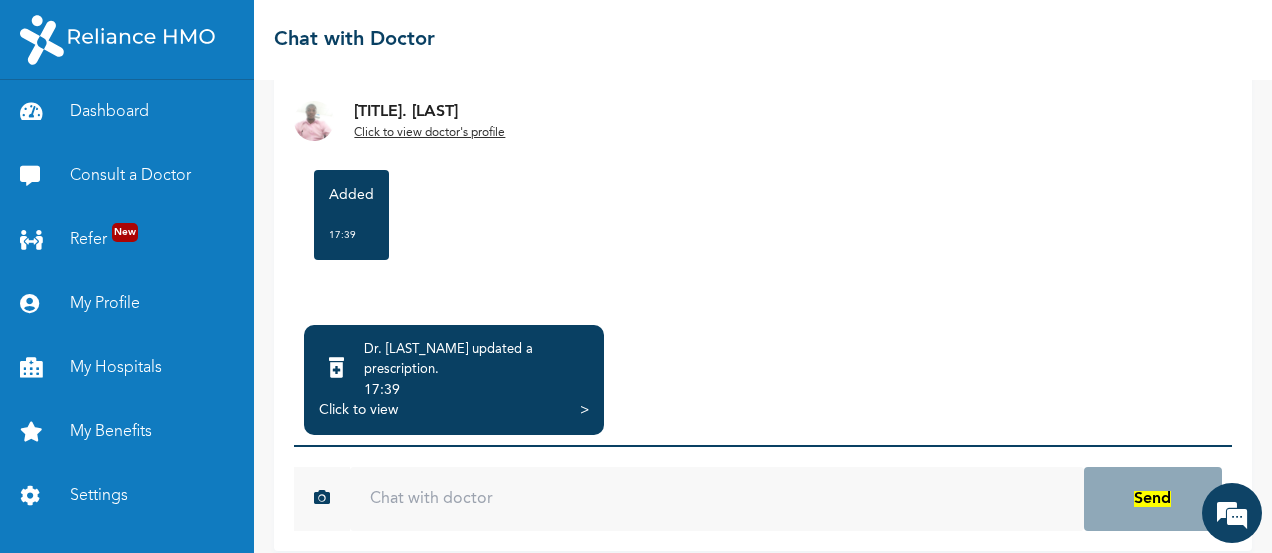 click on "Click to view" at bounding box center [358, 410] 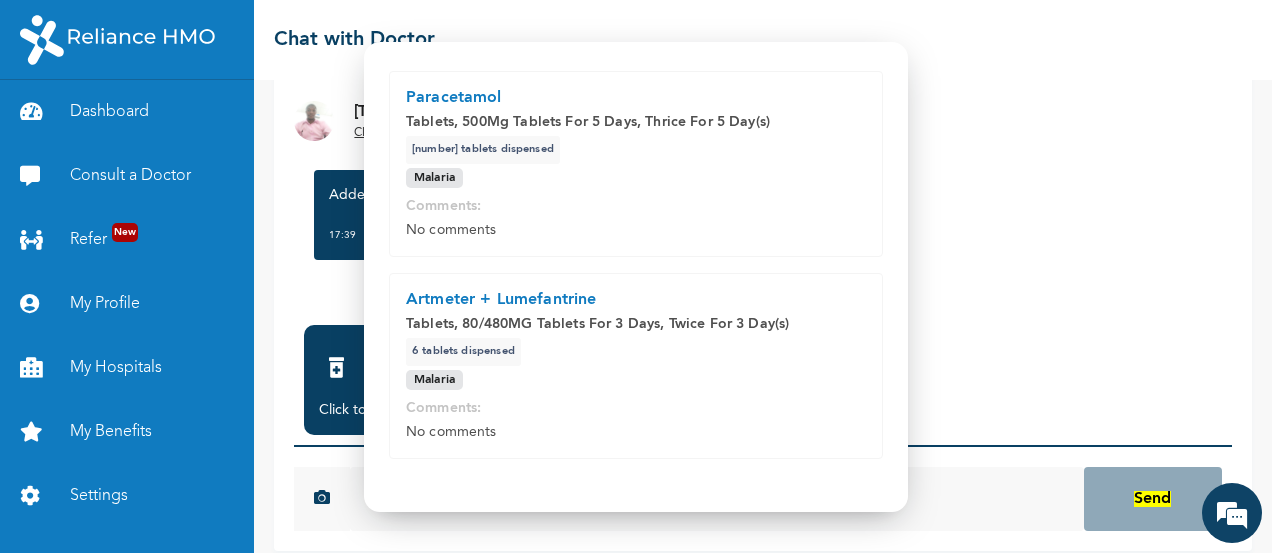 scroll, scrollTop: 402, scrollLeft: 0, axis: vertical 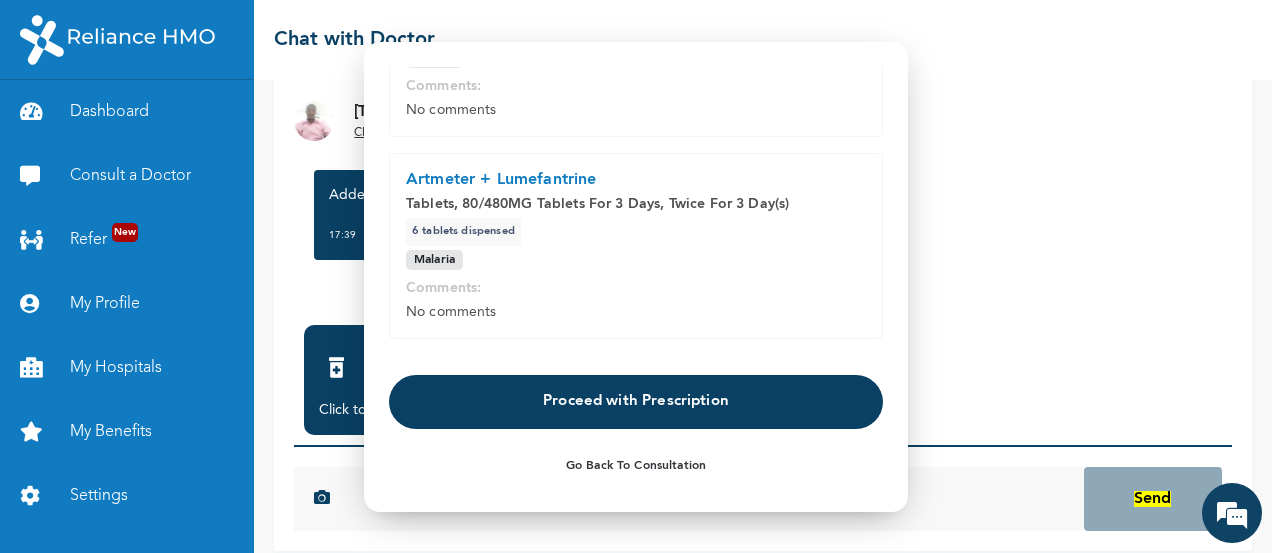 click on "Proceed with Prescription" at bounding box center [636, 402] 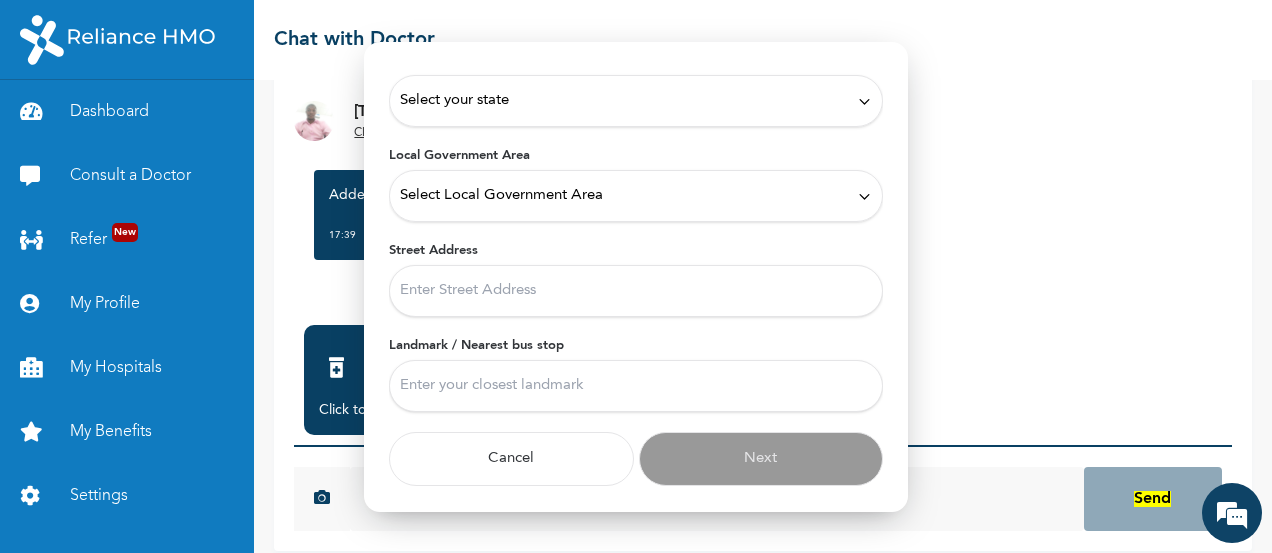 scroll, scrollTop: 121, scrollLeft: 0, axis: vertical 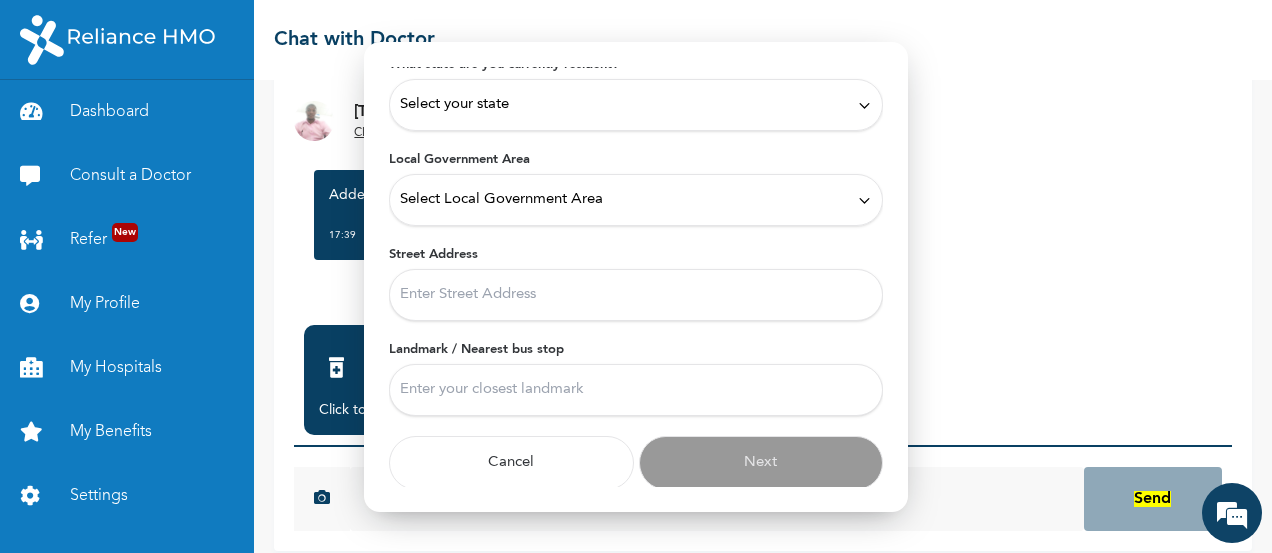 click on "Select your state" at bounding box center (636, 105) 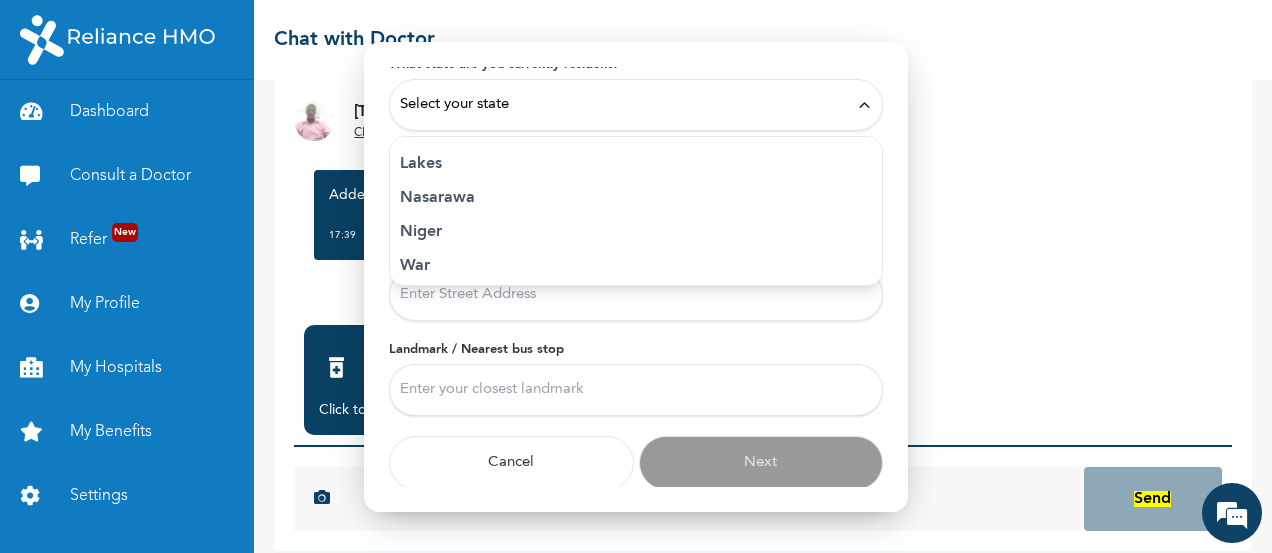 scroll, scrollTop: 824, scrollLeft: 0, axis: vertical 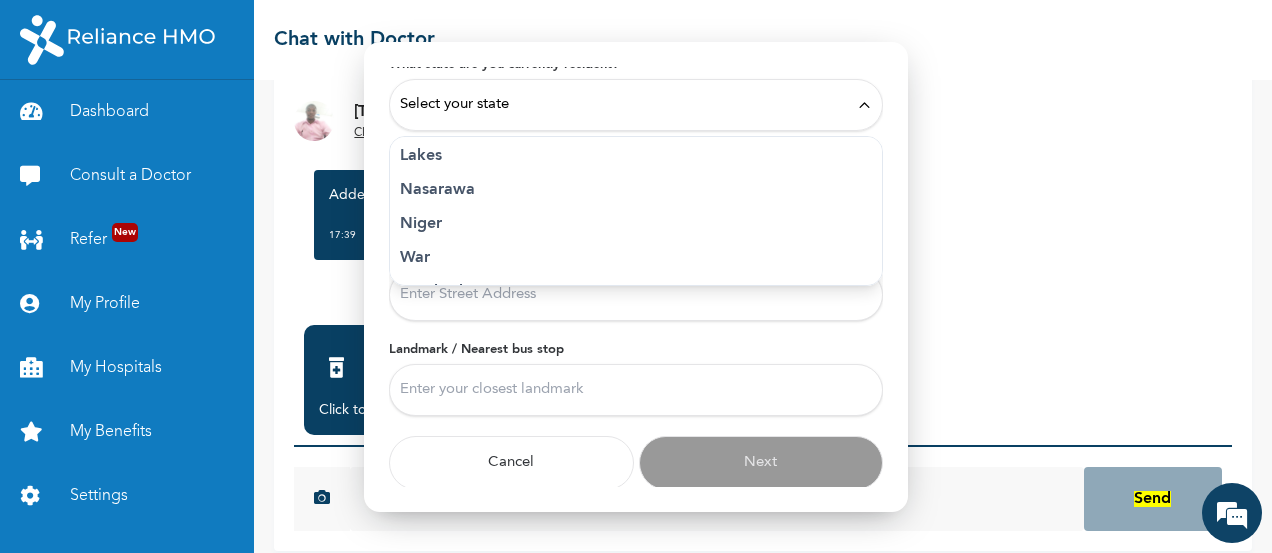 click on "Nasarawa" at bounding box center (636, 190) 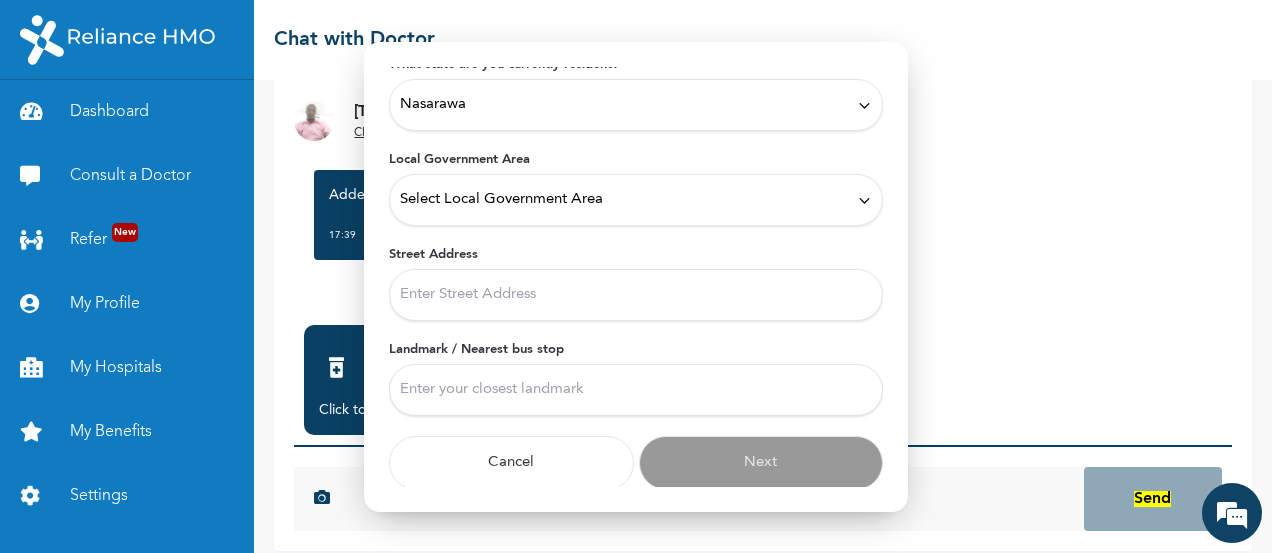 click on "Select Local Government Area" at bounding box center (501, 200) 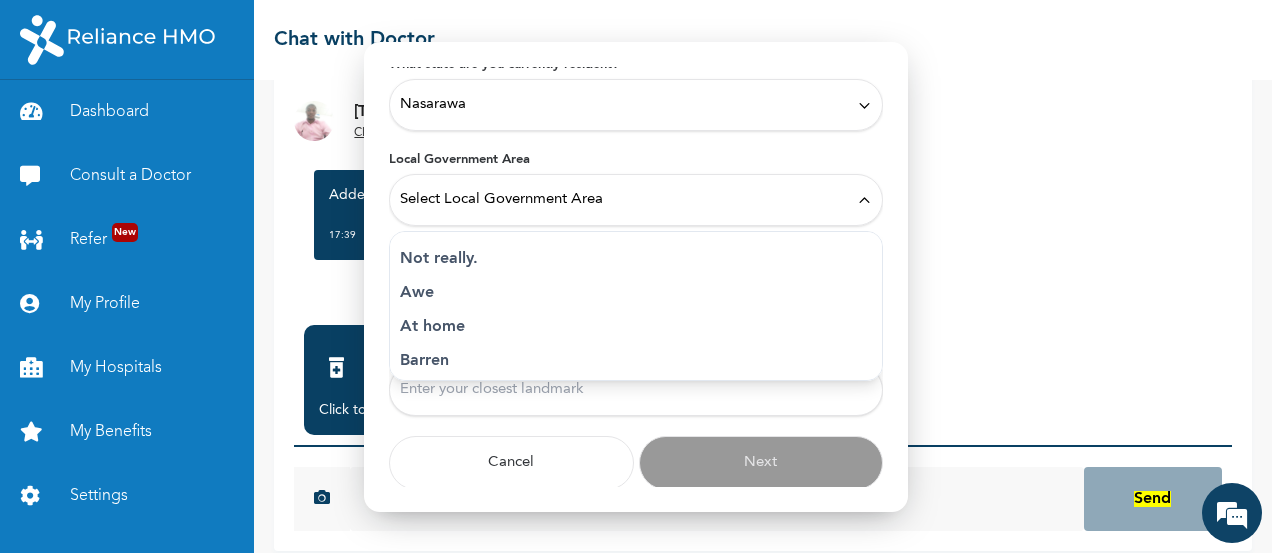 click on "Select Local Government Area" at bounding box center [501, 200] 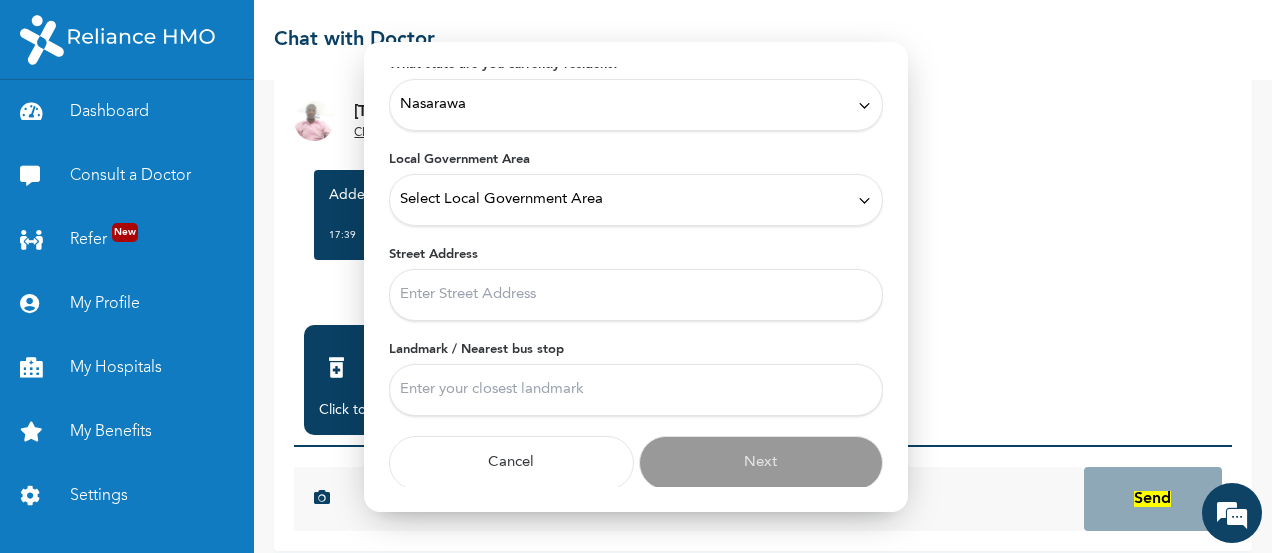 click 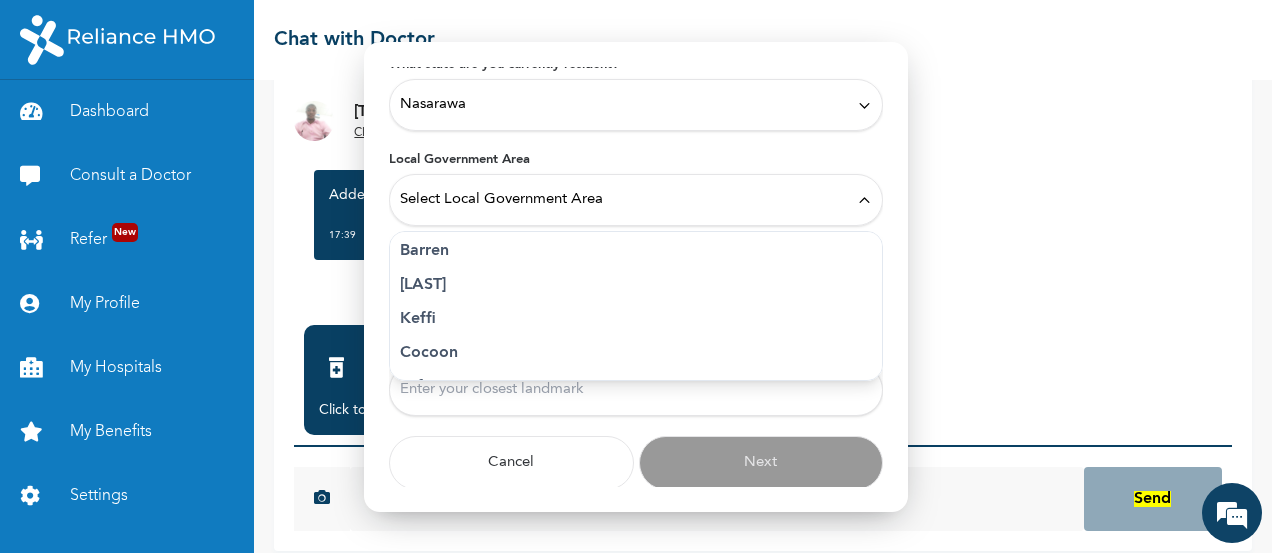 scroll, scrollTop: 0, scrollLeft: 0, axis: both 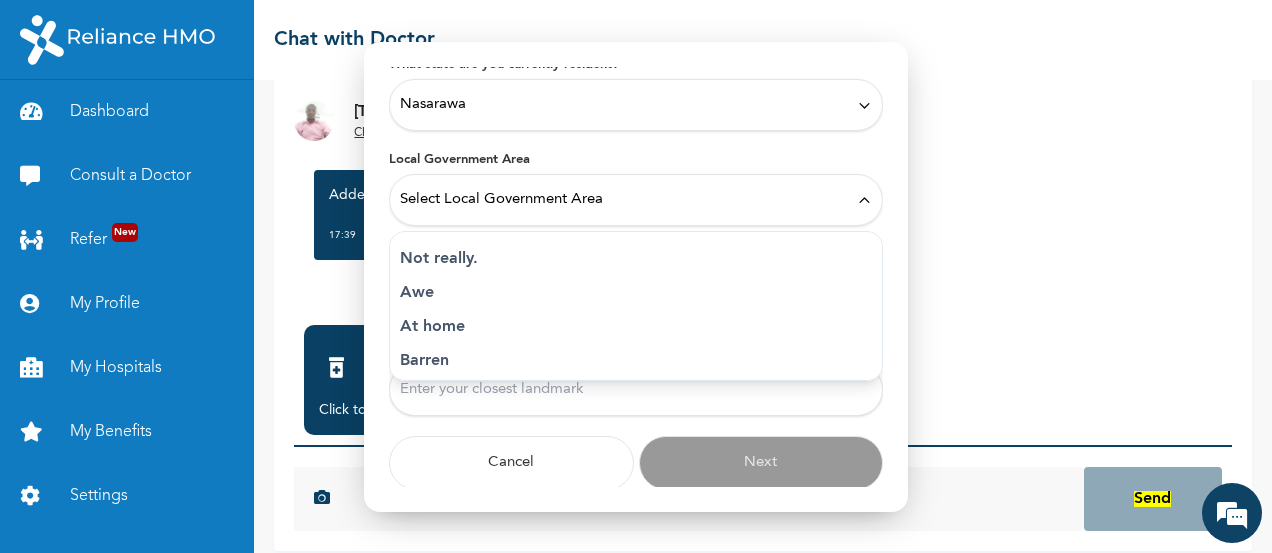 click on "Nasarawa" at bounding box center (636, 105) 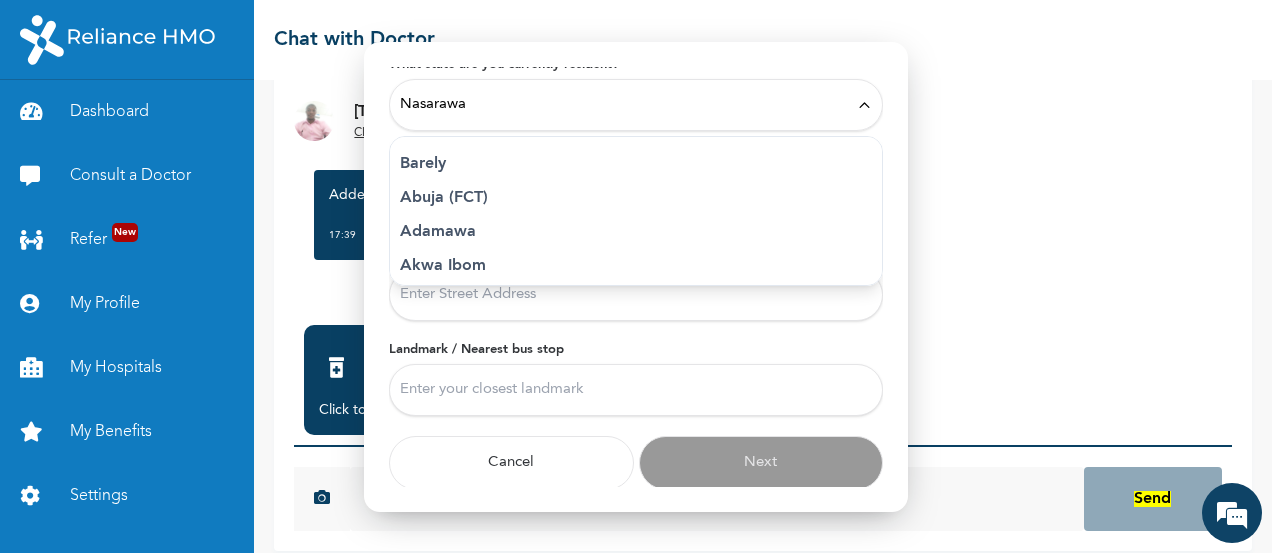 click on "Abuja (FCT)" at bounding box center [636, 198] 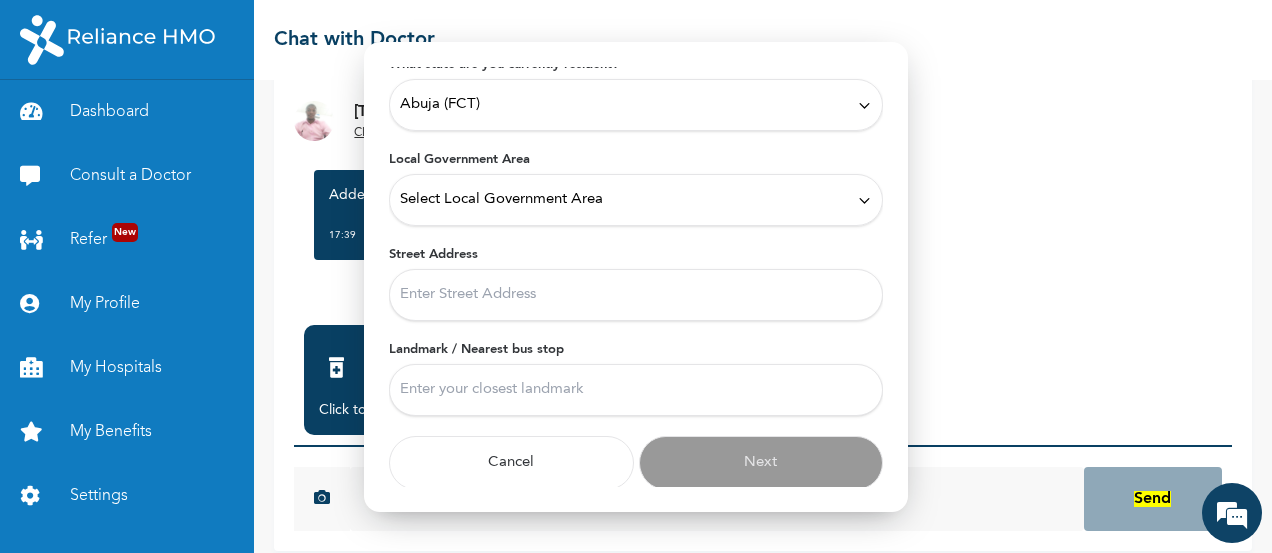 click on "Select Local Government Area" at bounding box center [501, 200] 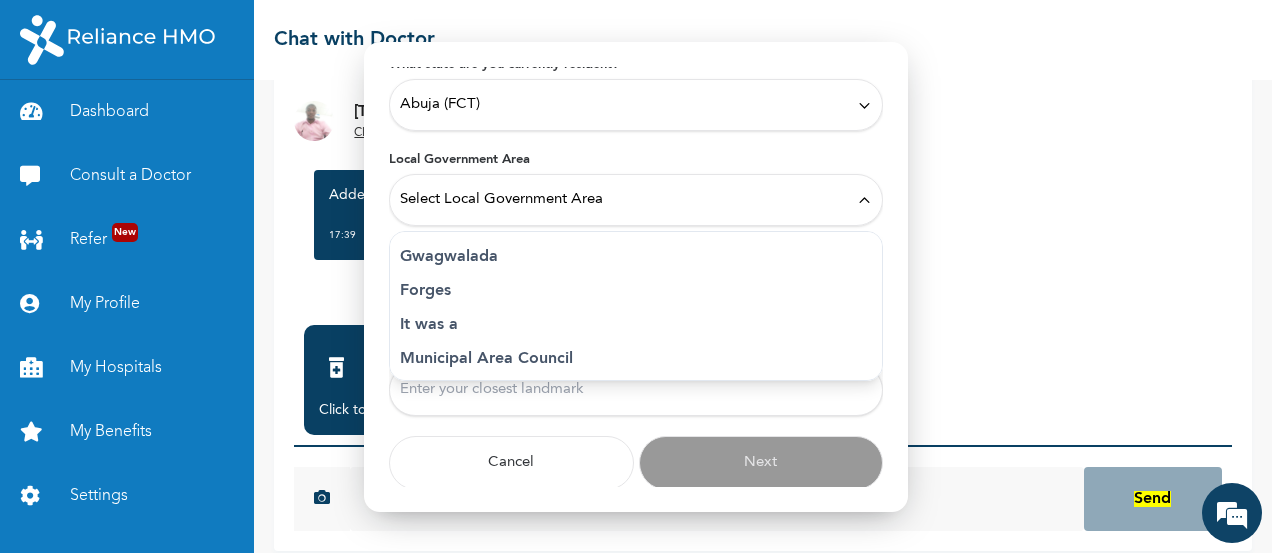 scroll, scrollTop: 75, scrollLeft: 0, axis: vertical 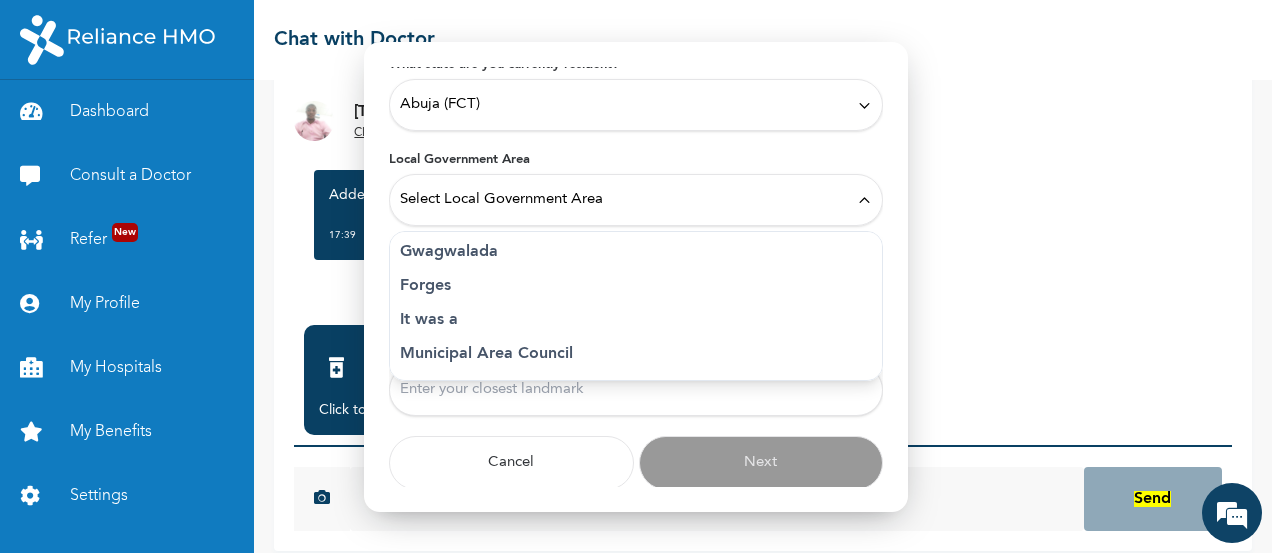 click on "Gwagwalada" at bounding box center (636, 252) 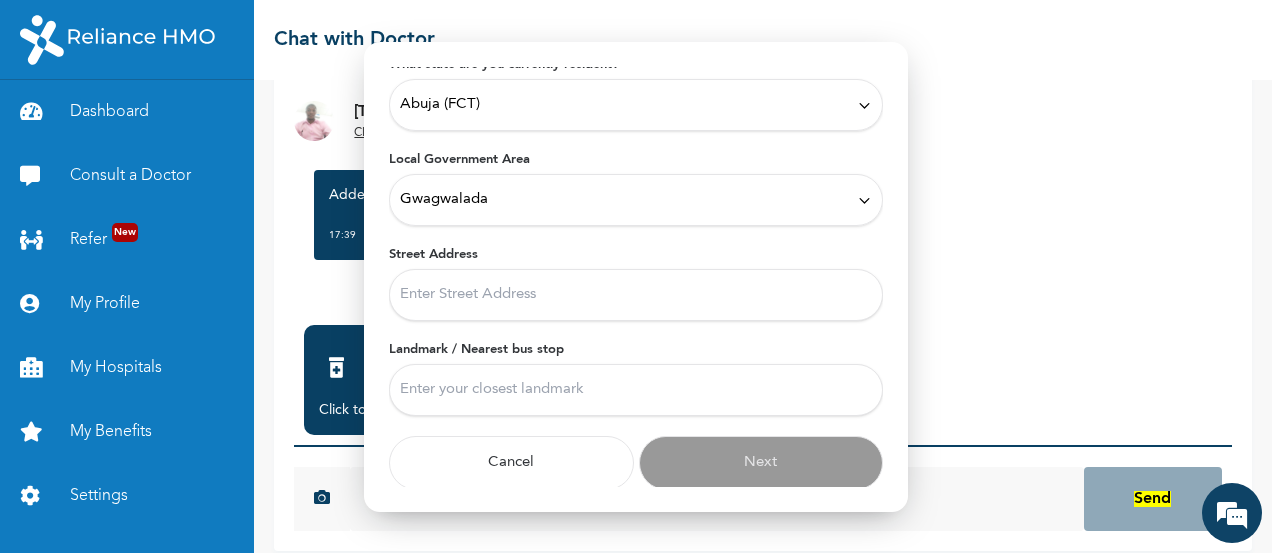 click on "Street Address" at bounding box center (636, 295) 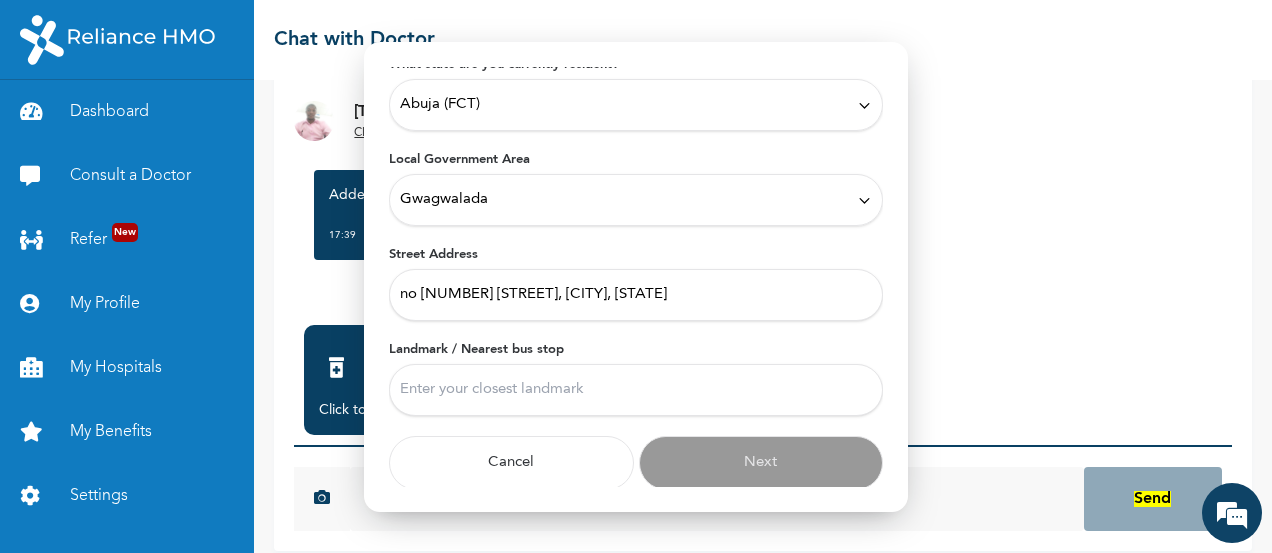 type on "city college of education karu" 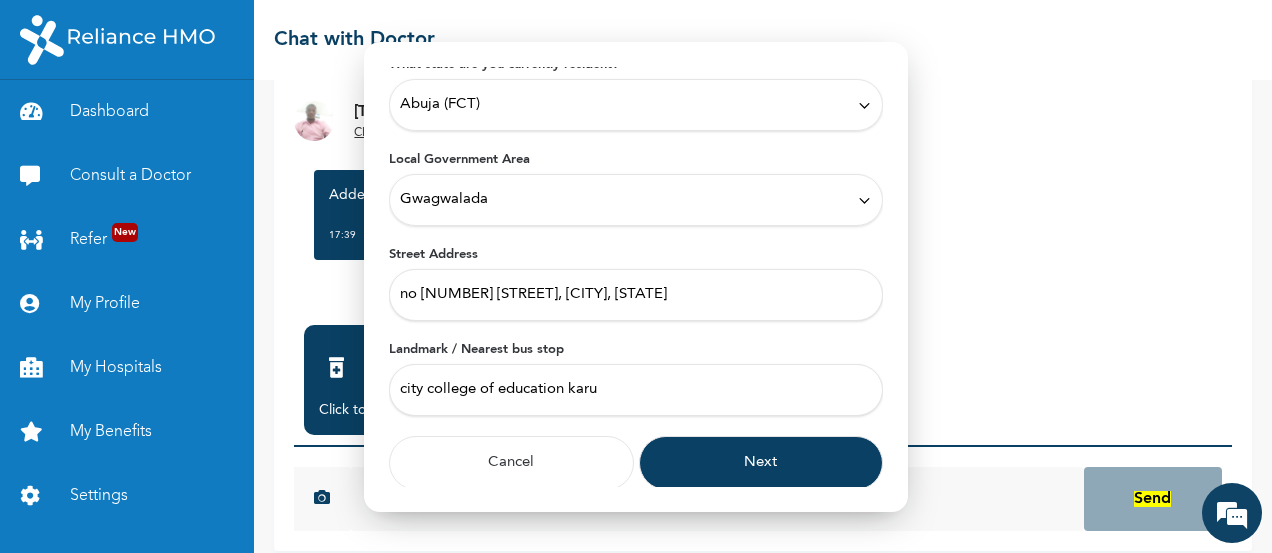 click on "Next" at bounding box center (761, 463) 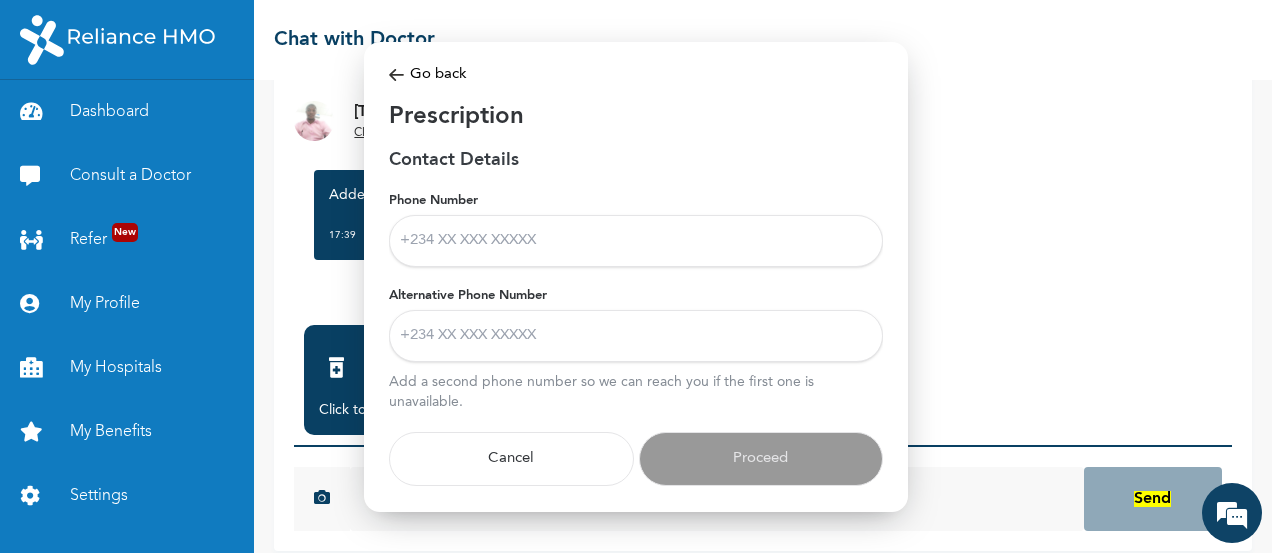 scroll, scrollTop: 16, scrollLeft: 0, axis: vertical 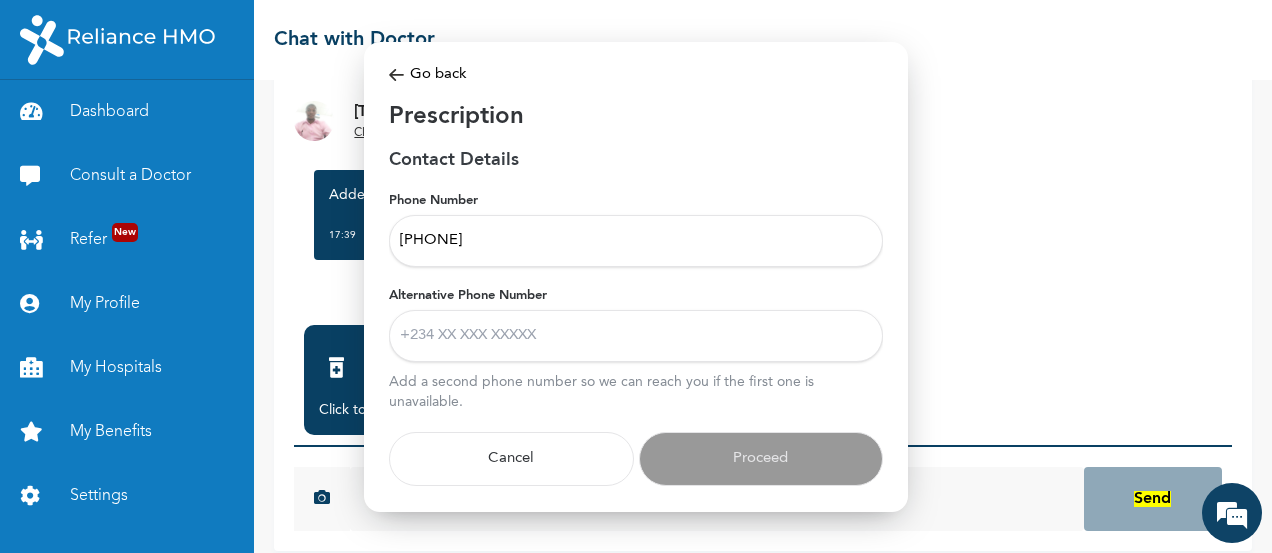 type on "[PHONE]" 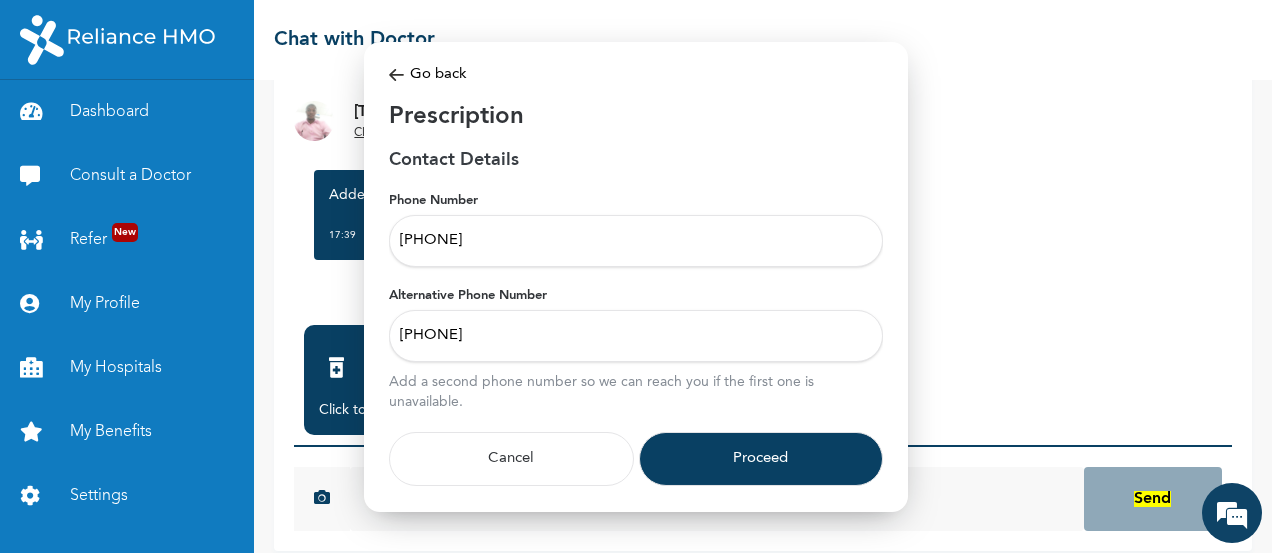 click on "Proceed" at bounding box center (761, 459) 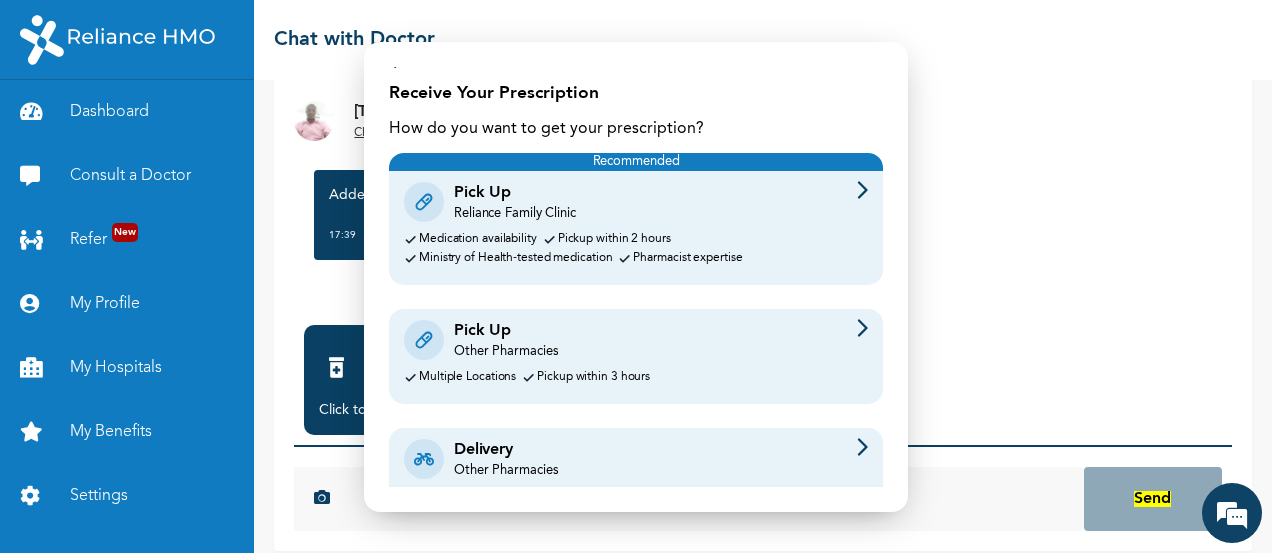 scroll, scrollTop: 102, scrollLeft: 0, axis: vertical 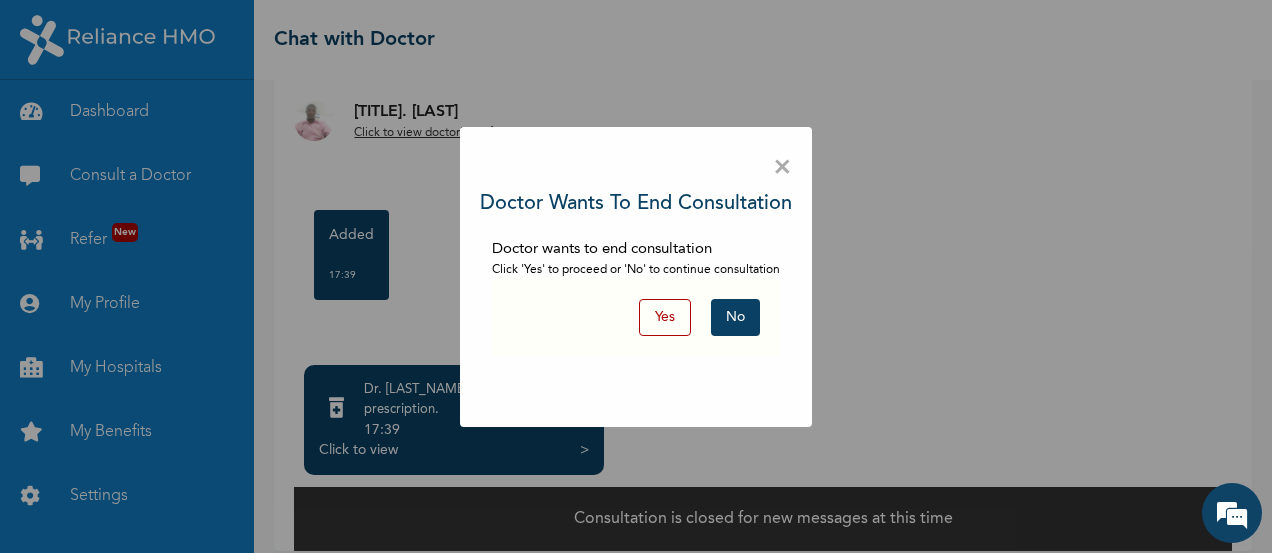 click on "Yes" at bounding box center [665, 317] 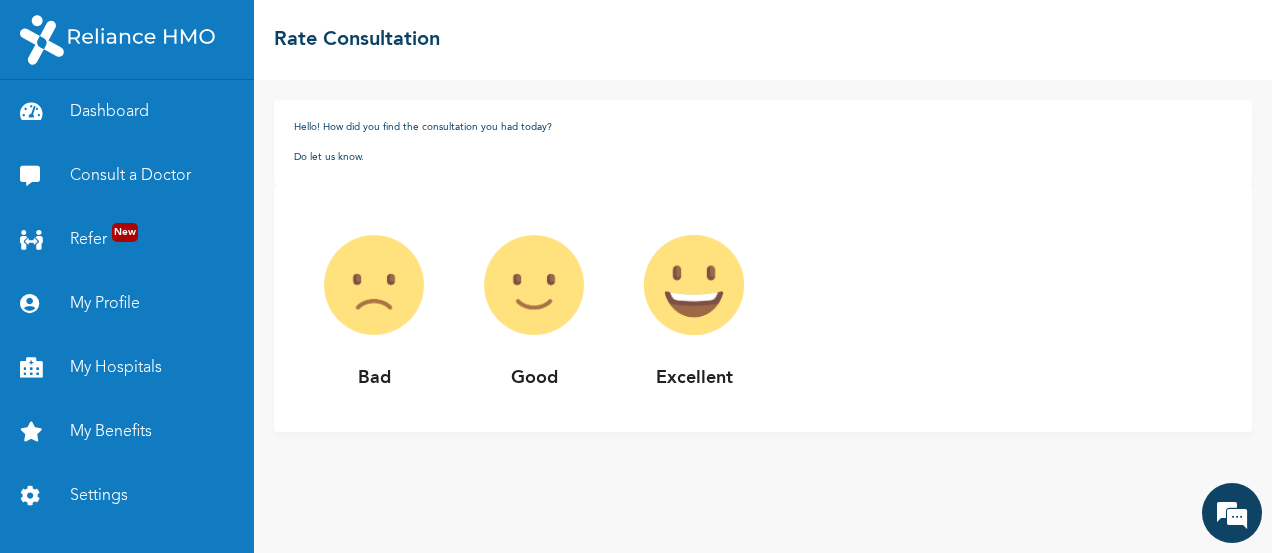 click at bounding box center [694, 285] 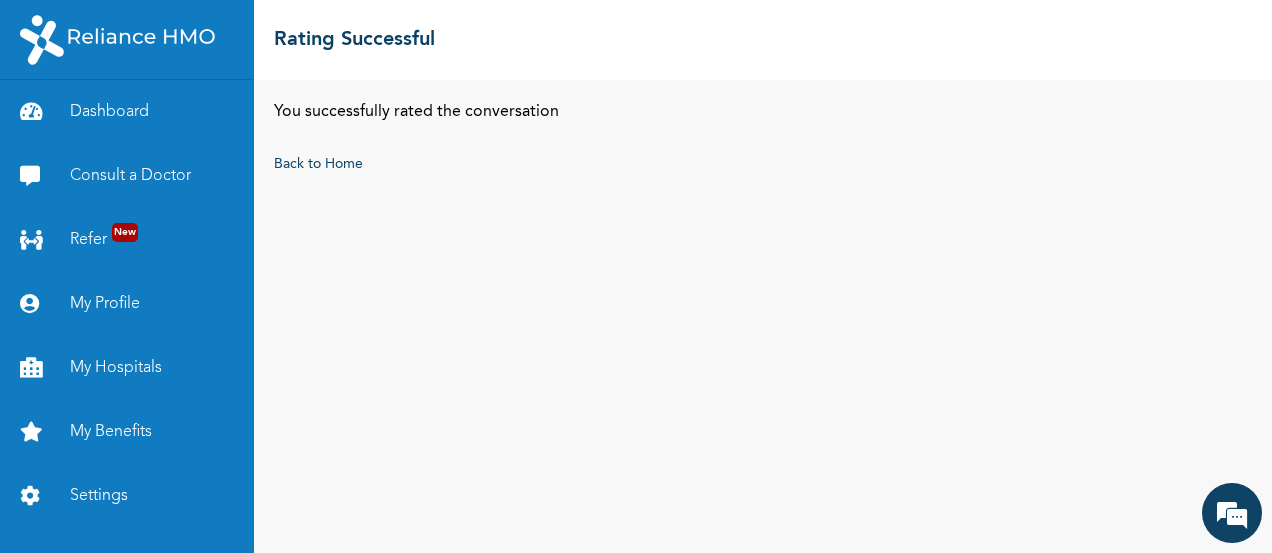 click on "You successfully rated the conversation Back to Home" at bounding box center [763, 316] 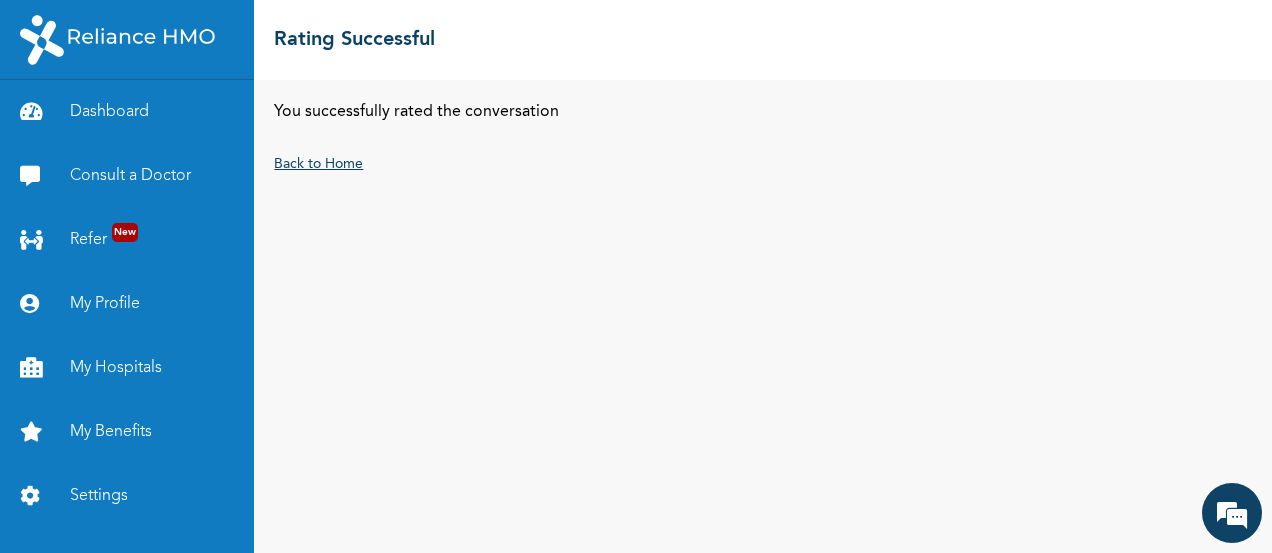 click on "Back to Home" at bounding box center (318, 164) 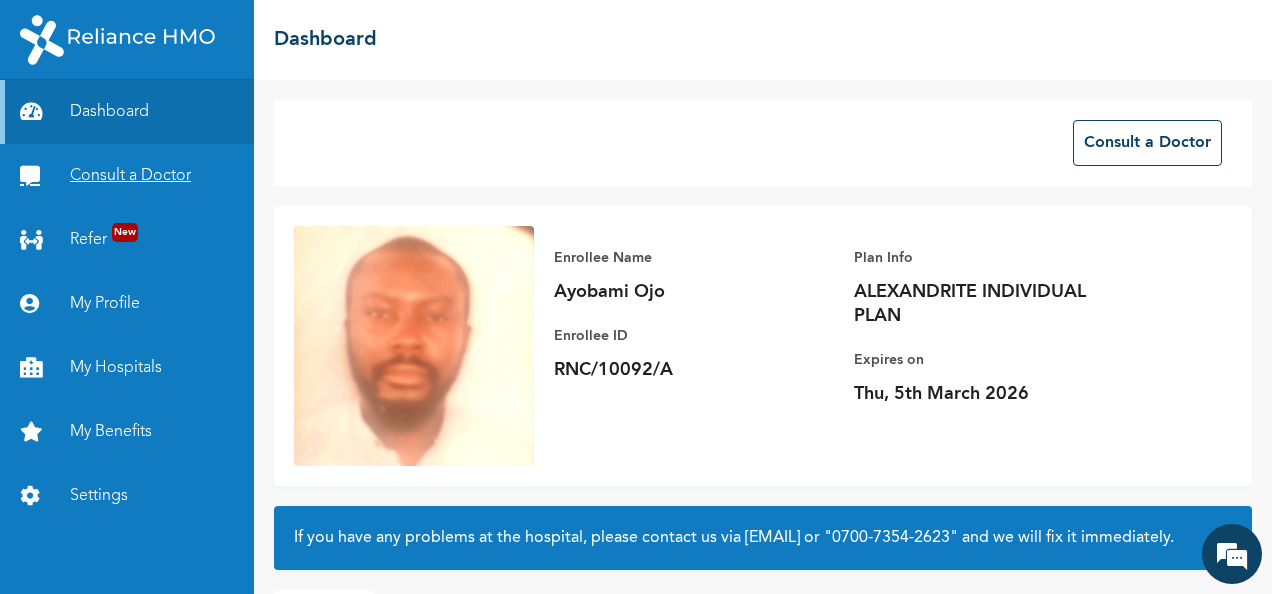 click on "Consult a Doctor" at bounding box center [130, 176] 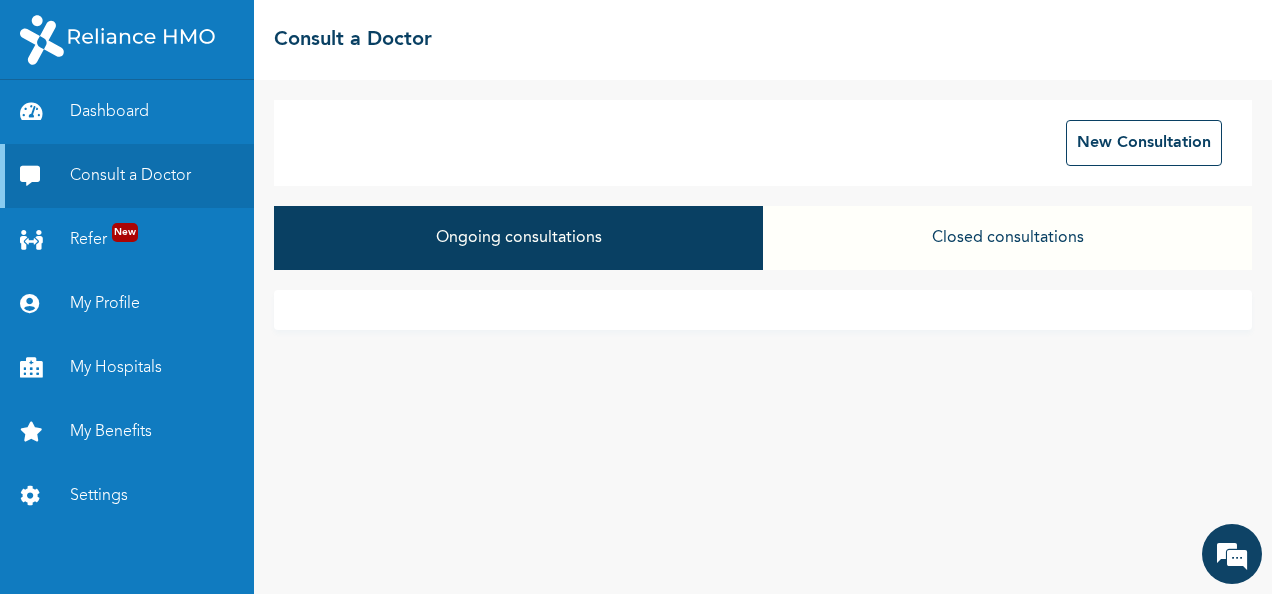 click on "Closed consultations" at bounding box center (1007, 238) 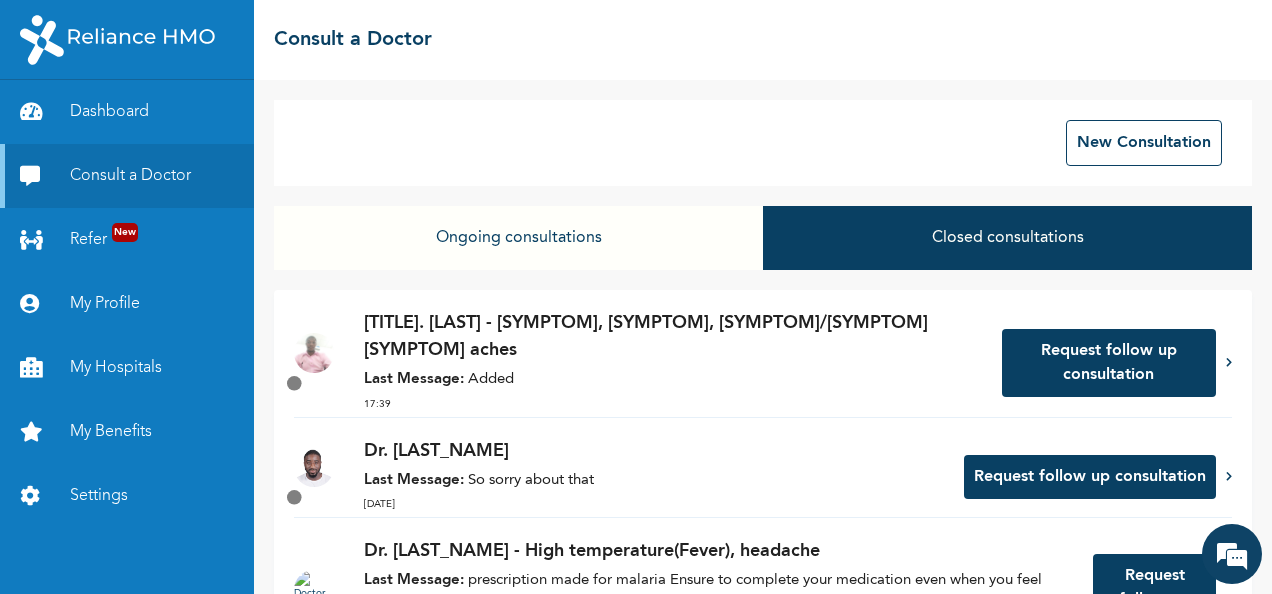 click on "Last Message:   Added" at bounding box center [673, 380] 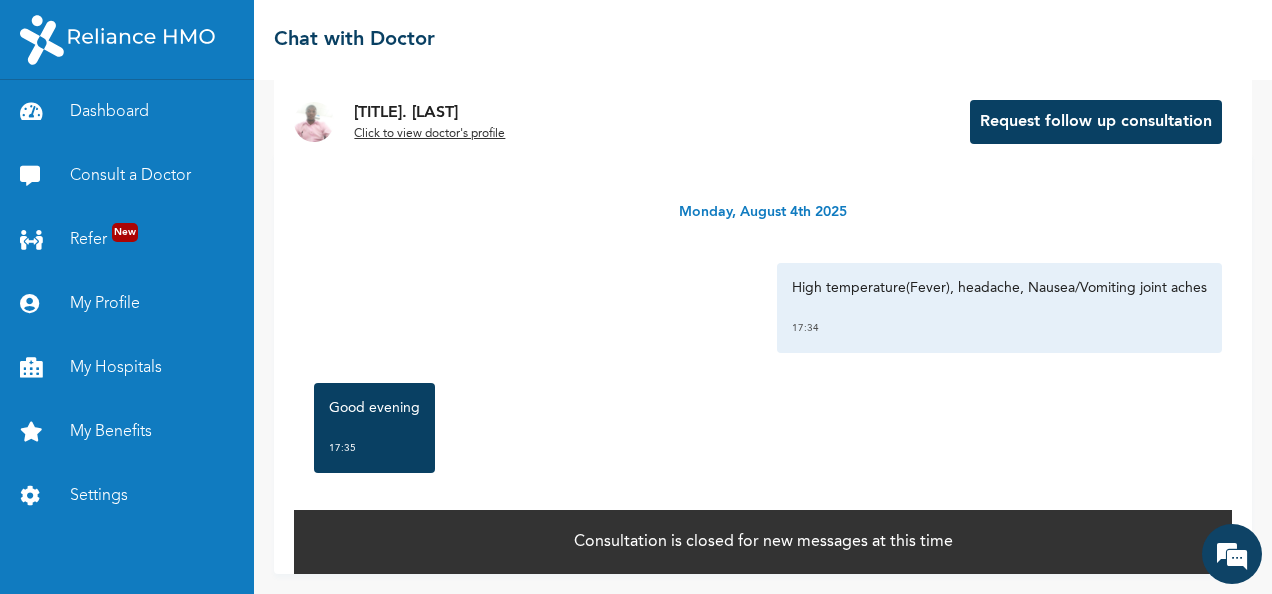 scroll, scrollTop: 104, scrollLeft: 0, axis: vertical 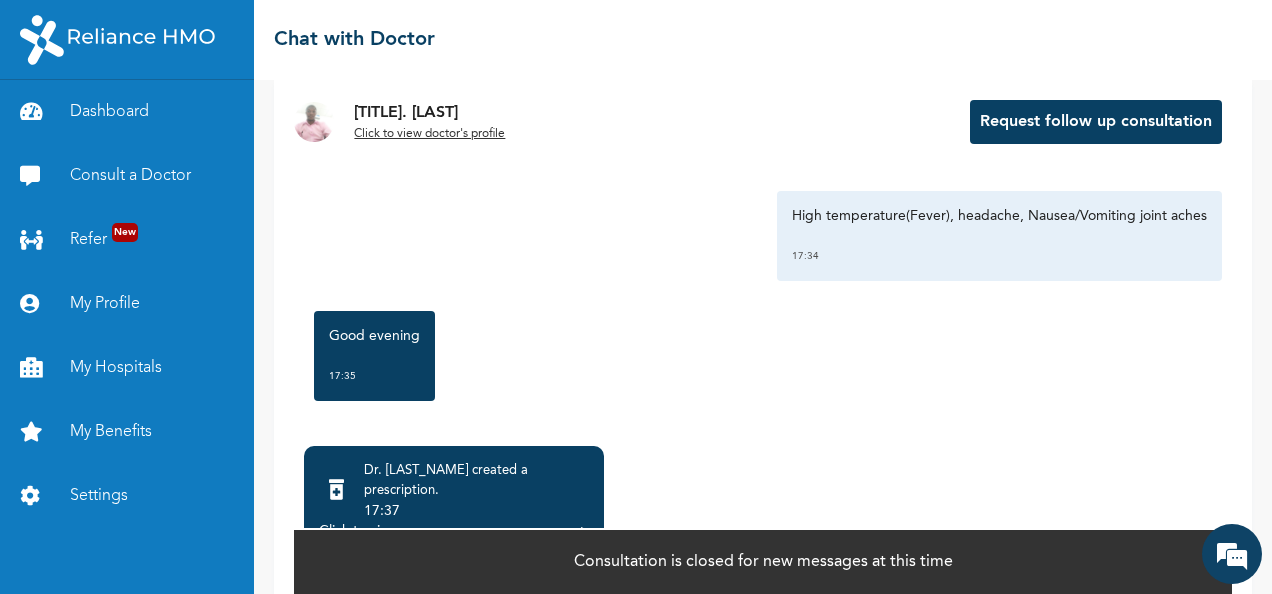 click on "Dr. [LAST_NAME] created a prescription" at bounding box center [446, 480] 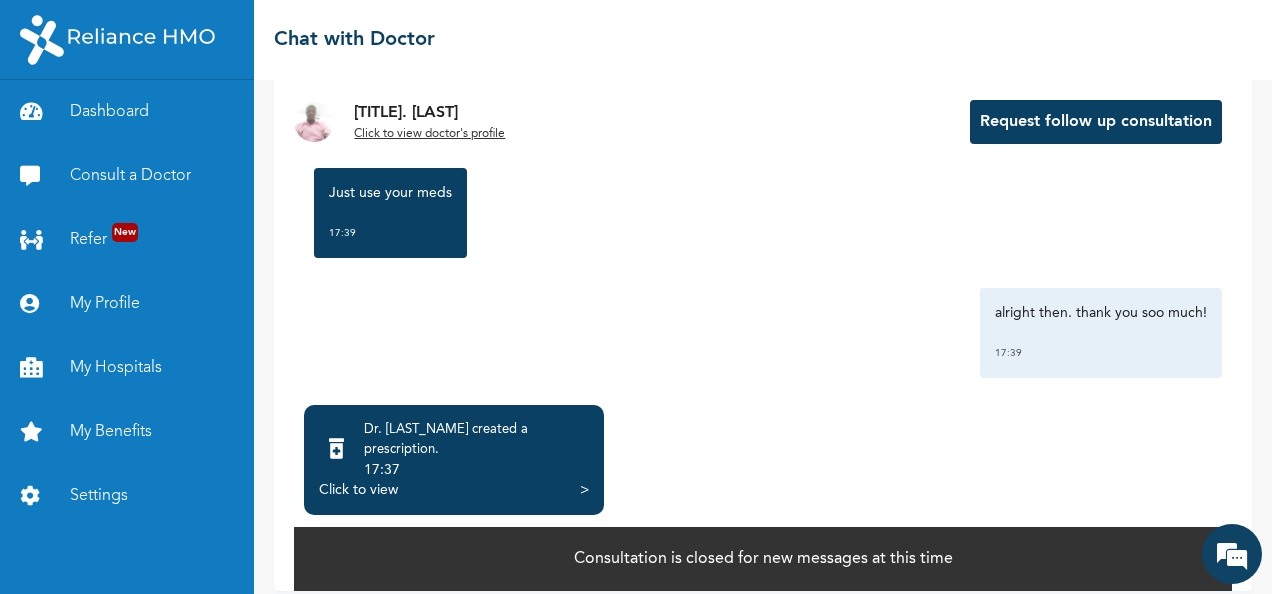 scroll, scrollTop: 1869, scrollLeft: 0, axis: vertical 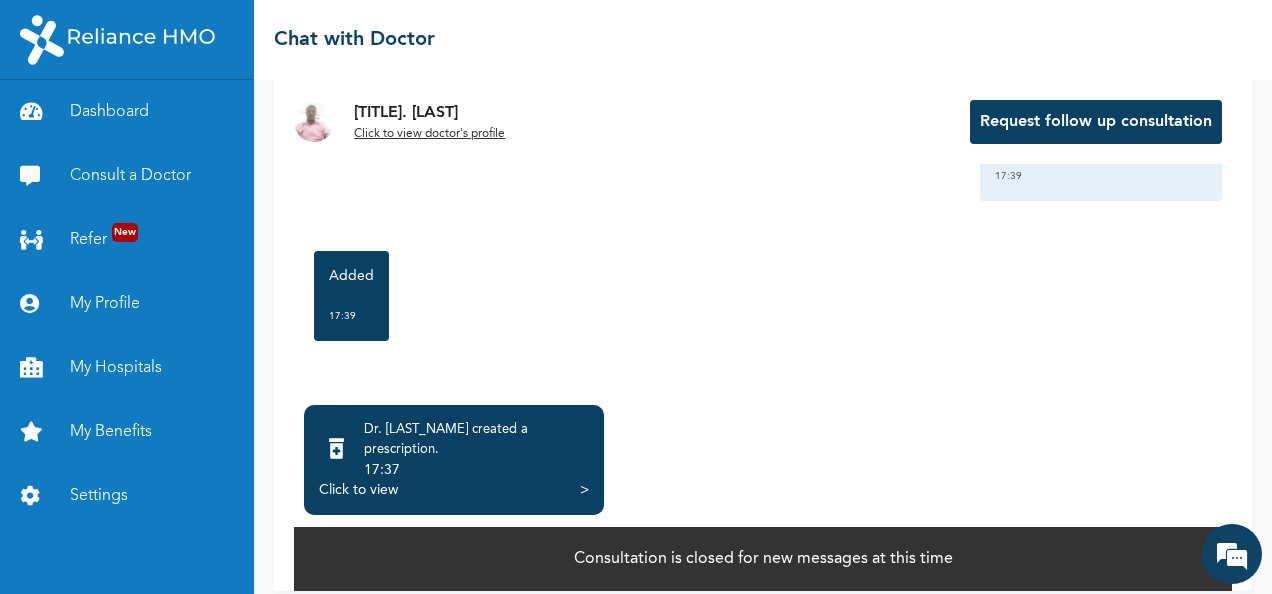 click on "Dr. [LAST_NAME] created a prescription" at bounding box center [446, 439] 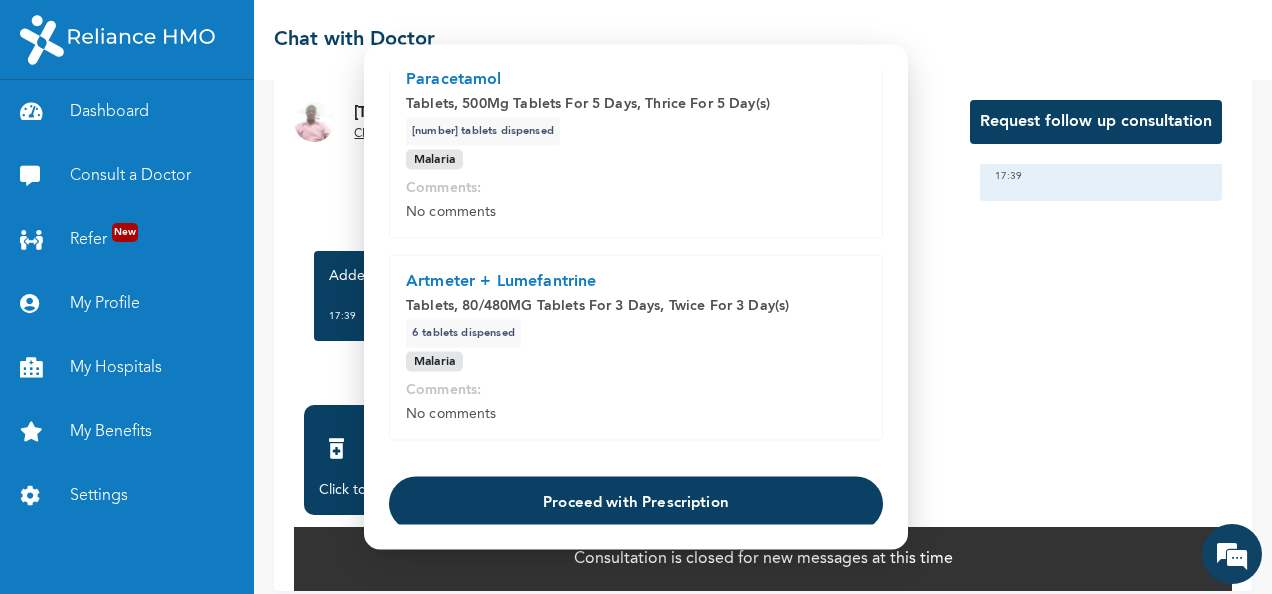 scroll, scrollTop: 358, scrollLeft: 0, axis: vertical 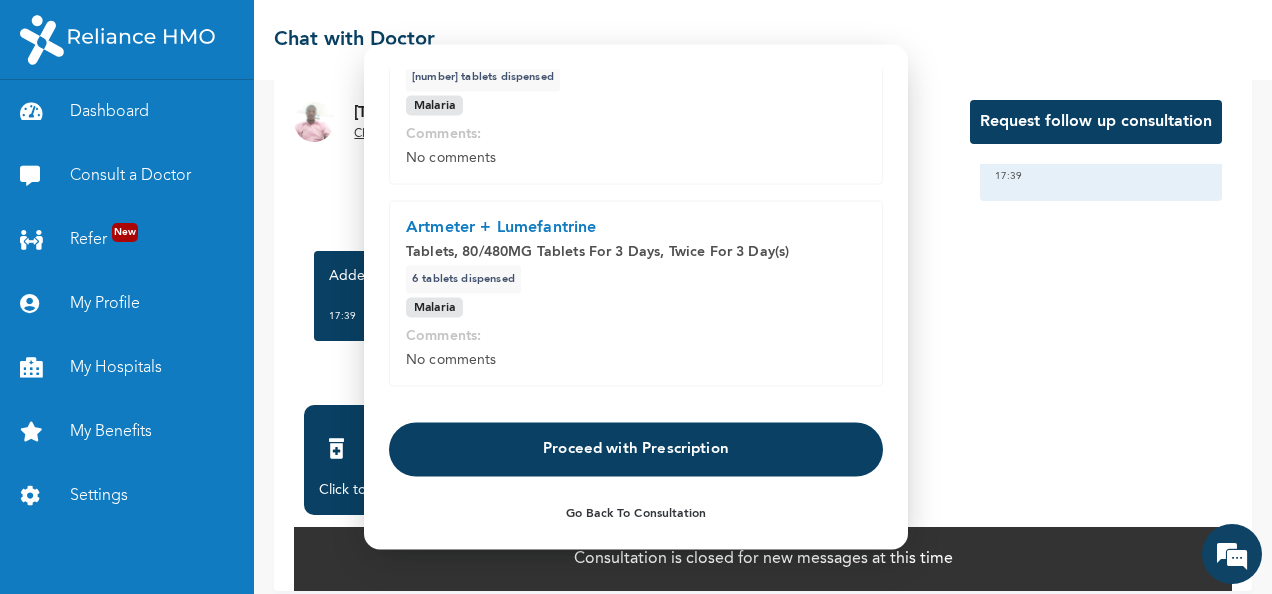 click on "Proceed with Prescription" at bounding box center [636, 449] 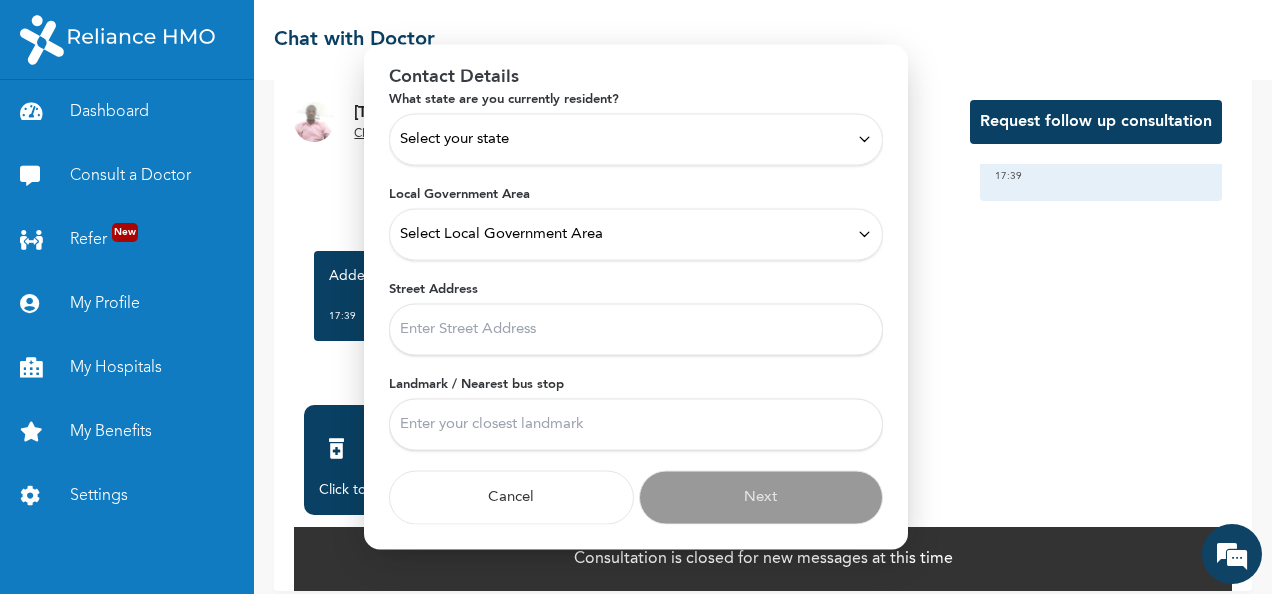 scroll, scrollTop: 87, scrollLeft: 0, axis: vertical 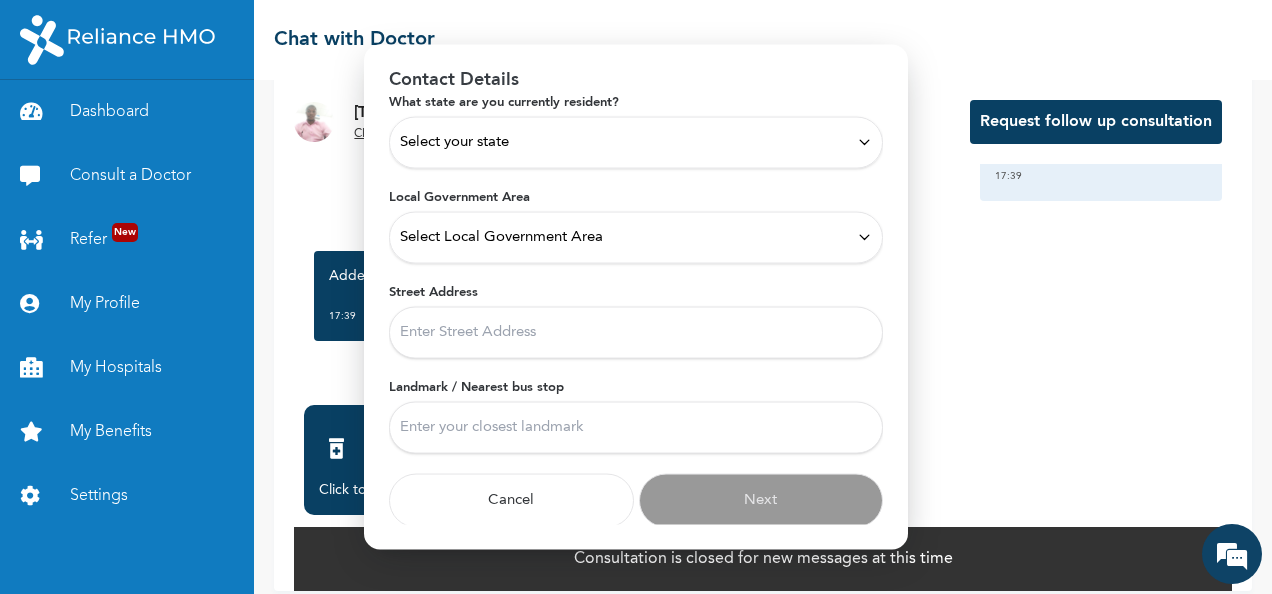 click on "Select your state" at bounding box center (636, 142) 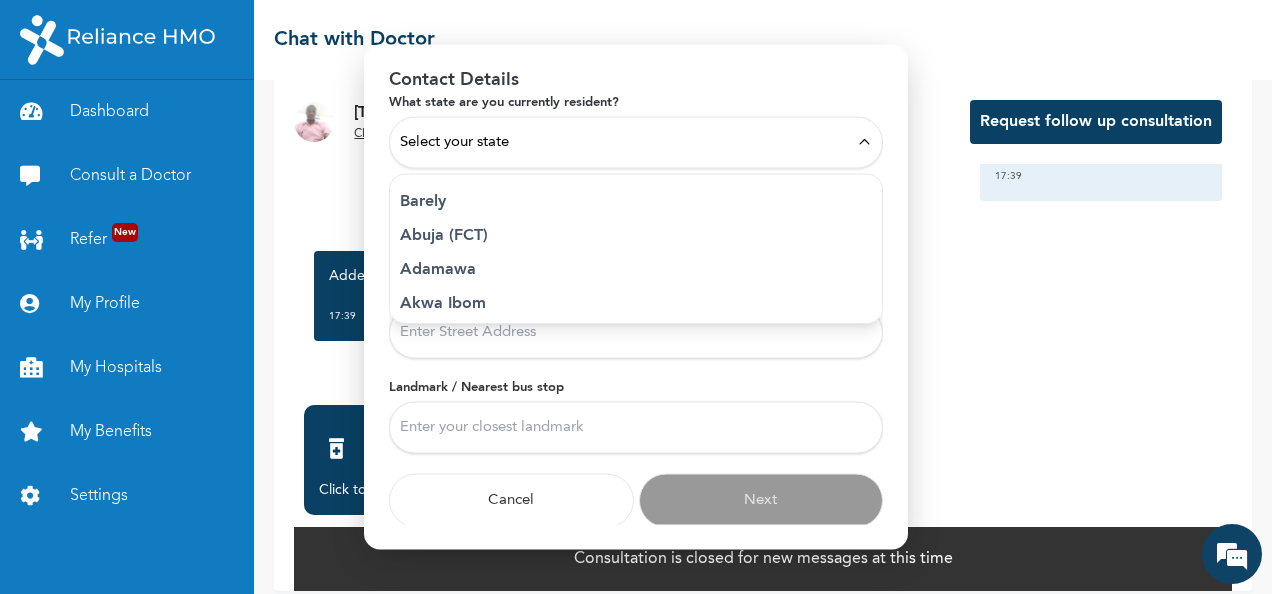 click on "Abuja (FCT)" at bounding box center (636, 235) 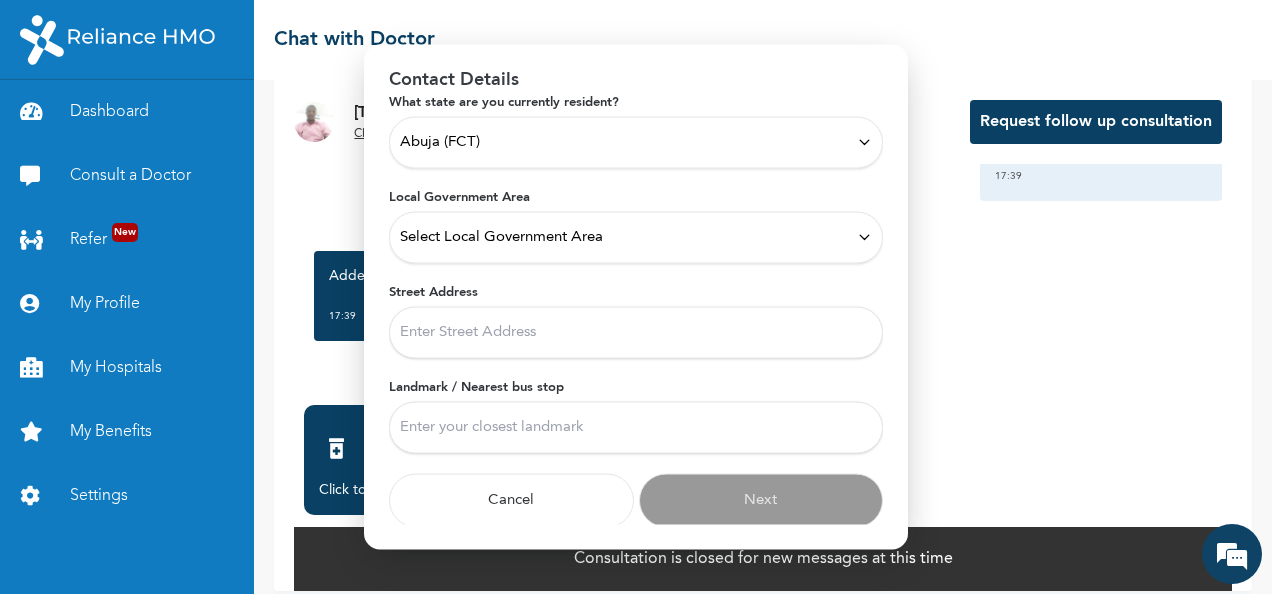 click on "Select Local Government Area" at bounding box center [501, 237] 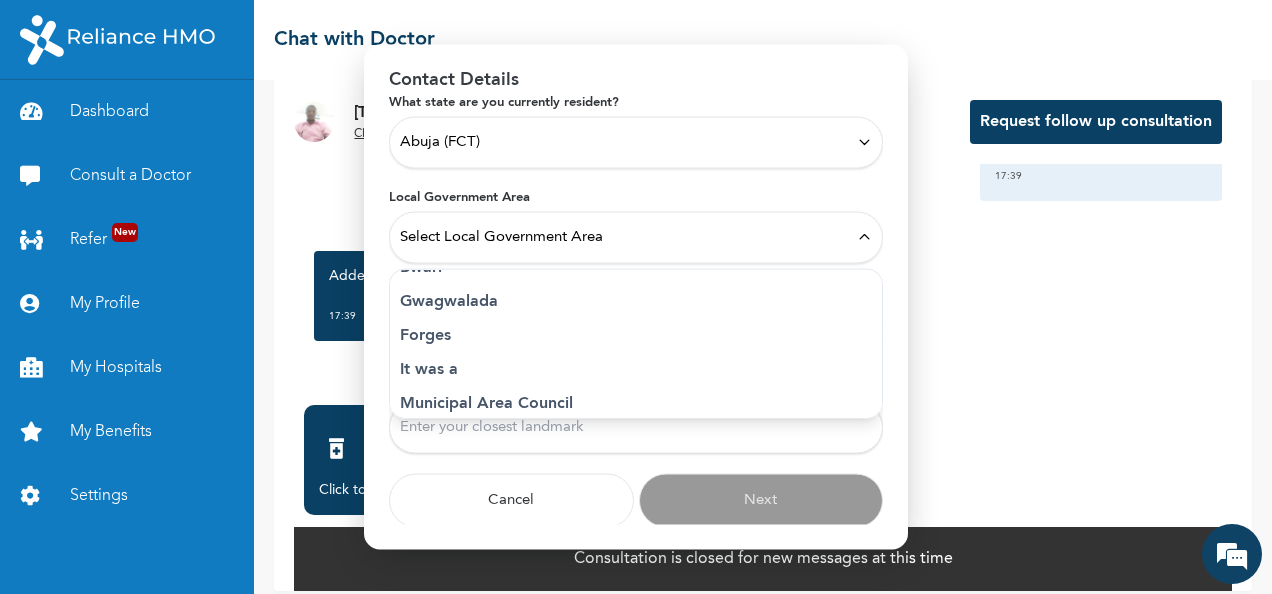 scroll, scrollTop: 75, scrollLeft: 0, axis: vertical 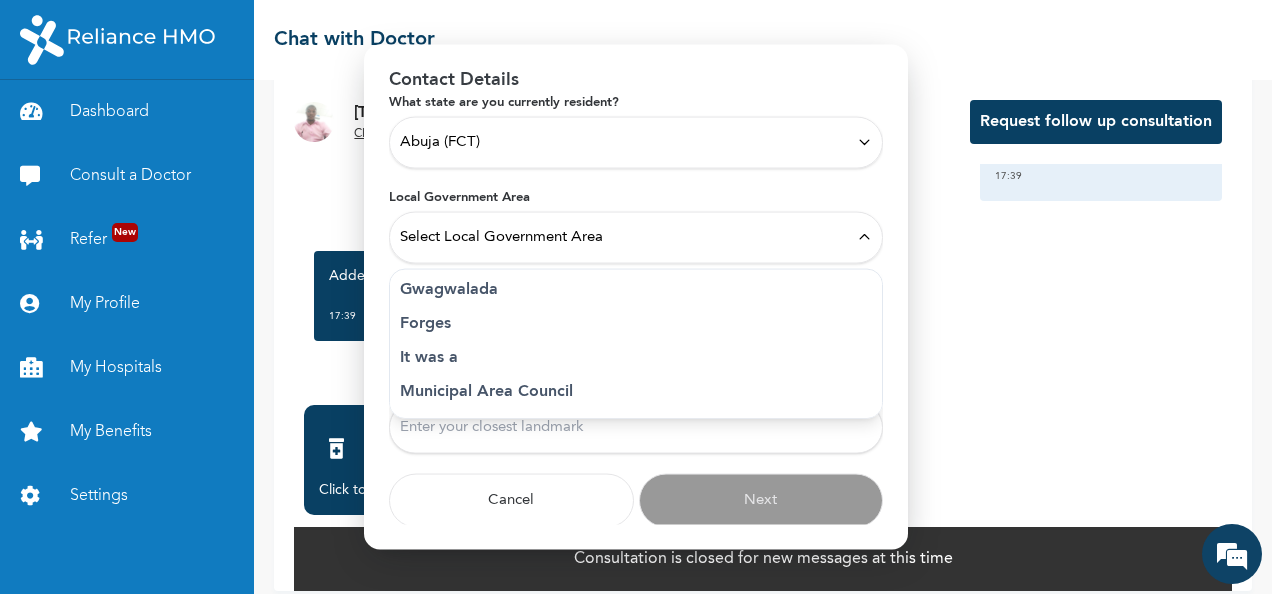 click on "Municipal Area Council" at bounding box center (636, 391) 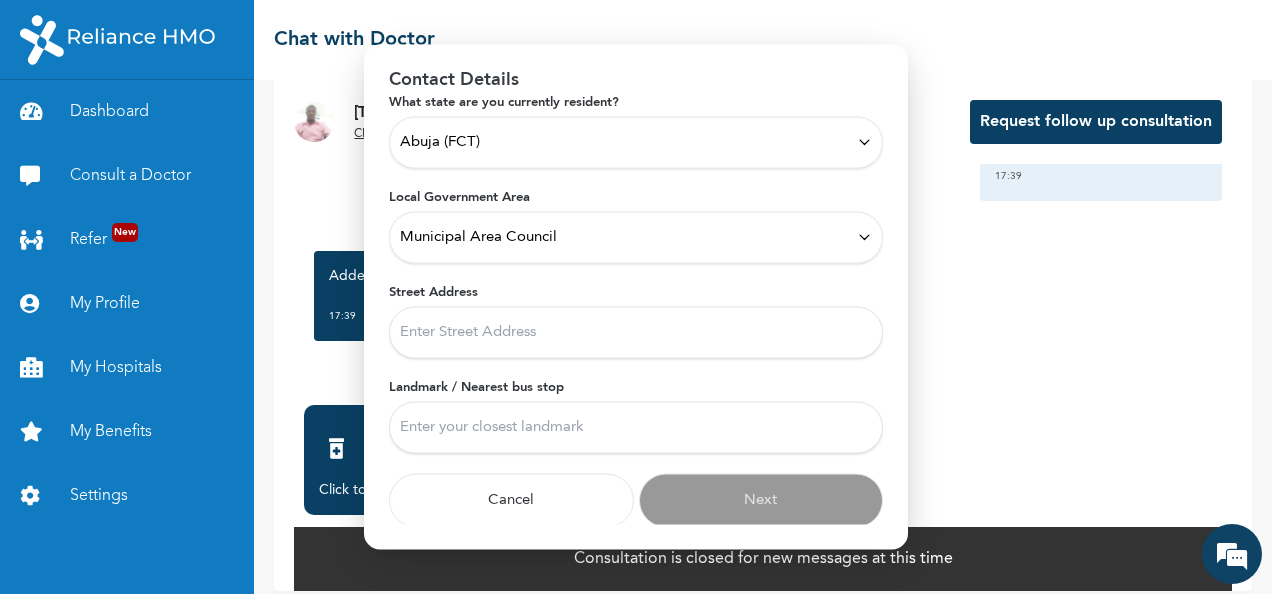 click on "Street Address" at bounding box center (636, 332) 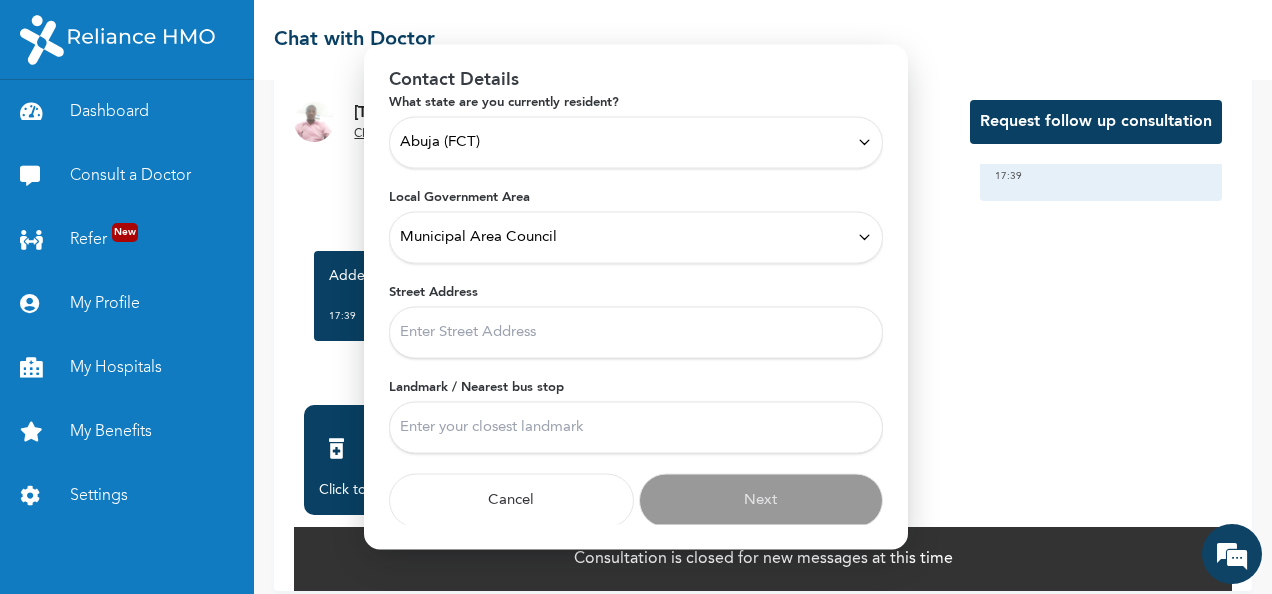 type on "no [NUMBER] [STREET], [CITY], [STATE]" 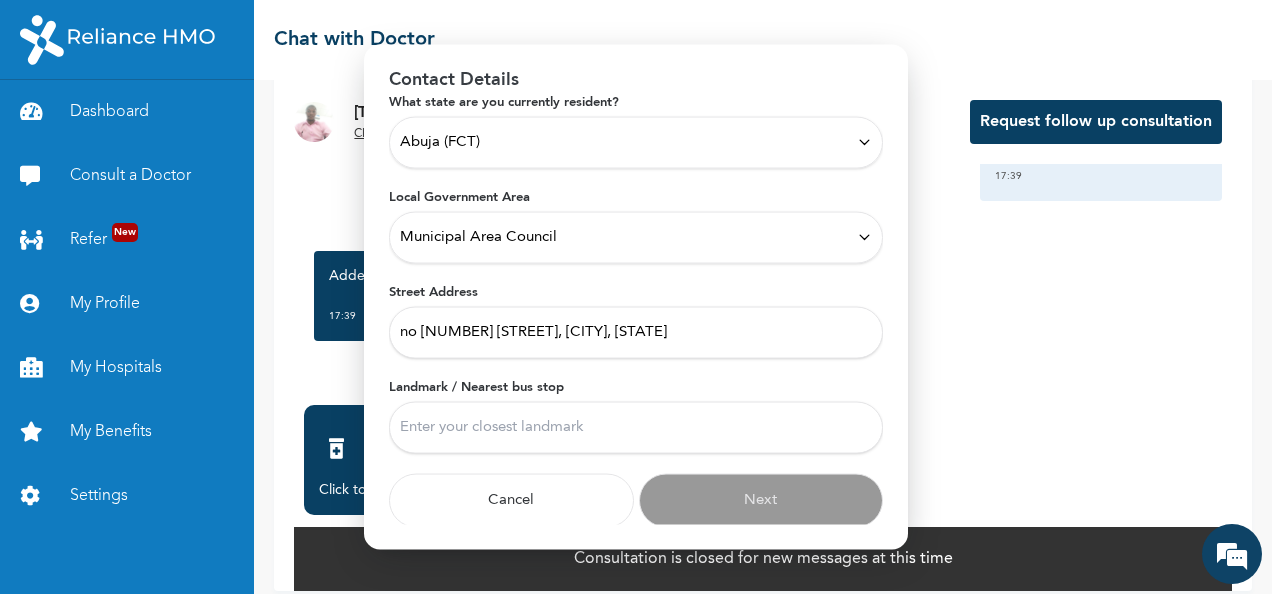 type on "city college of education karu" 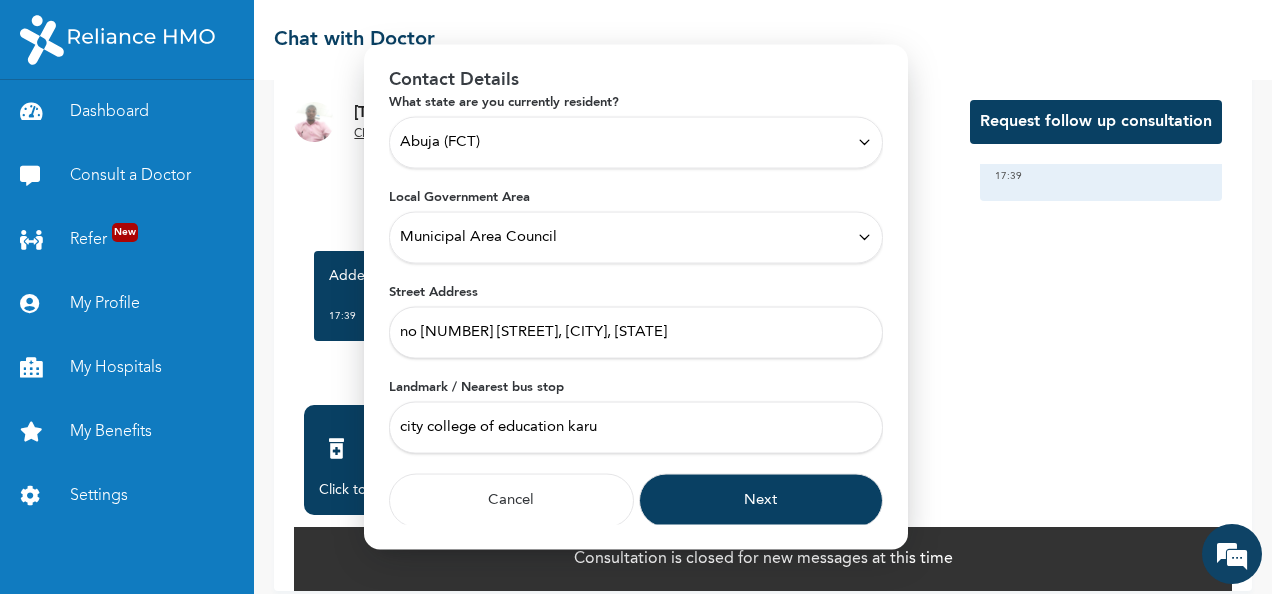 click on "Next" at bounding box center [761, 500] 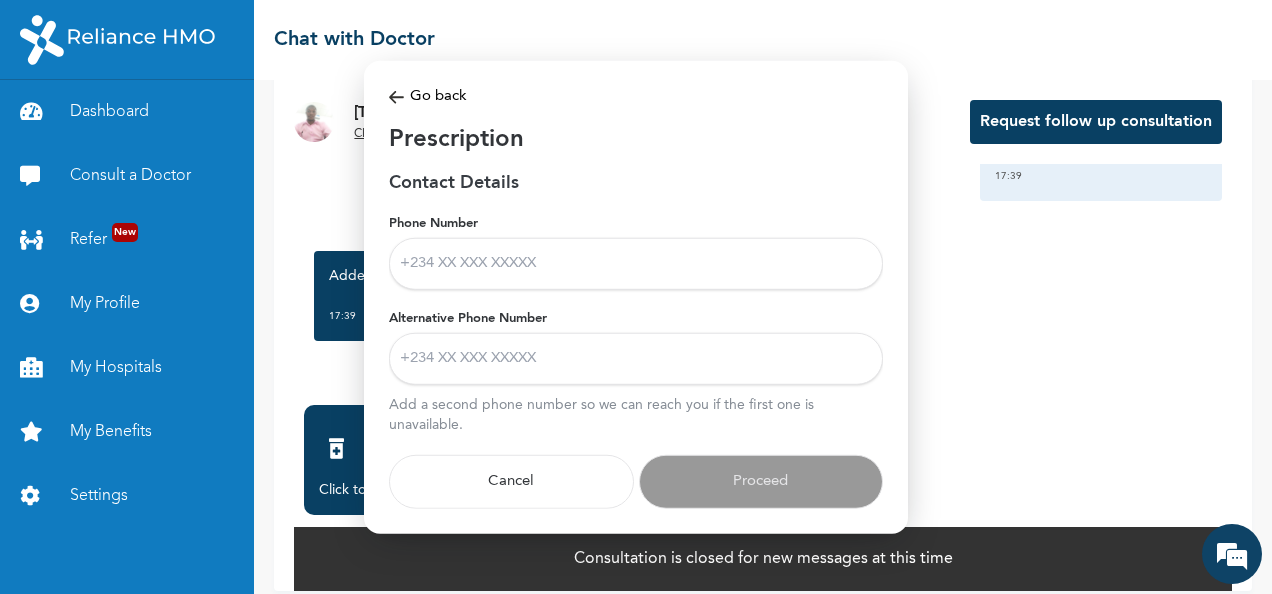 scroll, scrollTop: 0, scrollLeft: 0, axis: both 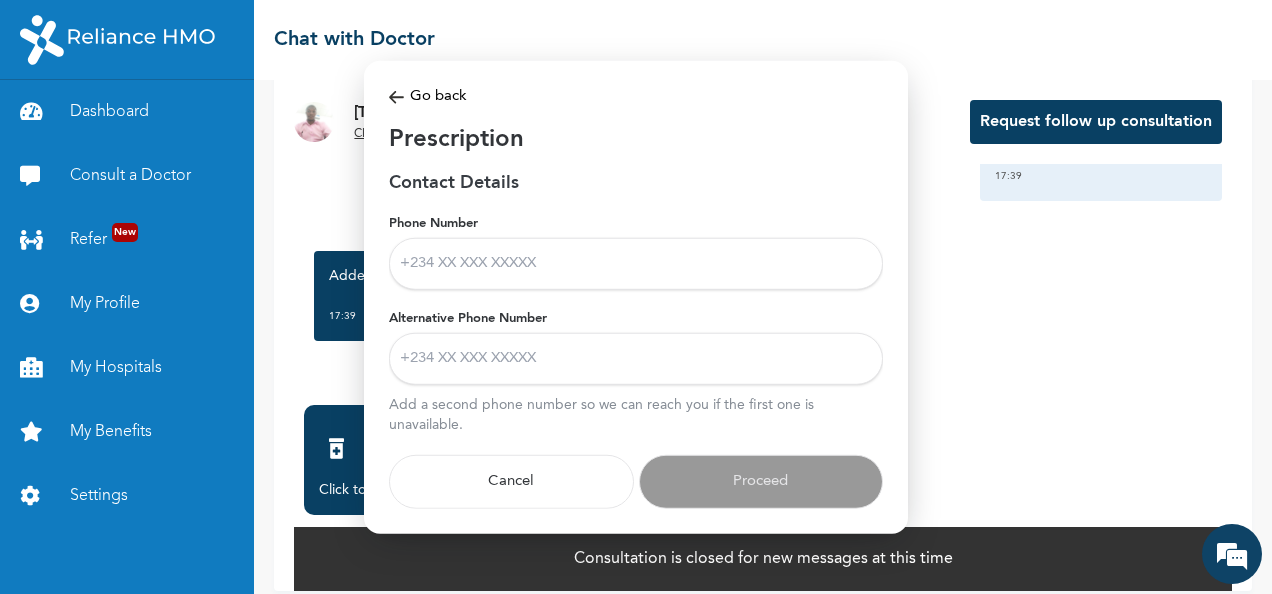 click on "Phone Number" at bounding box center (636, 263) 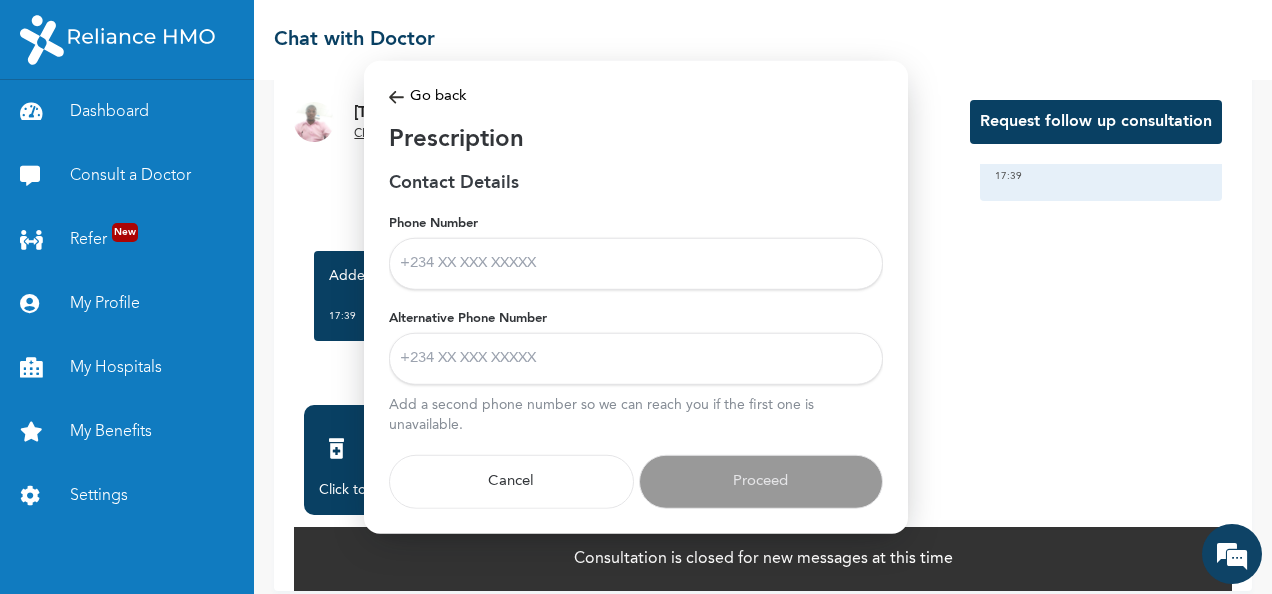 type on "[PHONE]" 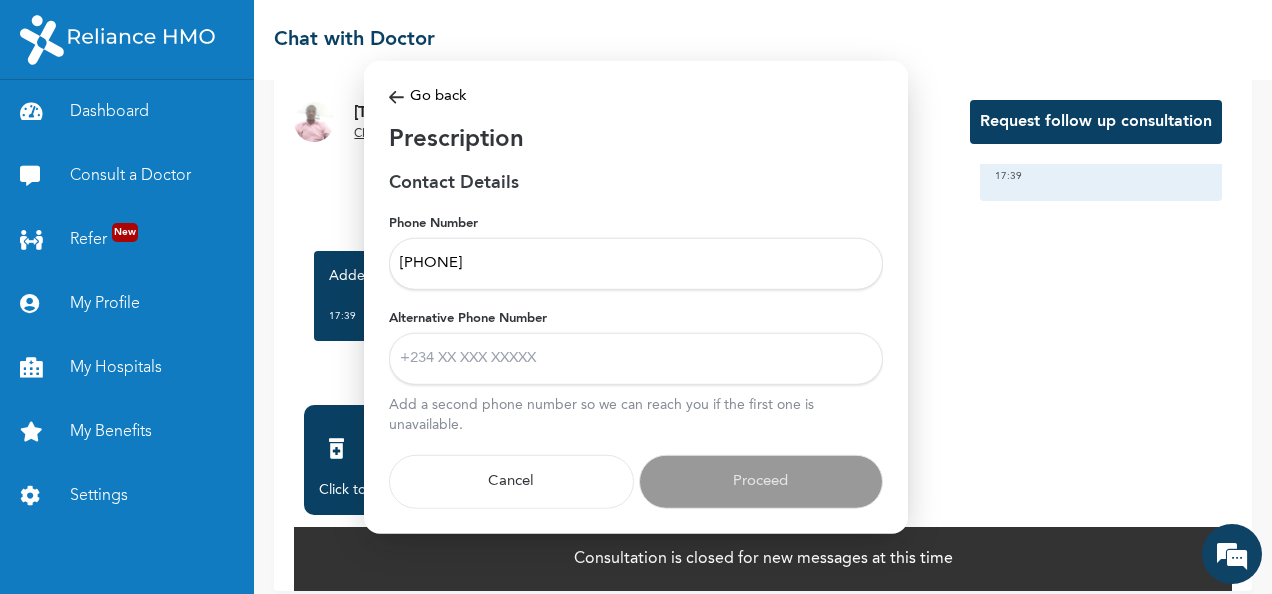 type on "[PHONE]" 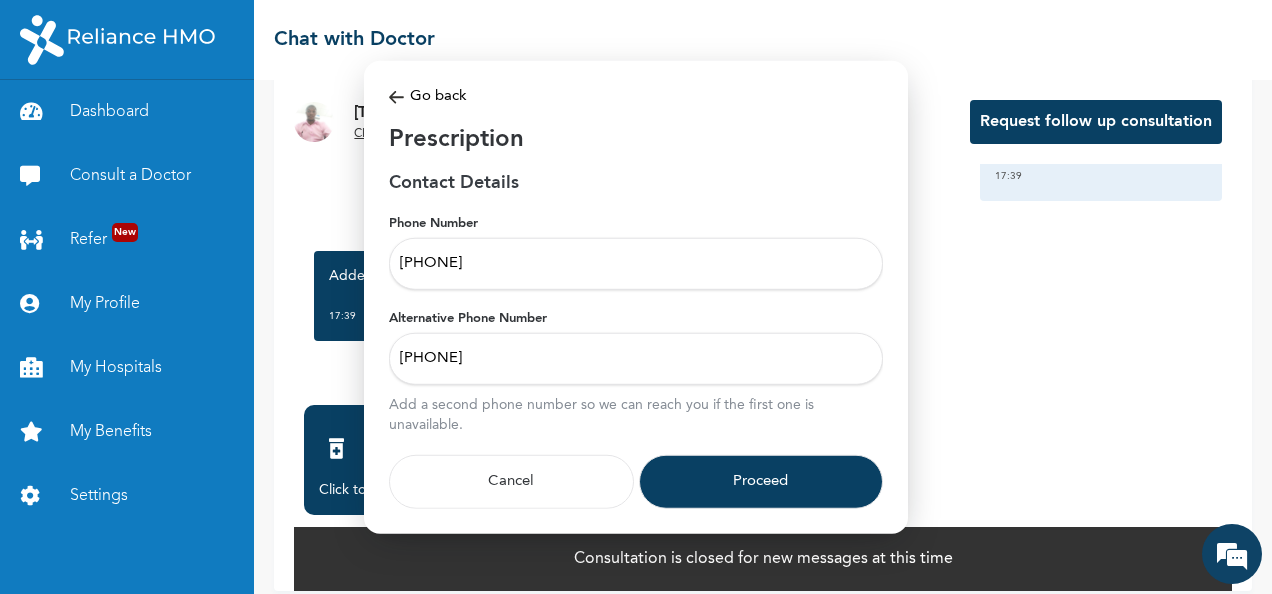click on "Proceed" at bounding box center (761, 481) 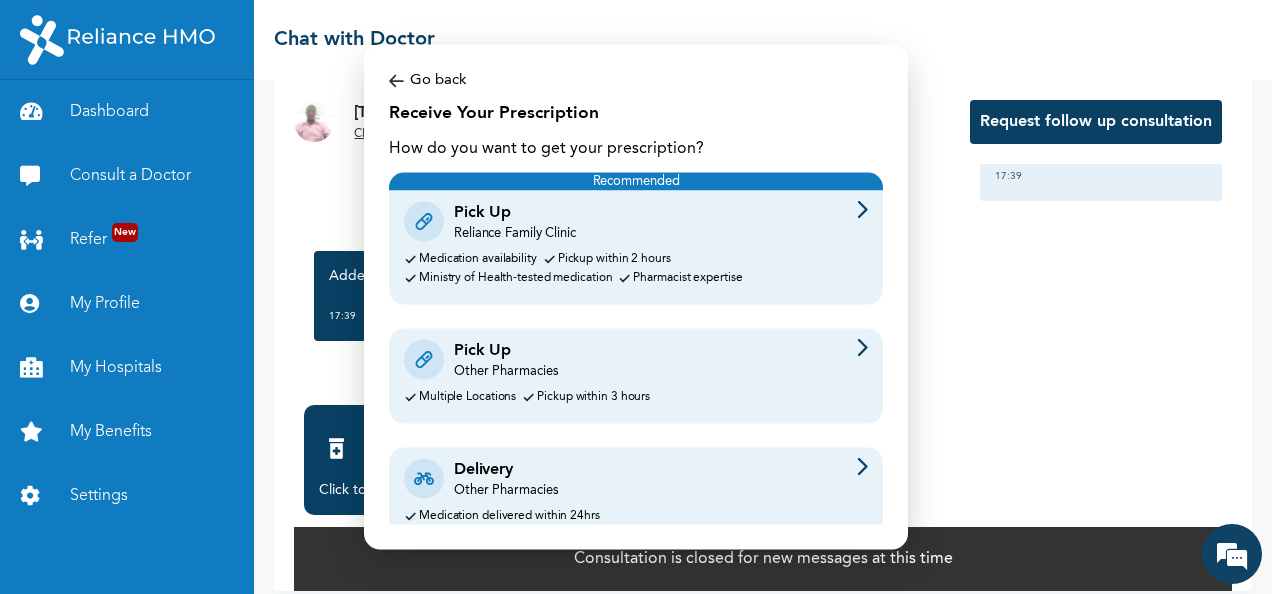 click on "Pickup within 3 hours" at bounding box center [593, 396] 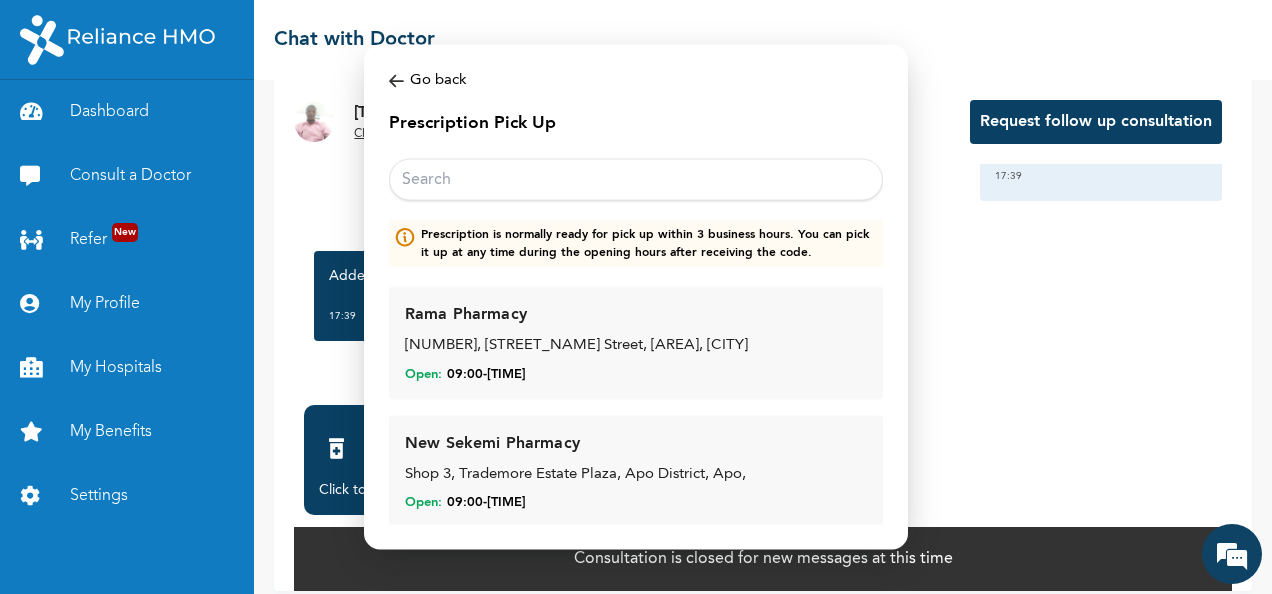 click at bounding box center (636, 180) 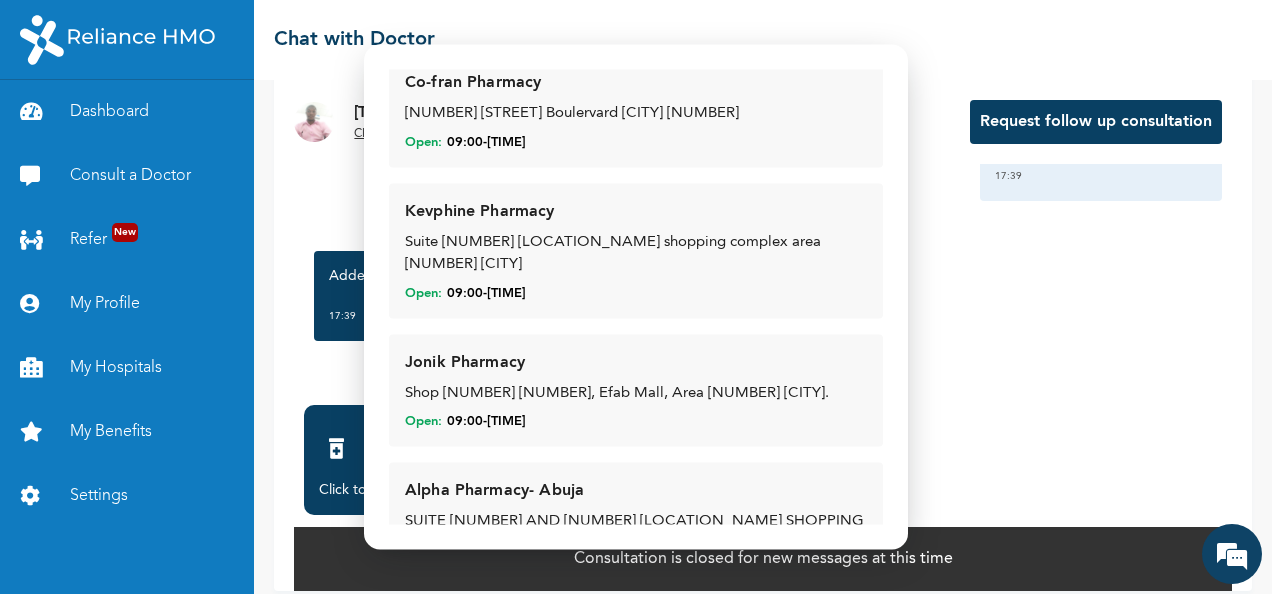 scroll, scrollTop: 940, scrollLeft: 0, axis: vertical 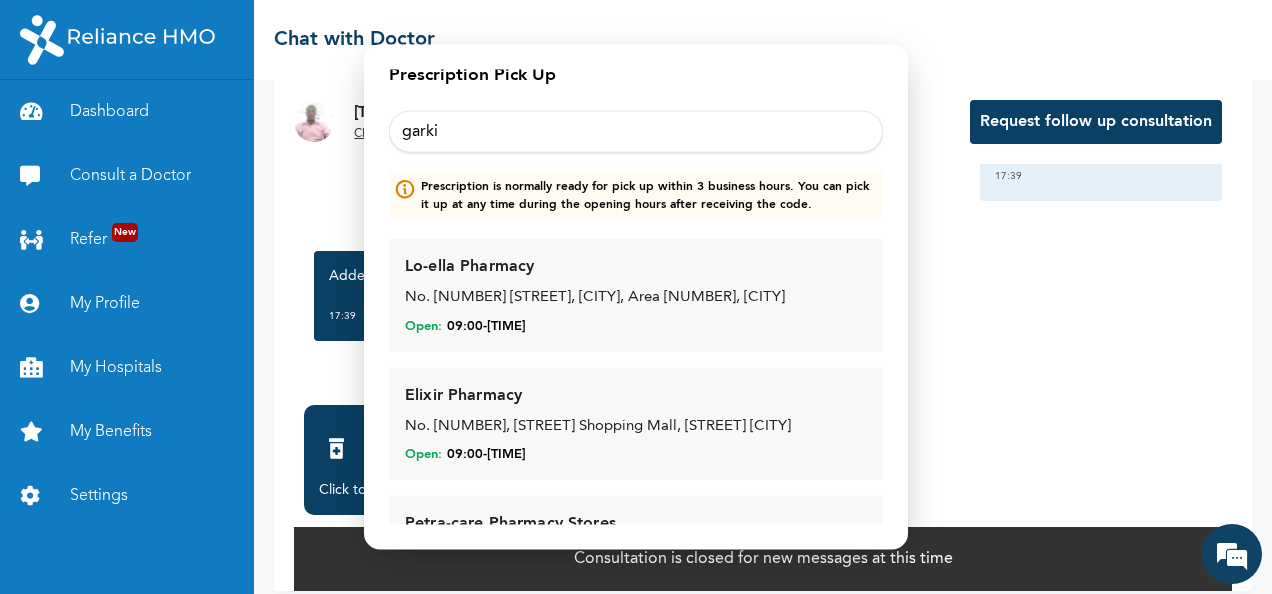click on "garki" at bounding box center (636, 132) 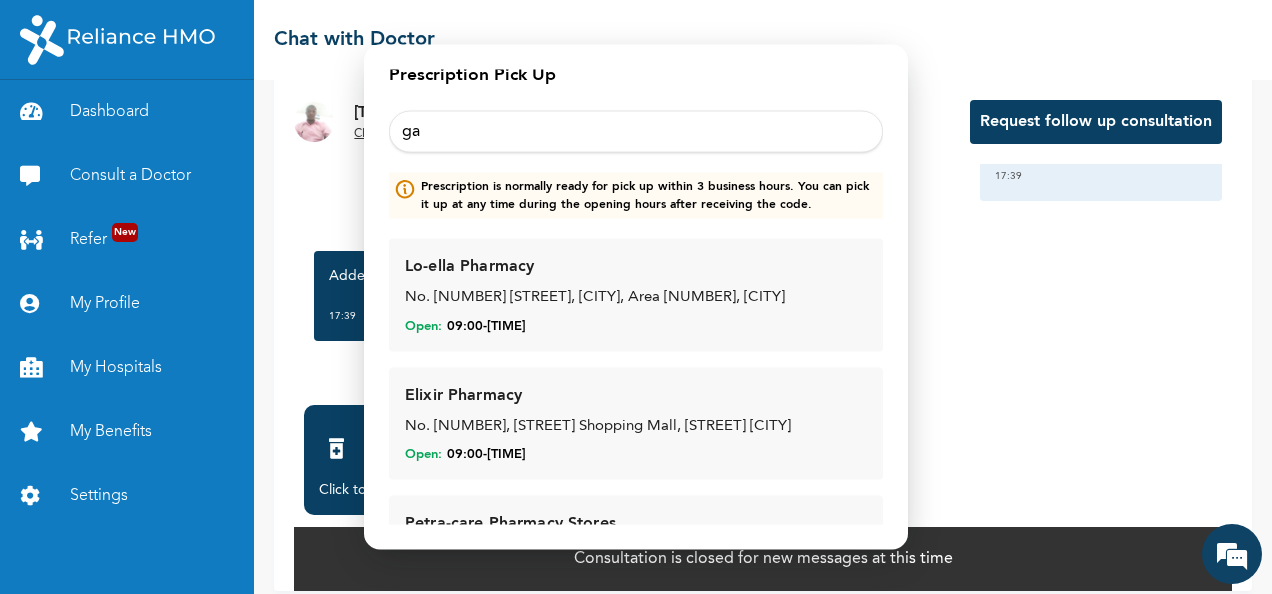 type on "g" 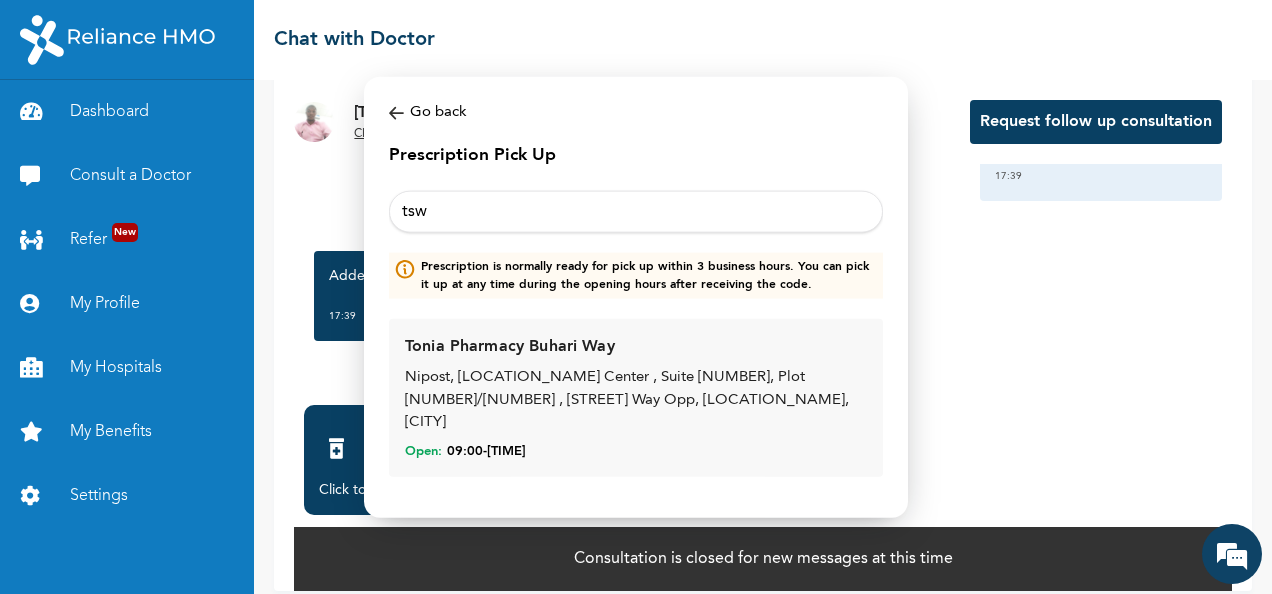 scroll, scrollTop: 0, scrollLeft: 0, axis: both 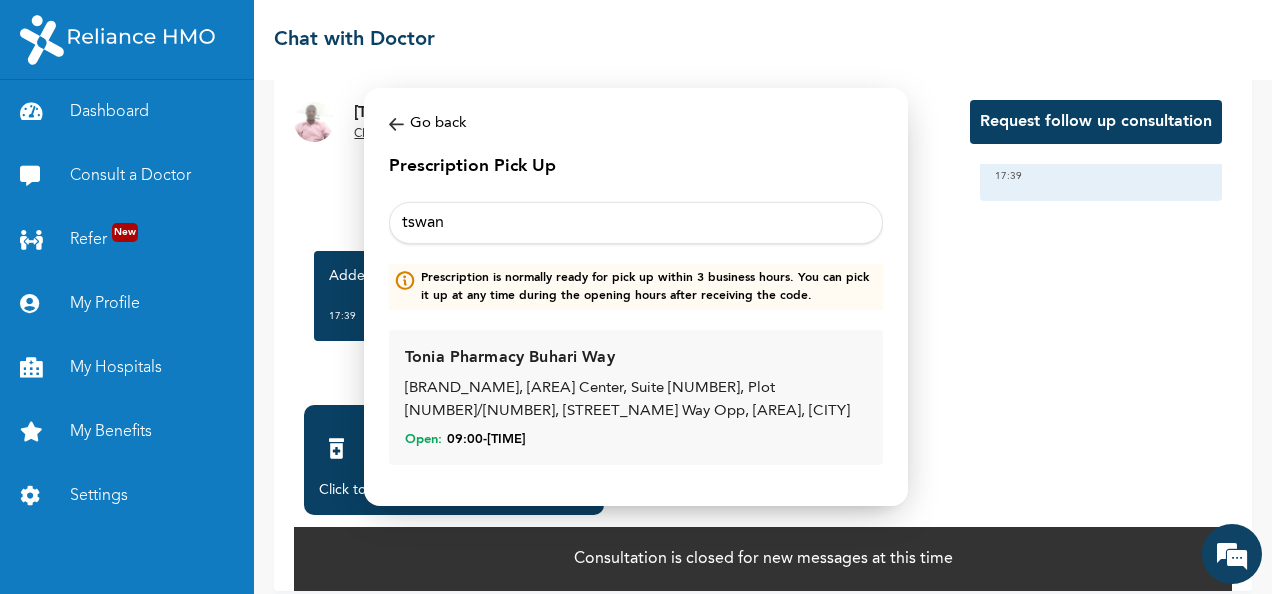 type on "tswan" 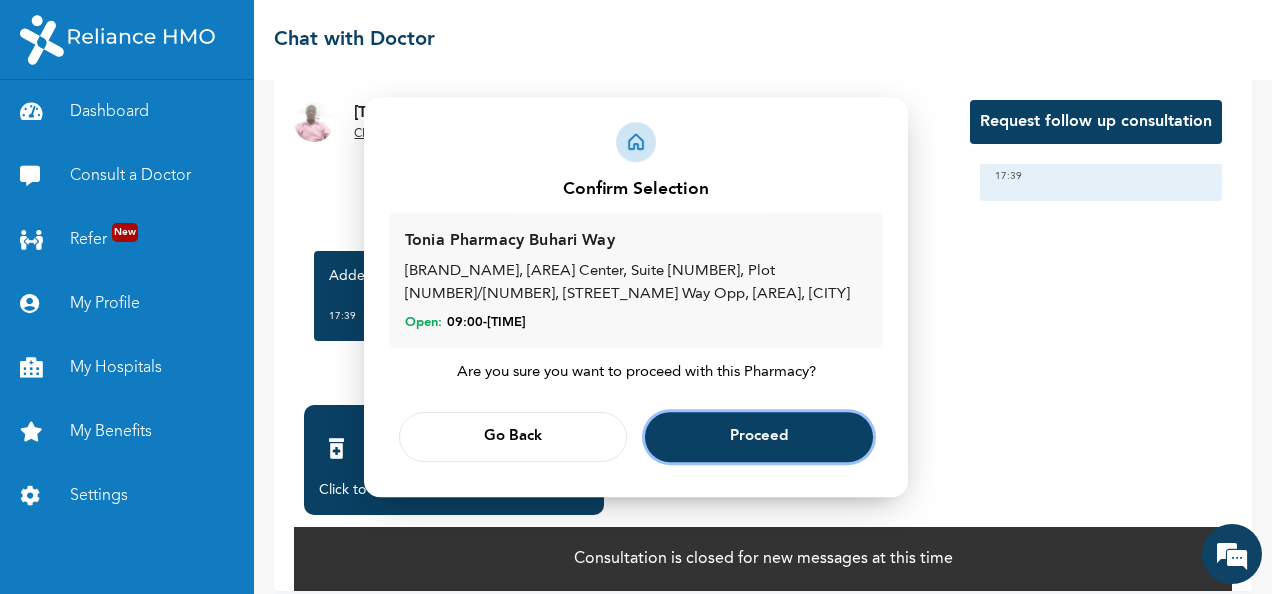 click on "Proceed" at bounding box center [759, 437] 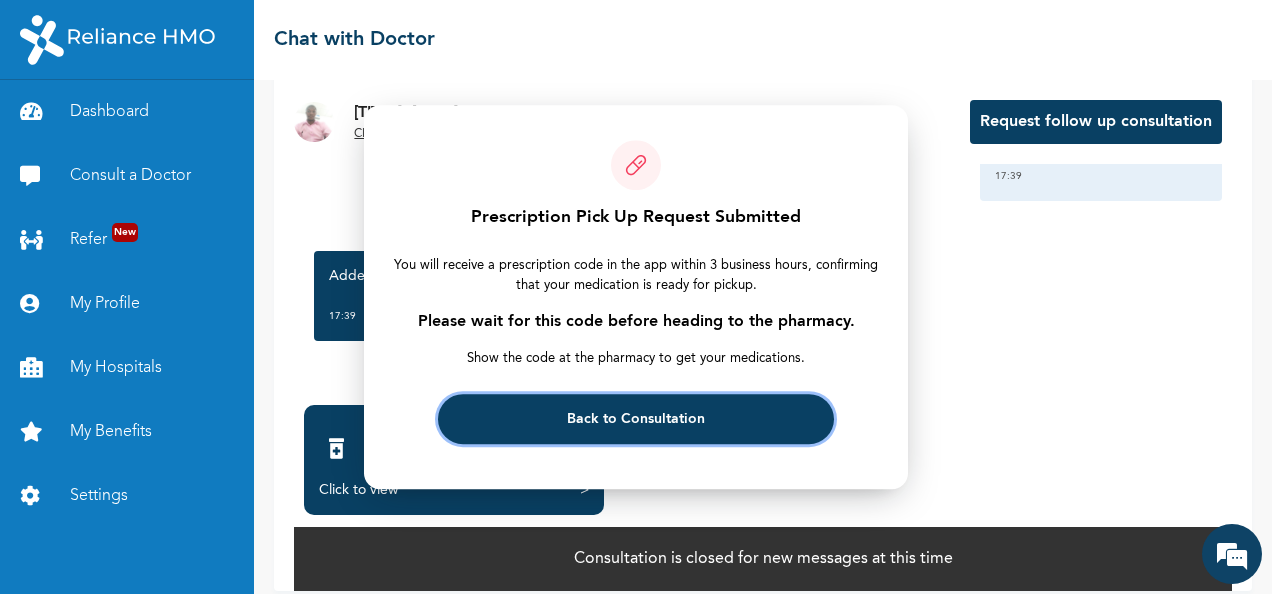 click on "Back to Consultation" at bounding box center [636, 419] 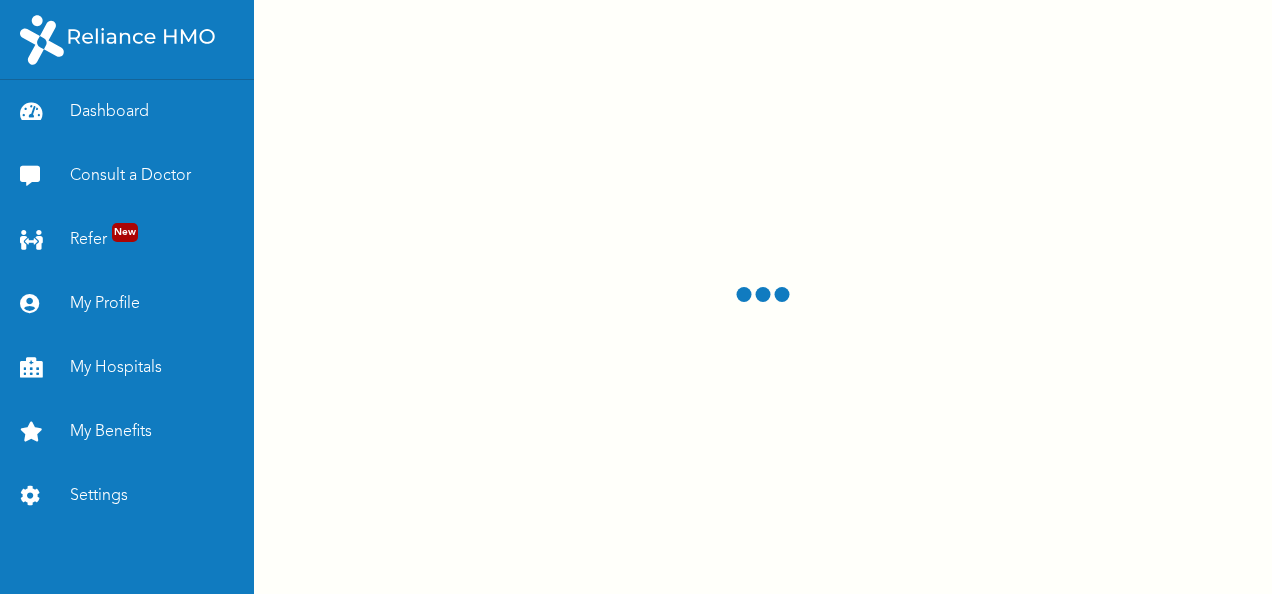 scroll, scrollTop: 0, scrollLeft: 0, axis: both 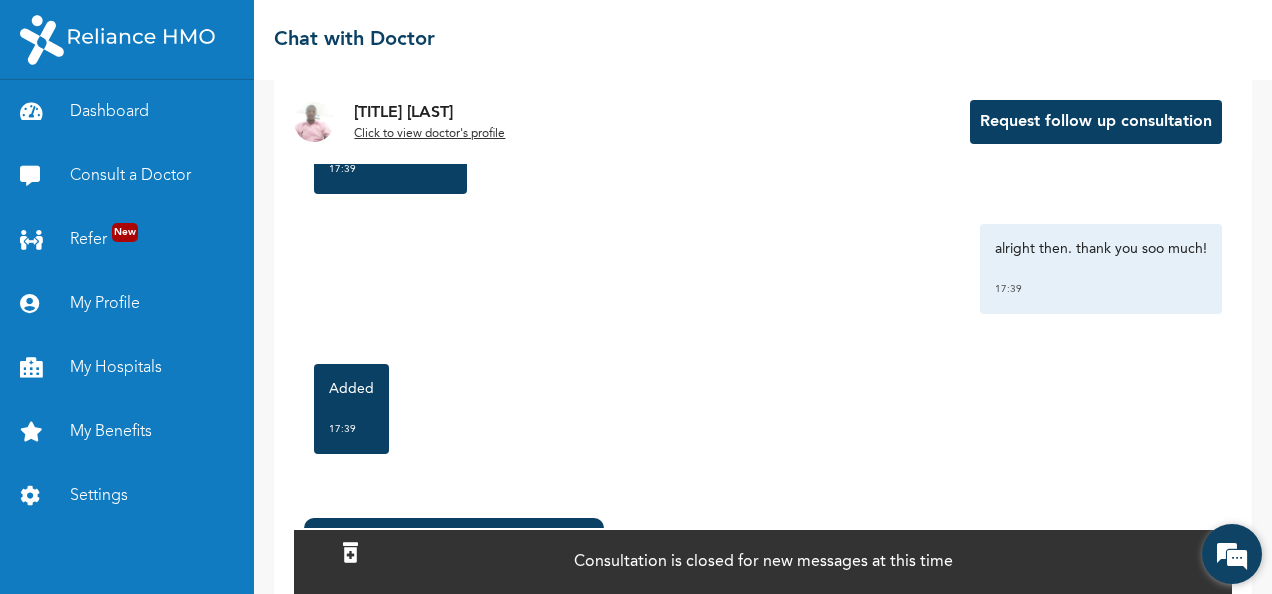 click at bounding box center [1232, 554] 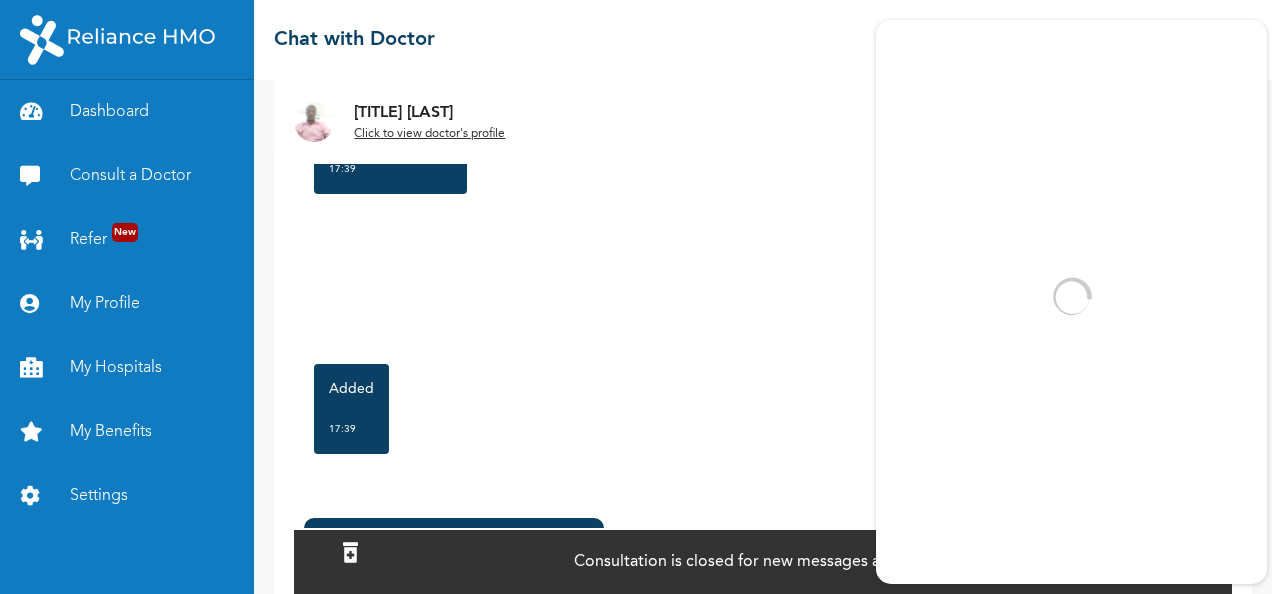 scroll, scrollTop: 0, scrollLeft: 0, axis: both 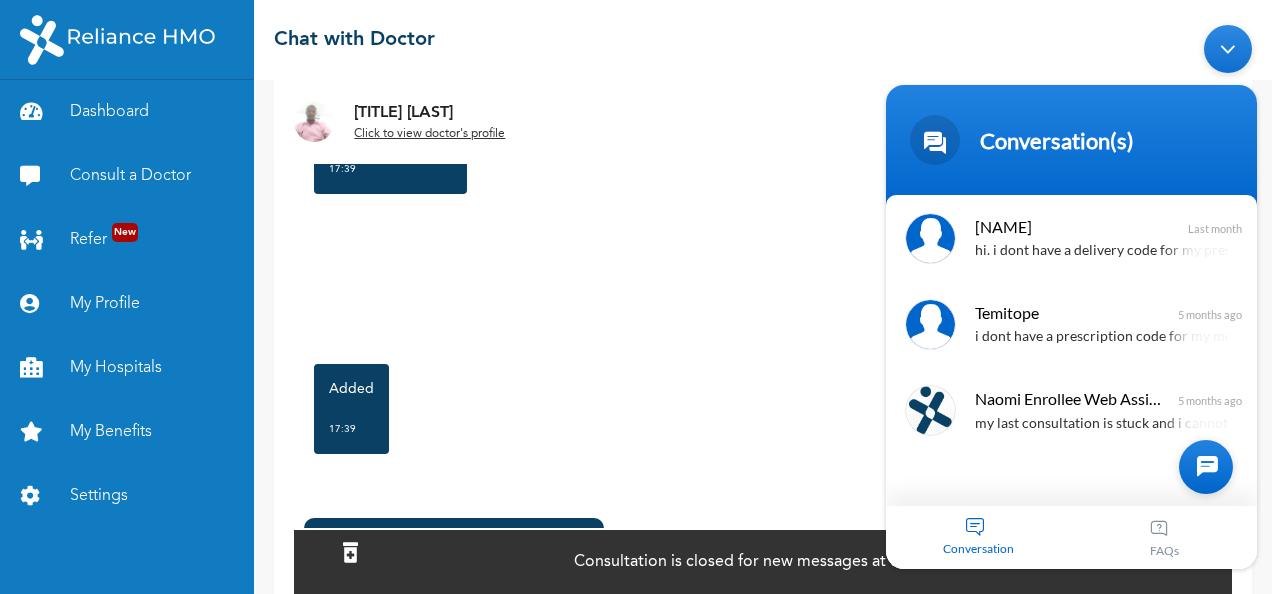 click on "Monday, August 4th 2025 High temperature(Fever), headache, Nausea/Vomiting joint aches 17:34 Good evening 17:35 Pls can you confirm your age and gender 17:35 hello, goodevening doctor! 17:36 M, 30 17:36 When did he above complain start 17:36 It started yesterday, but i took painkiller and i felt better 17:37 Ok 17:37 I will treat you for malaria 17:37 but i am beginning to feel the headache come back and the joint pains is majorly around my chest and neck 17:38 ok sir. but i also feel this nausea. 17:38 i have not dewormed in a long time 17:38 could you kindly add that to the prescription? 17:38 Malaria will cause body pain vomiting and nausea 17:38 Just use your meds 17:39 alright then. thank you soo much! 17:39 Added 17:39 *" at bounding box center (763, 330) 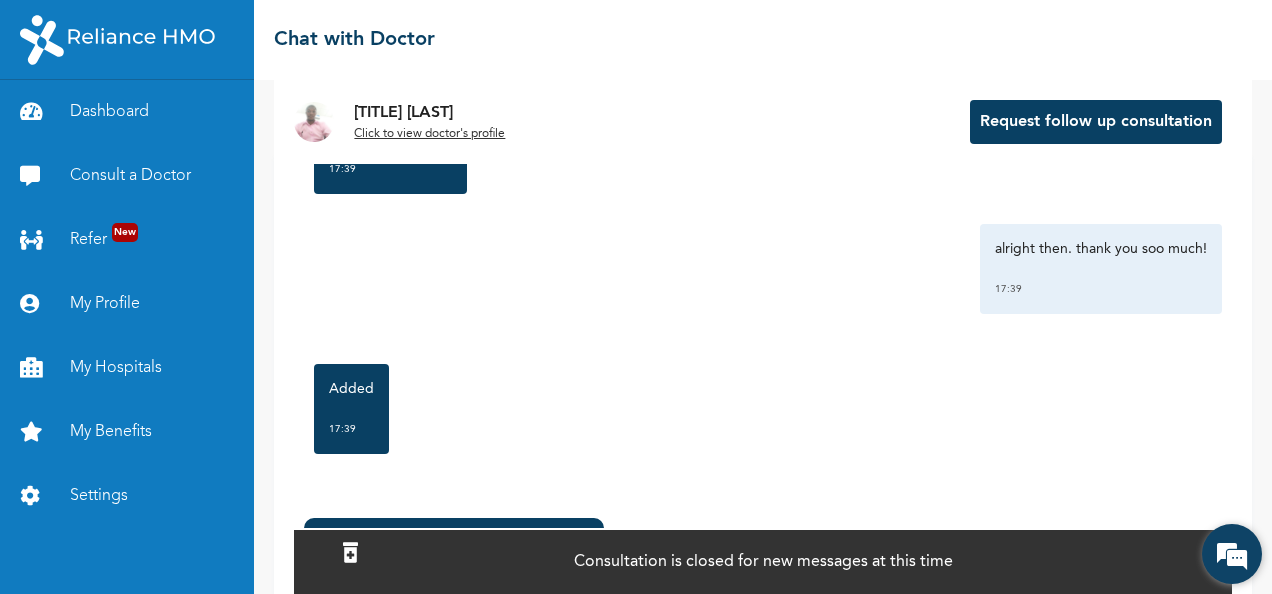 click at bounding box center (1232, 554) 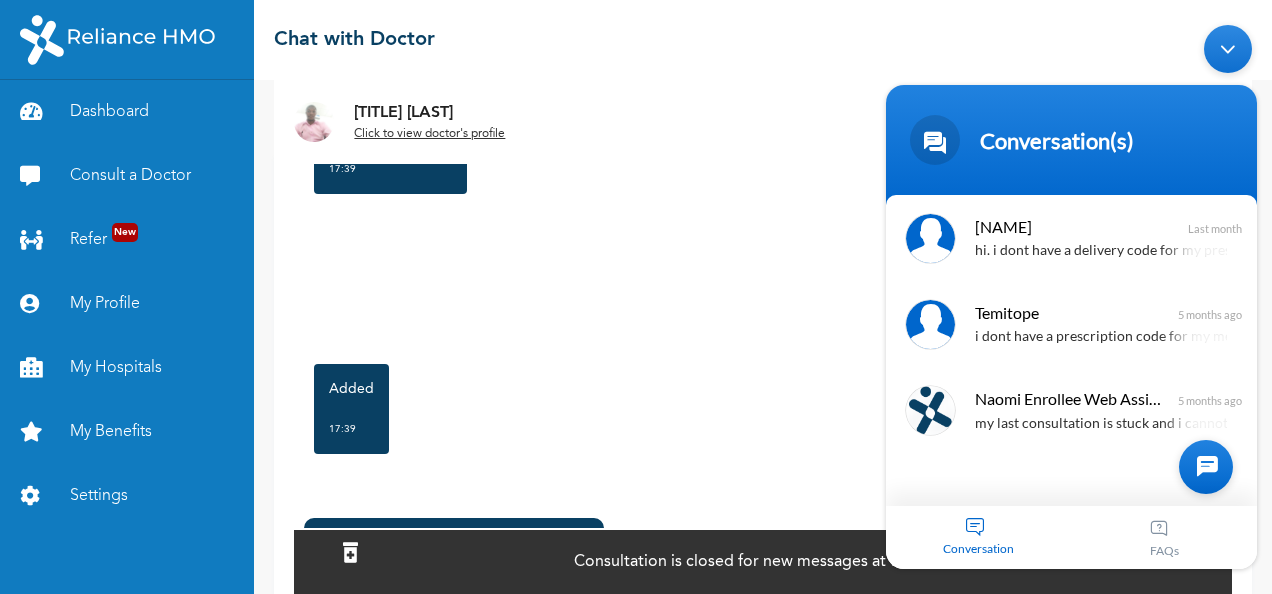 click at bounding box center [1206, 466] 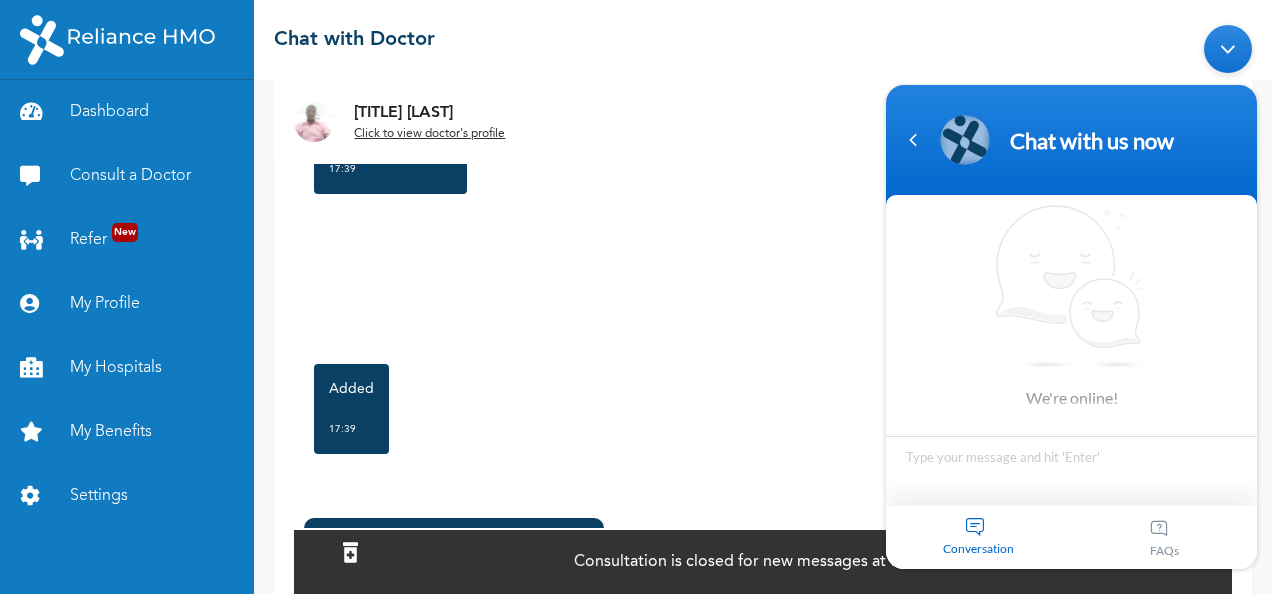 click at bounding box center (1071, 470) 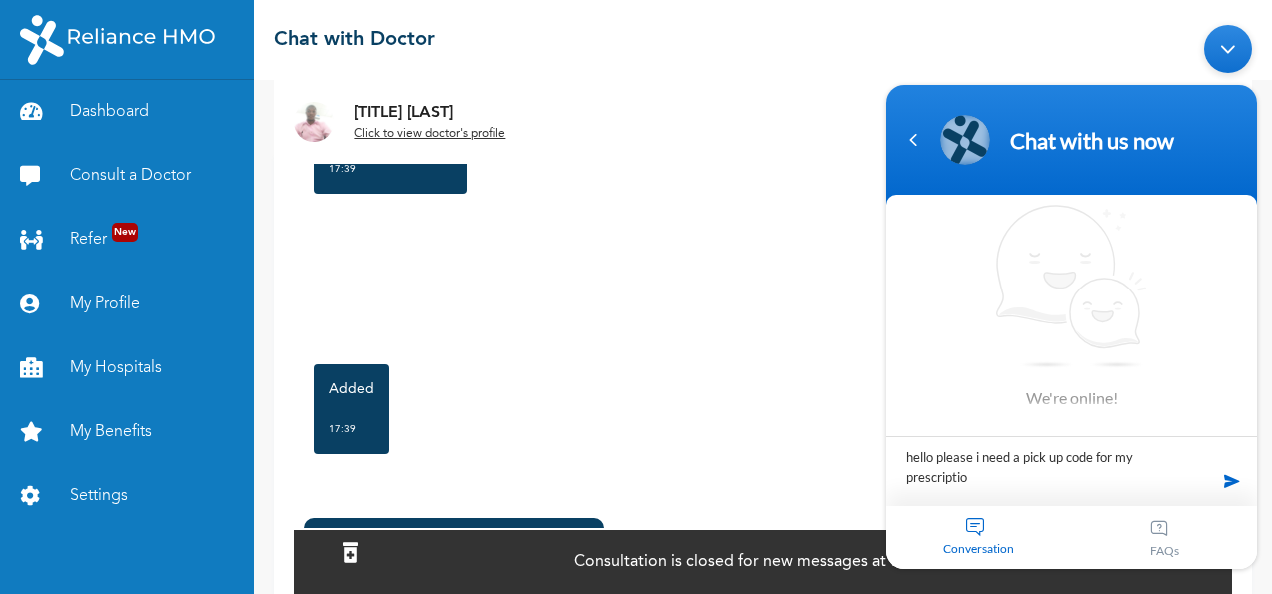 type on "hello please i need a pick up code for my prescription" 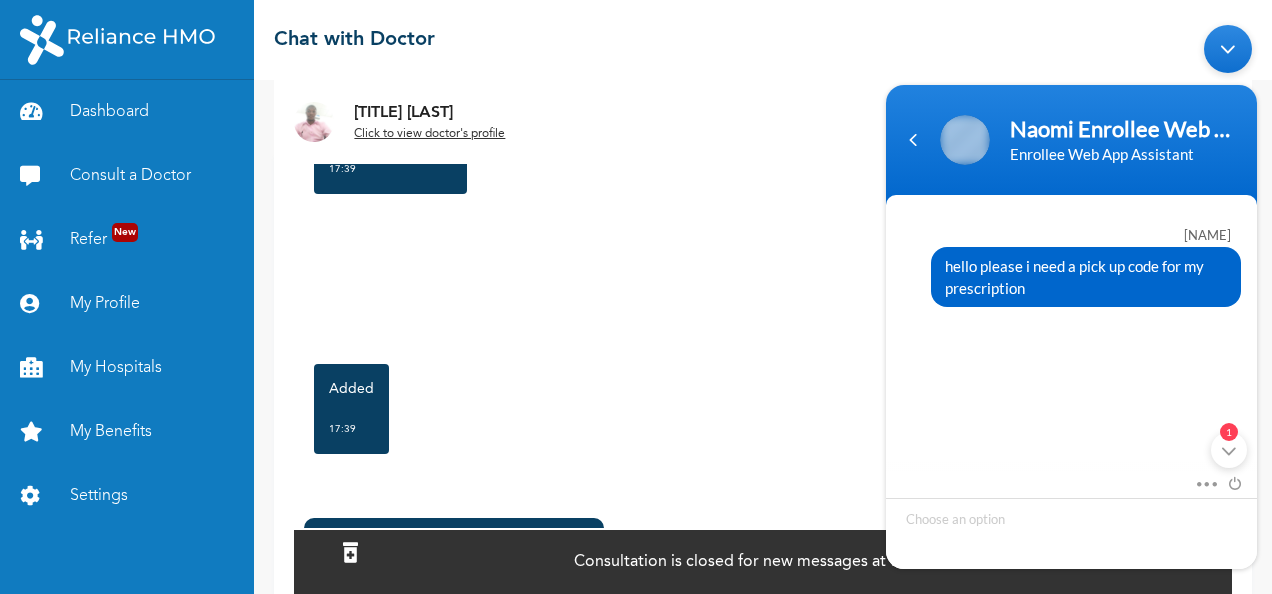 scroll, scrollTop: 330, scrollLeft: 0, axis: vertical 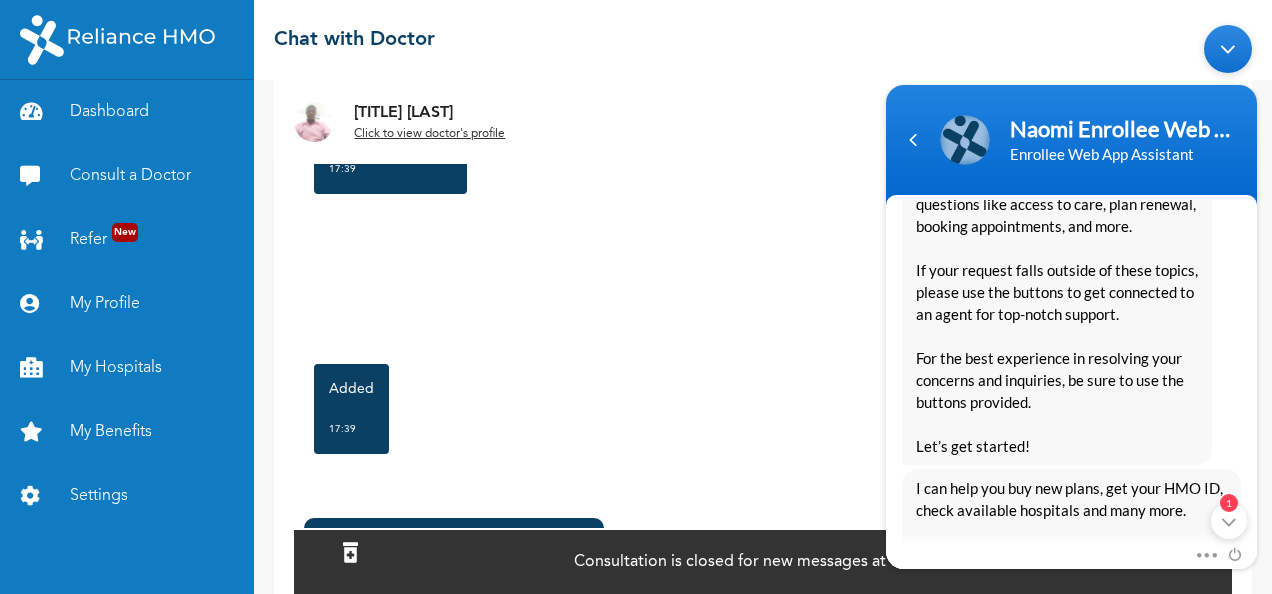 drag, startPoint x: 379, startPoint y: 411, endPoint x: 810, endPoint y: 408, distance: 431.01044 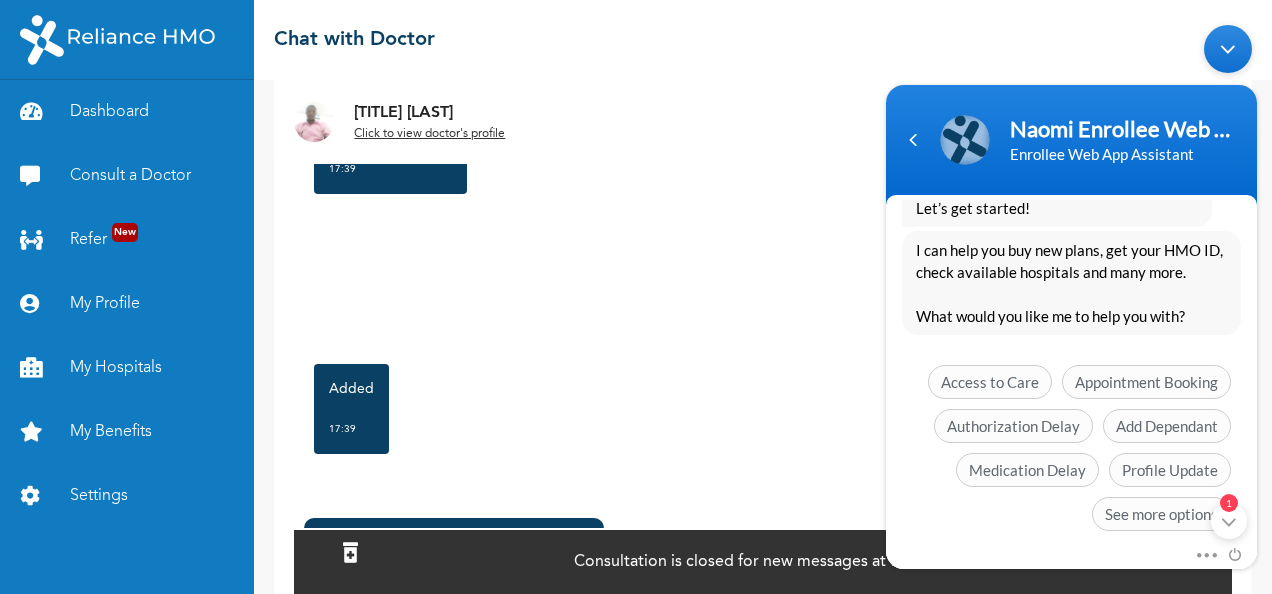 scroll, scrollTop: 588, scrollLeft: 0, axis: vertical 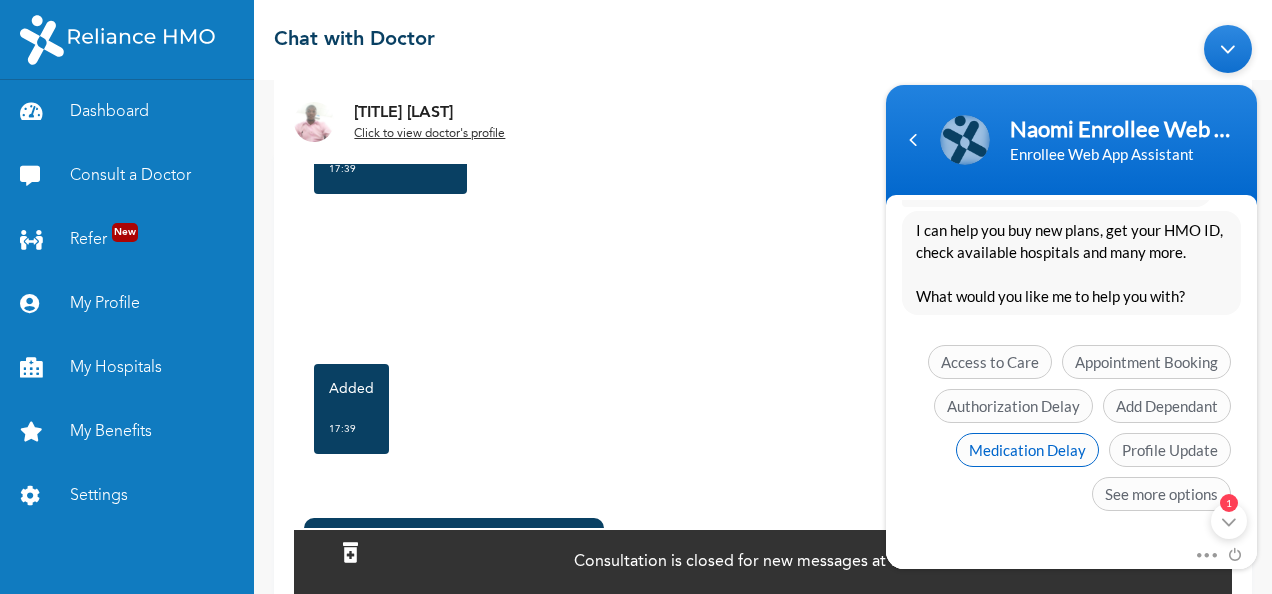 click on "Medication Delay" at bounding box center [1027, 449] 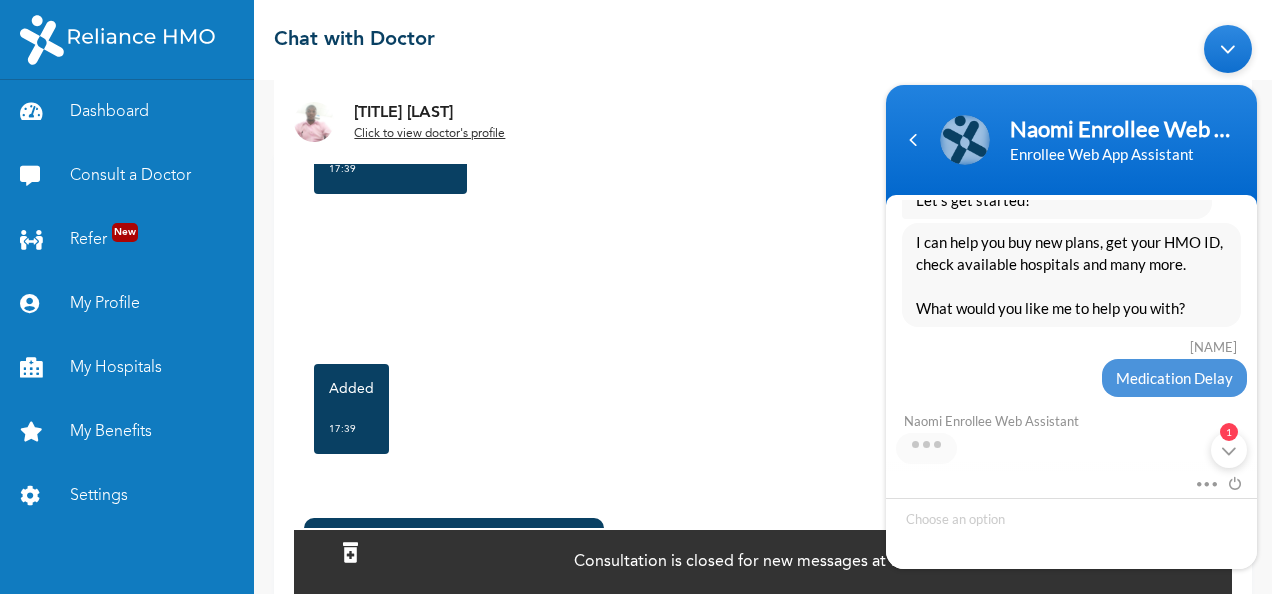 scroll, scrollTop: 573, scrollLeft: 0, axis: vertical 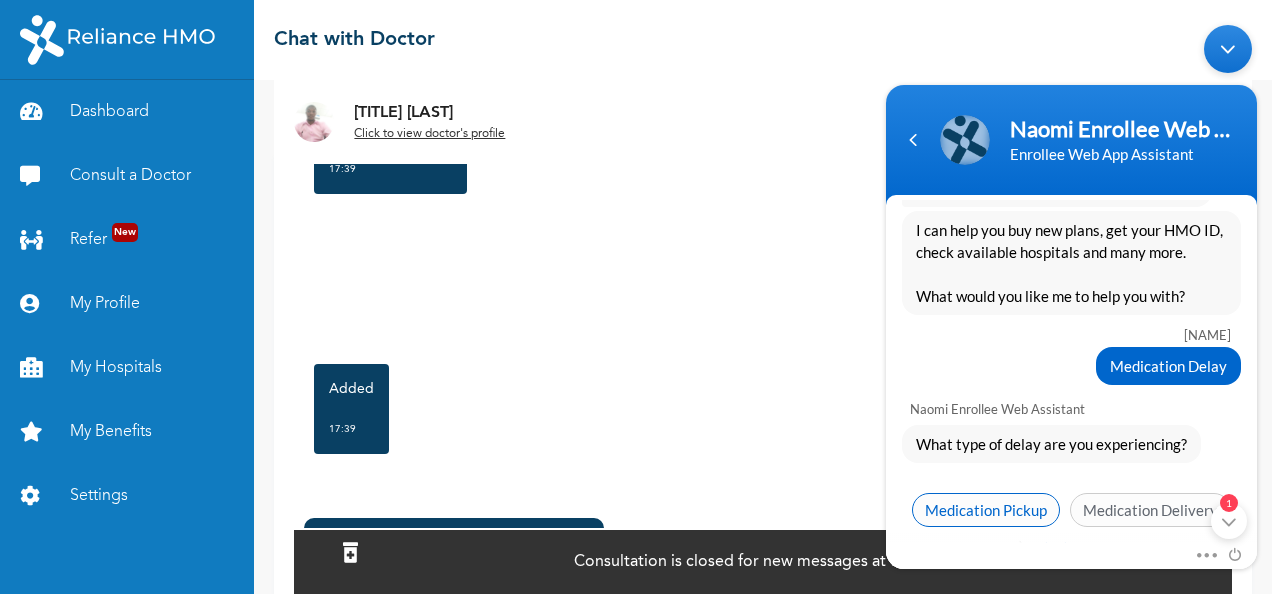 click on "Medication Pickup" at bounding box center (986, 509) 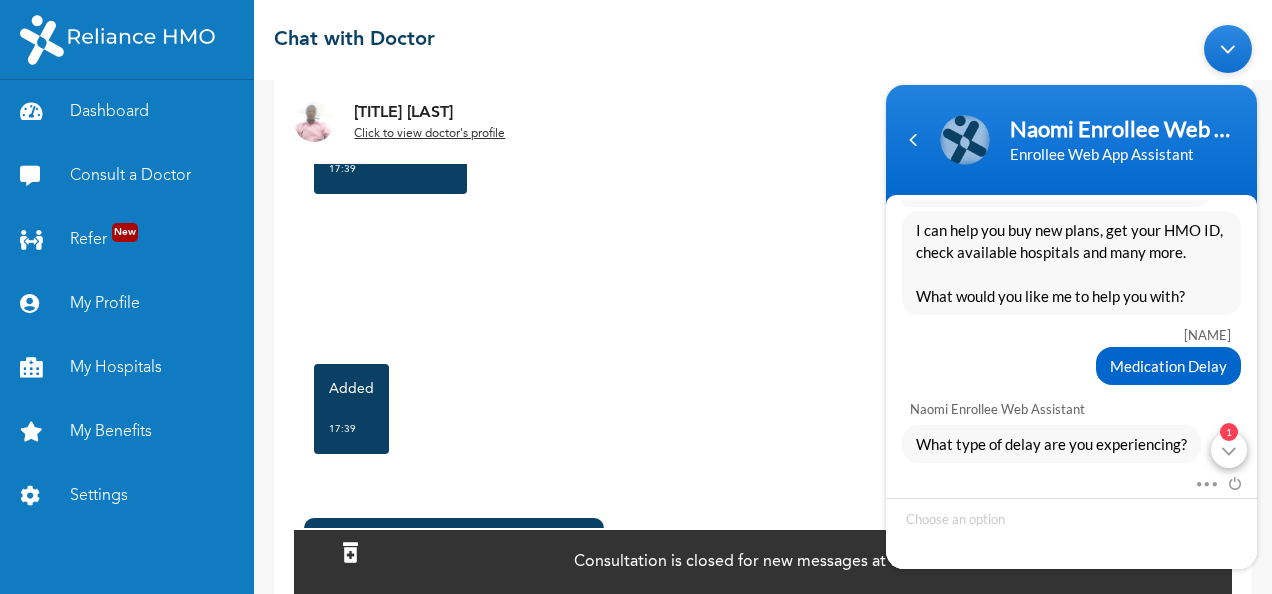 click on "1" at bounding box center [1229, 449] 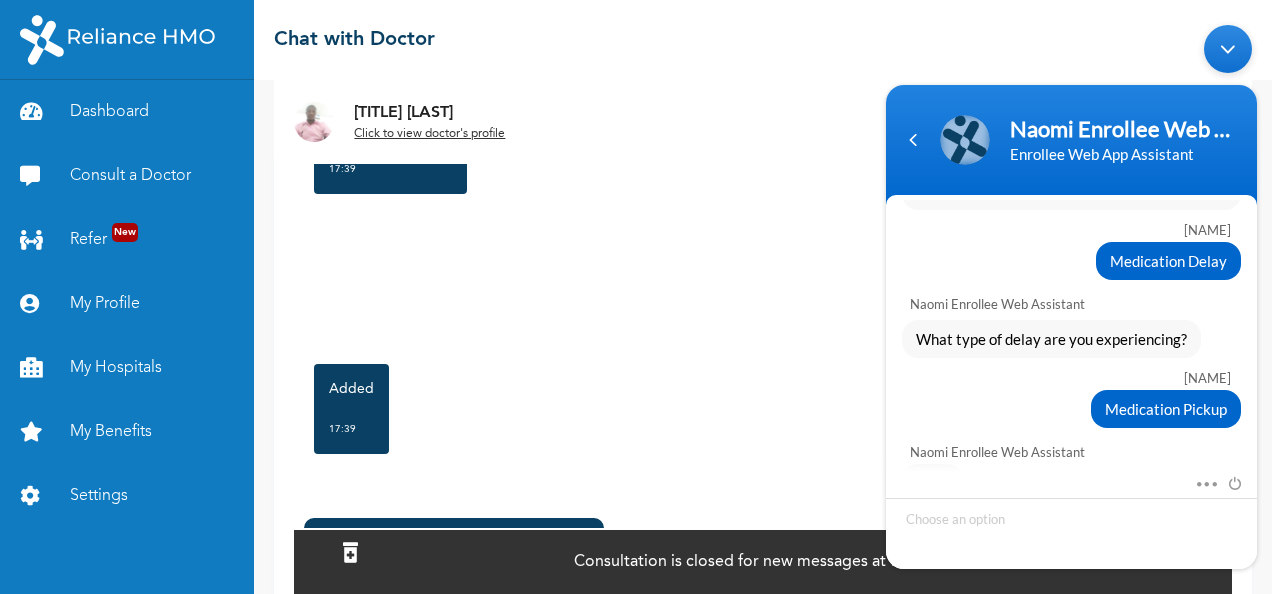 scroll, scrollTop: 720, scrollLeft: 0, axis: vertical 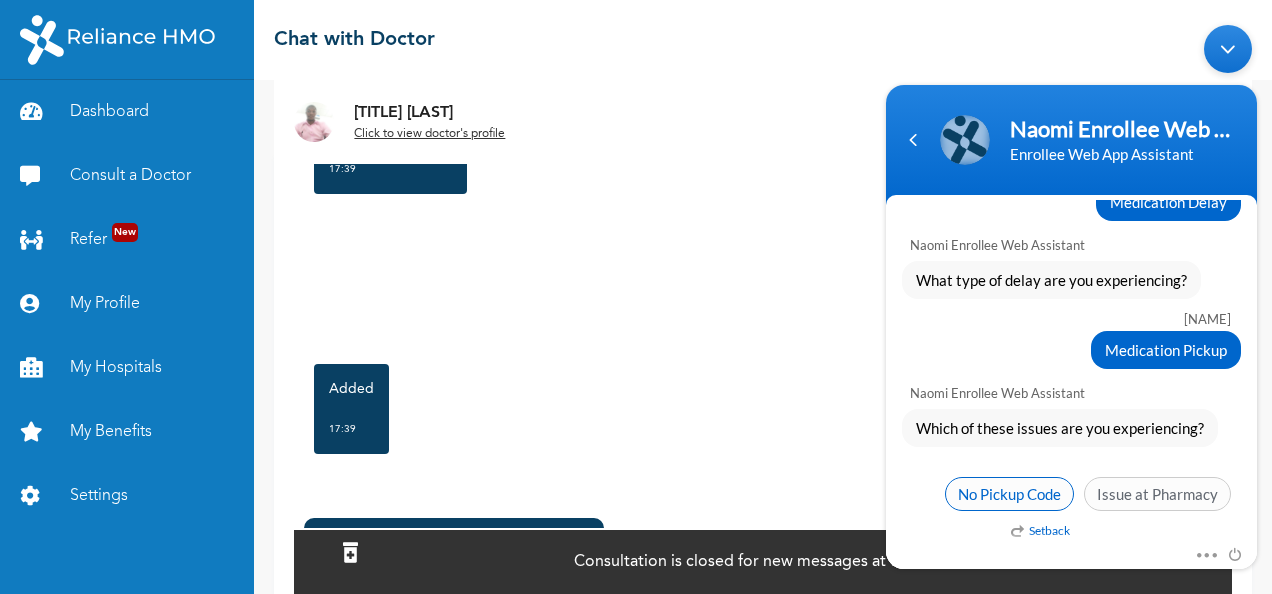 click on "No Pickup Code" at bounding box center [1009, 493] 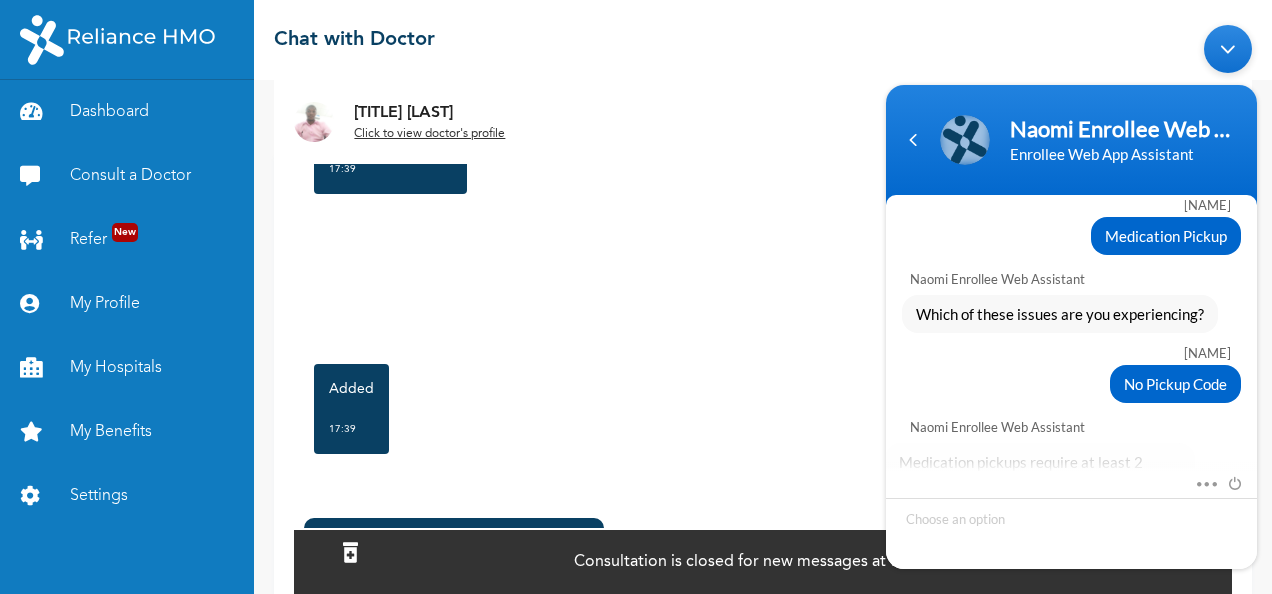 scroll, scrollTop: 1060, scrollLeft: 0, axis: vertical 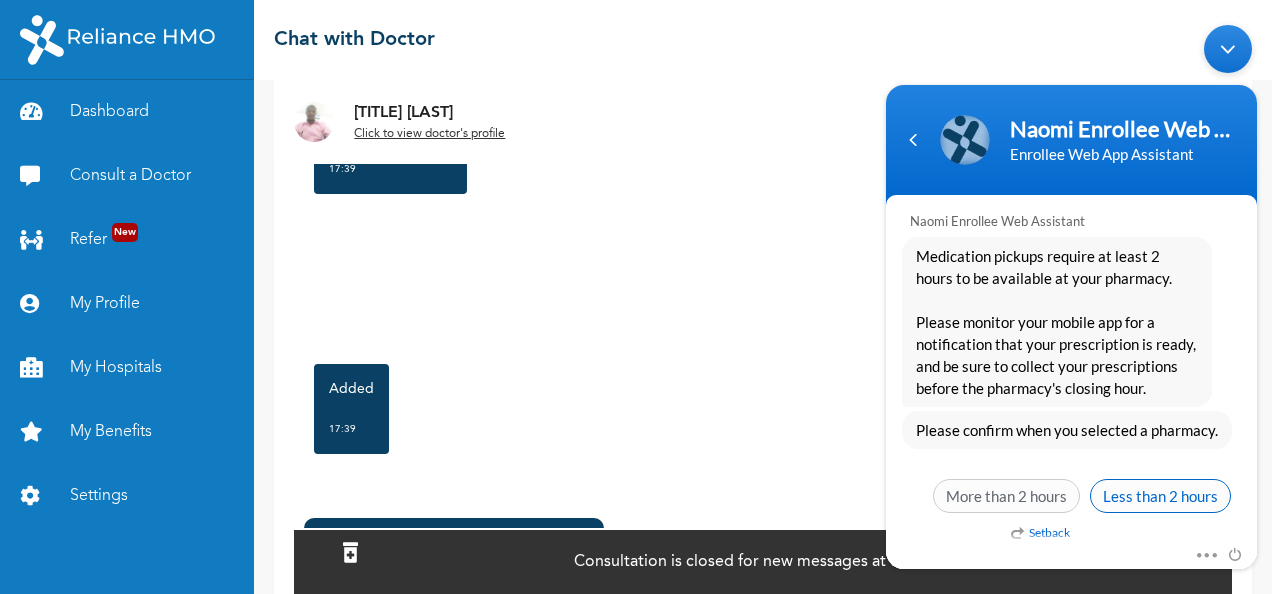 click on "Less than 2 hours" at bounding box center (1160, 495) 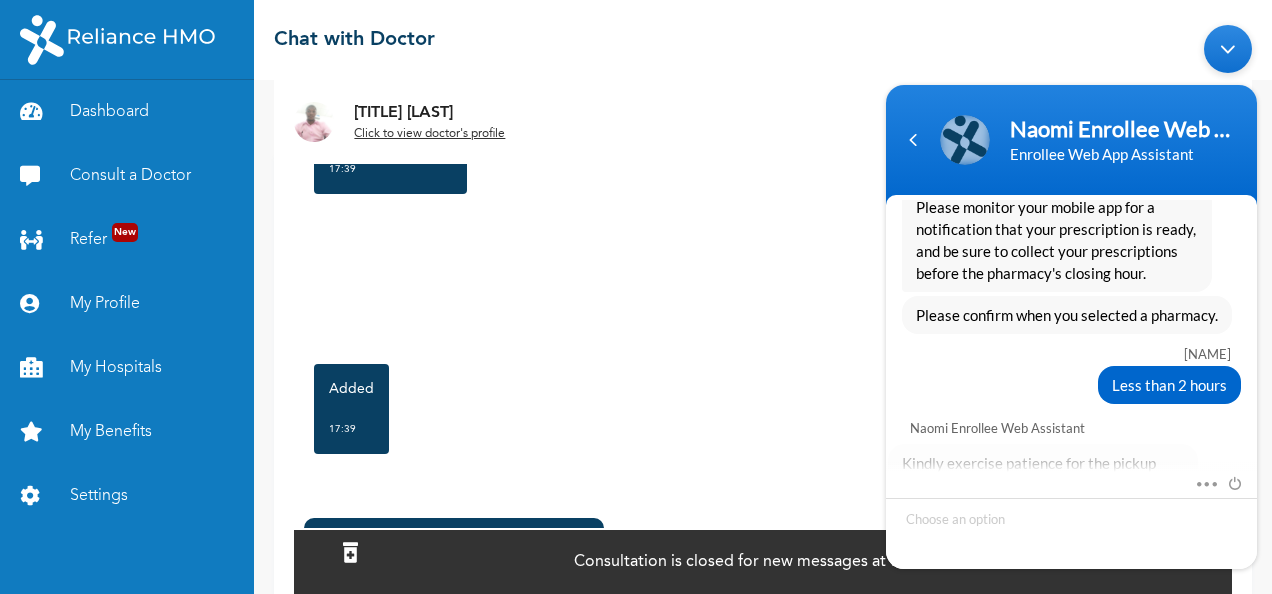 scroll, scrollTop: 1337, scrollLeft: 0, axis: vertical 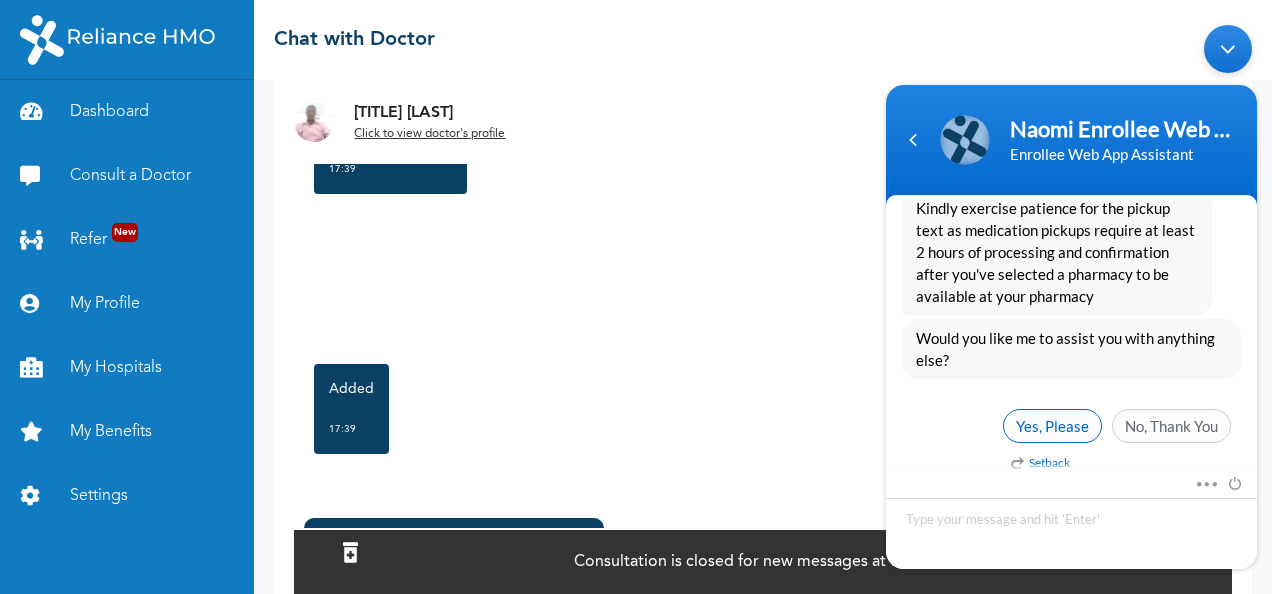 click on "Yes, Please" at bounding box center [1052, 425] 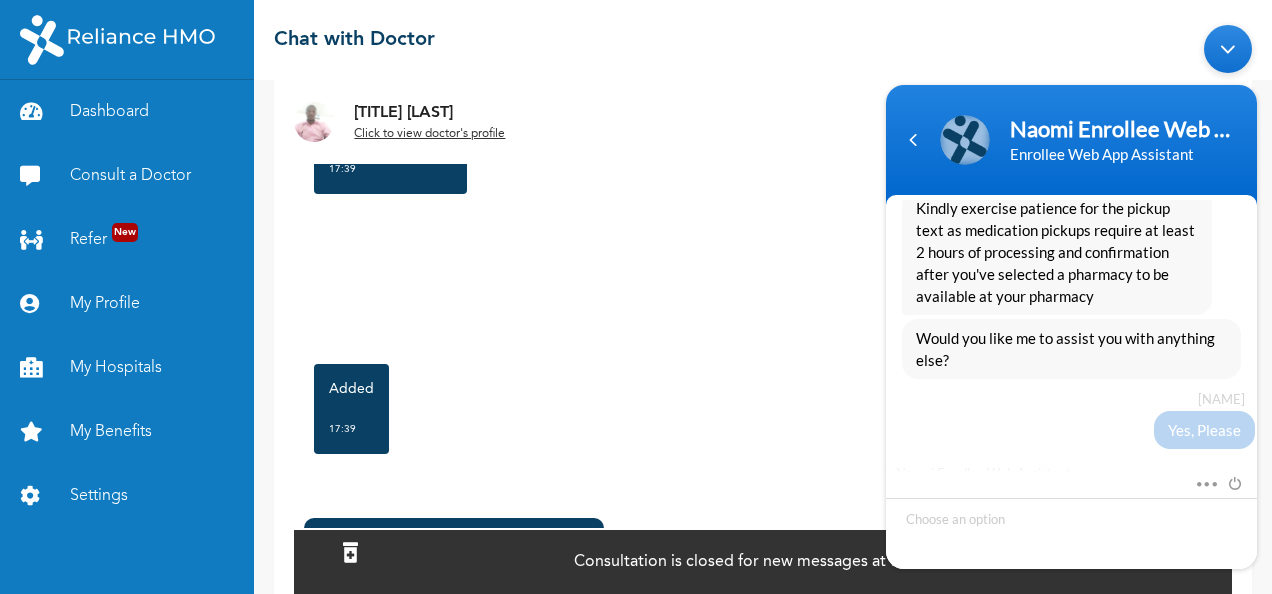 scroll, scrollTop: 1486, scrollLeft: 0, axis: vertical 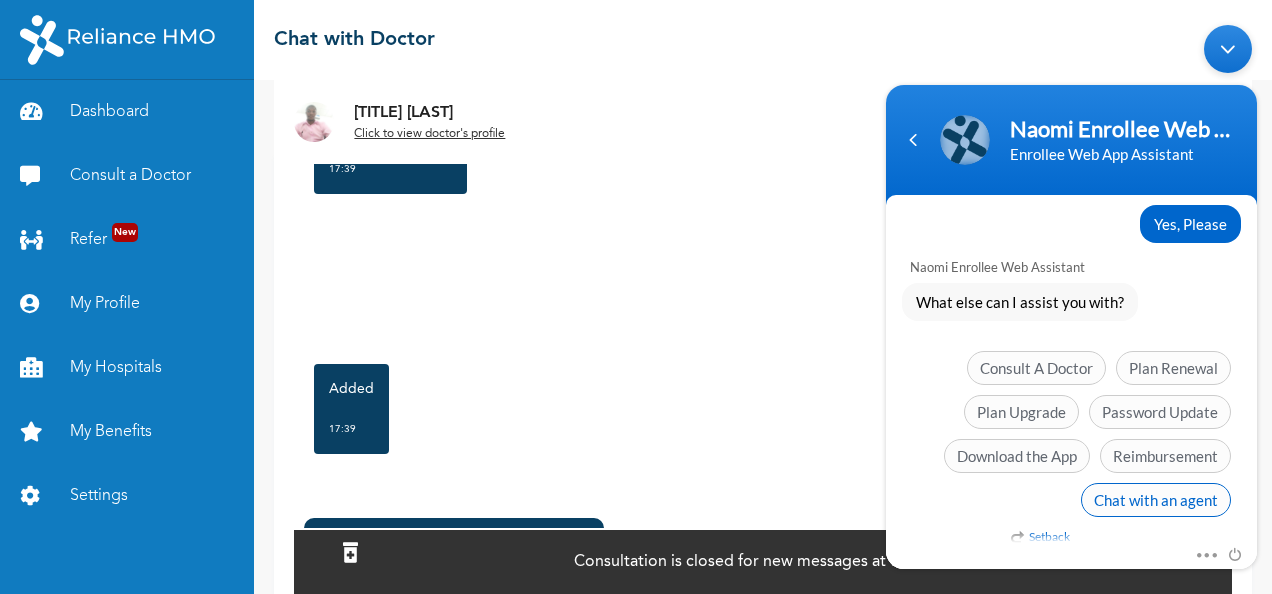 click on "Chat with an agent" at bounding box center [1156, 499] 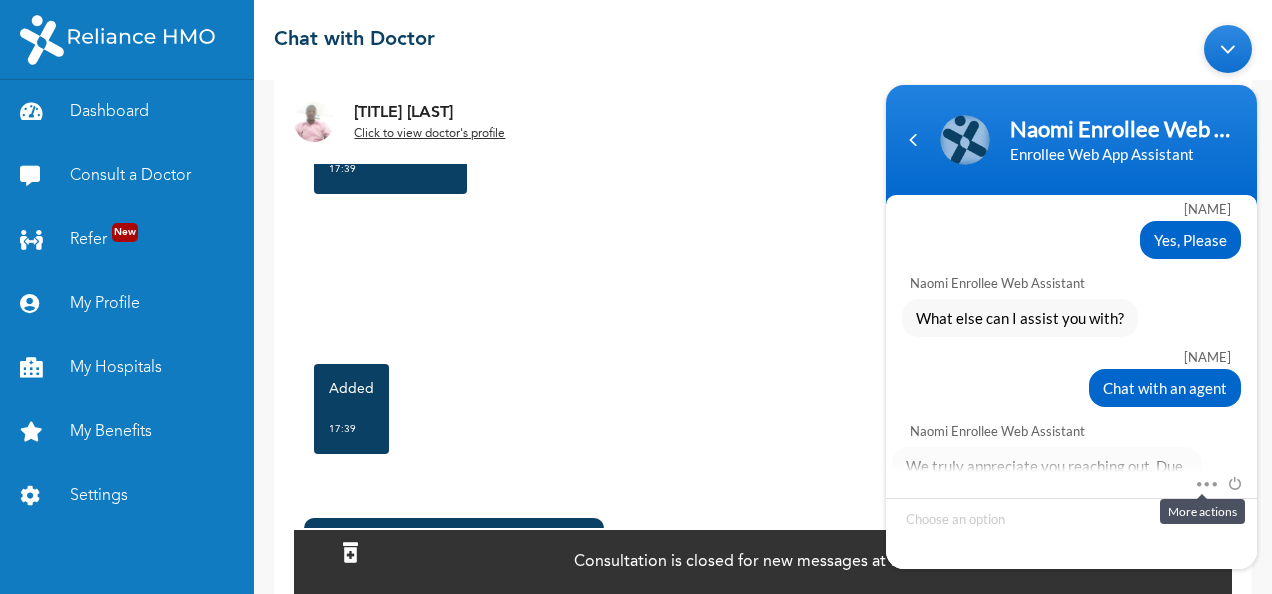 scroll, scrollTop: 1936, scrollLeft: 0, axis: vertical 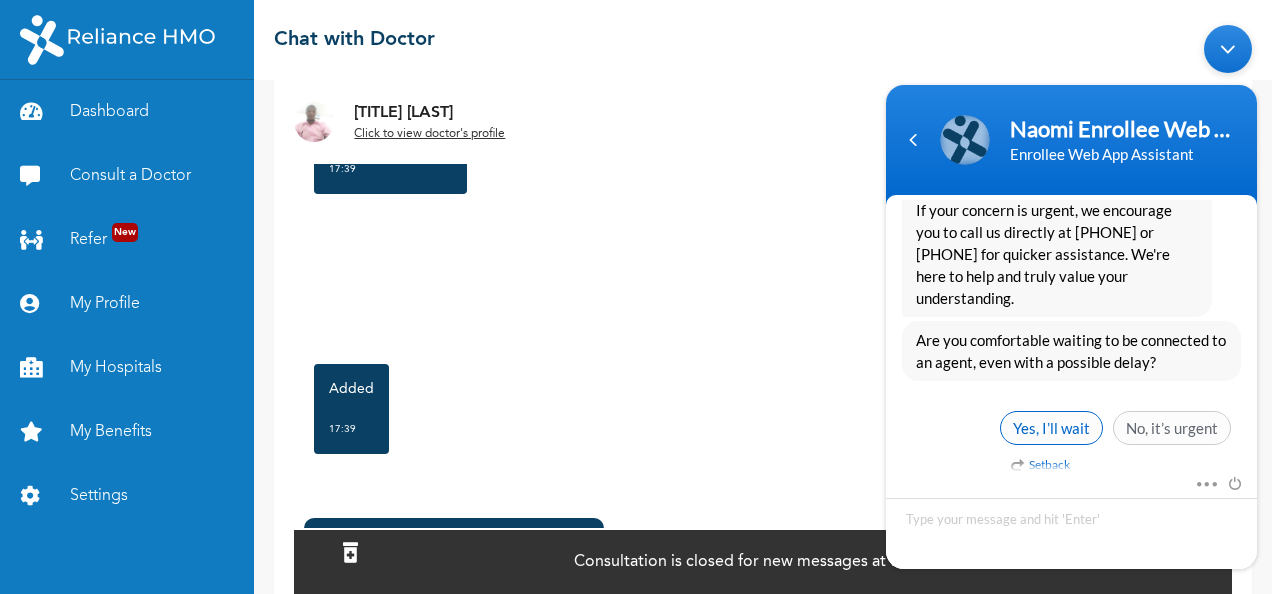 click on "Yes, I’ll wait" at bounding box center (1051, 427) 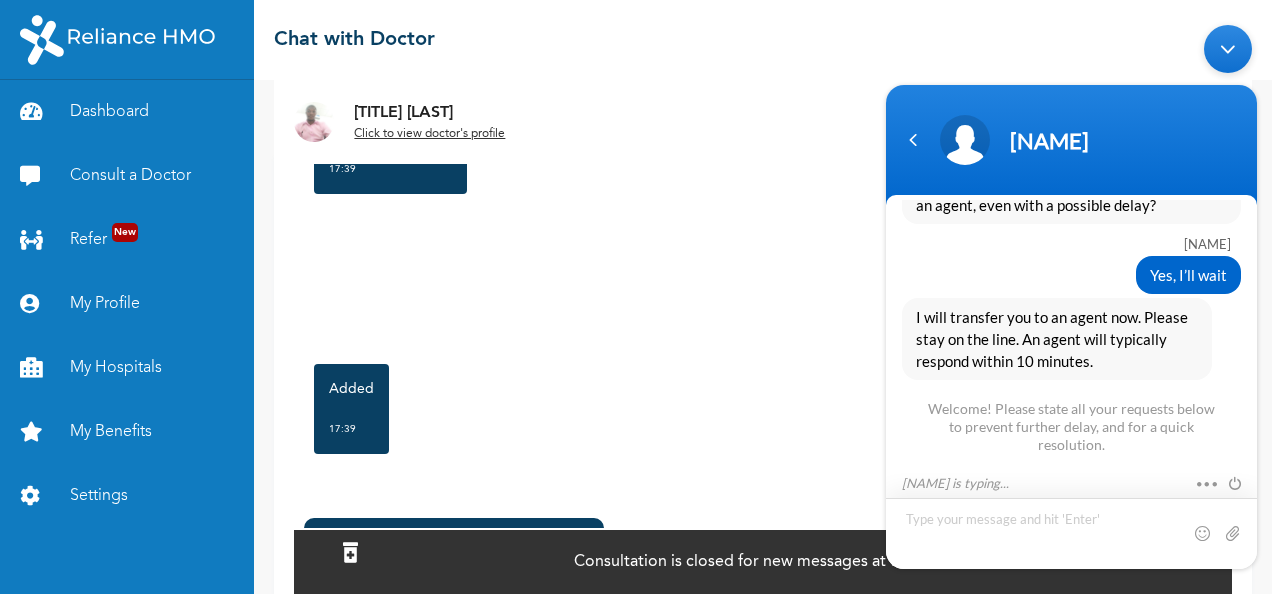 scroll, scrollTop: 2576, scrollLeft: 0, axis: vertical 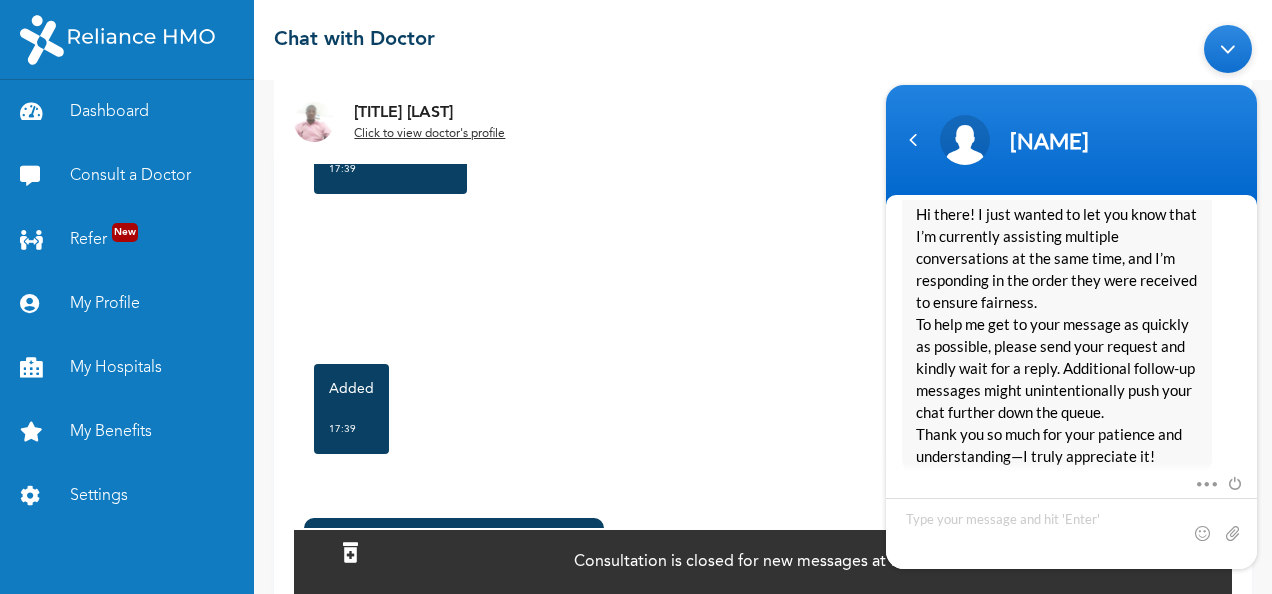 drag, startPoint x: 1257, startPoint y: 456, endPoint x: 1254, endPoint y: 437, distance: 19.235384 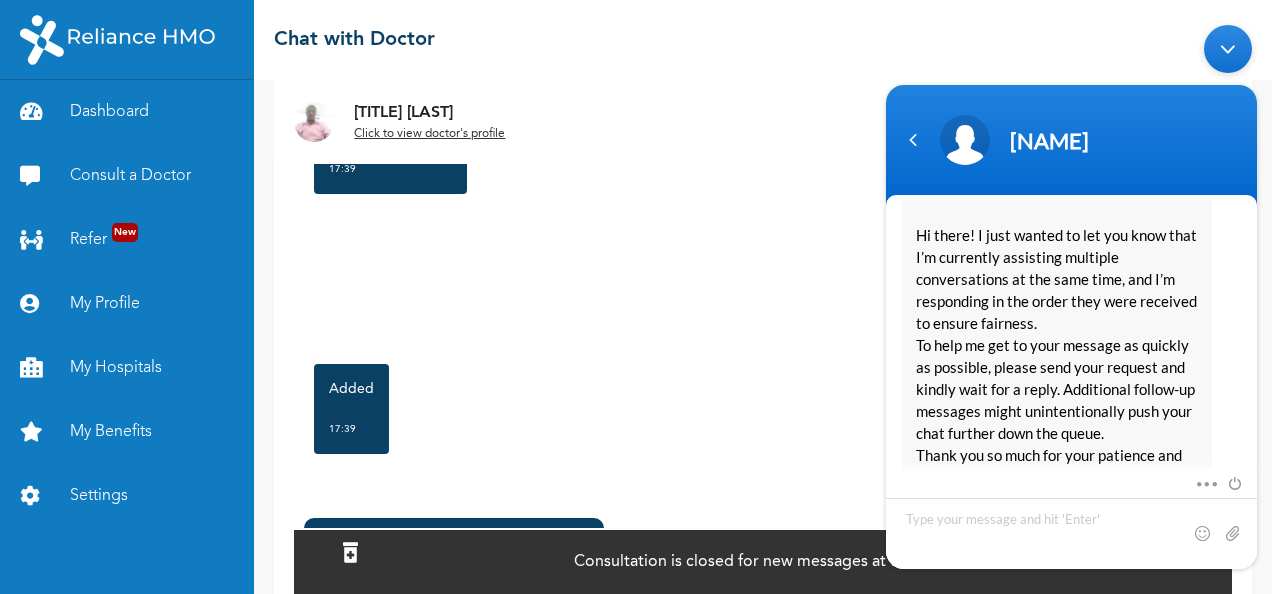 scroll, scrollTop: 2576, scrollLeft: 0, axis: vertical 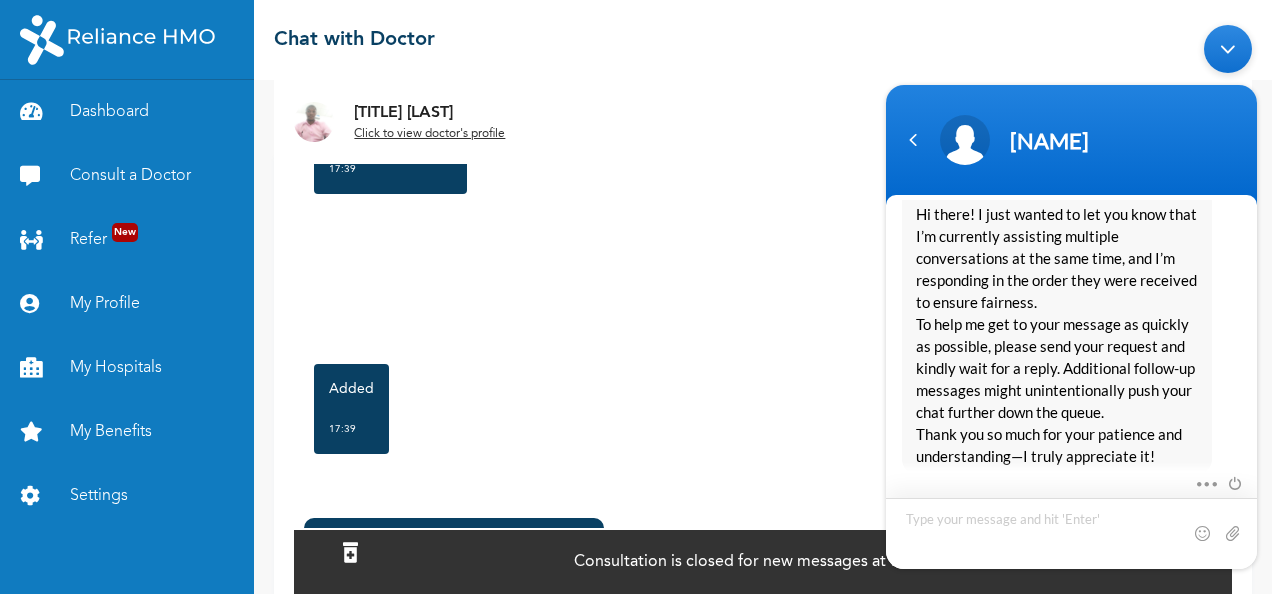 click at bounding box center [1071, 532] 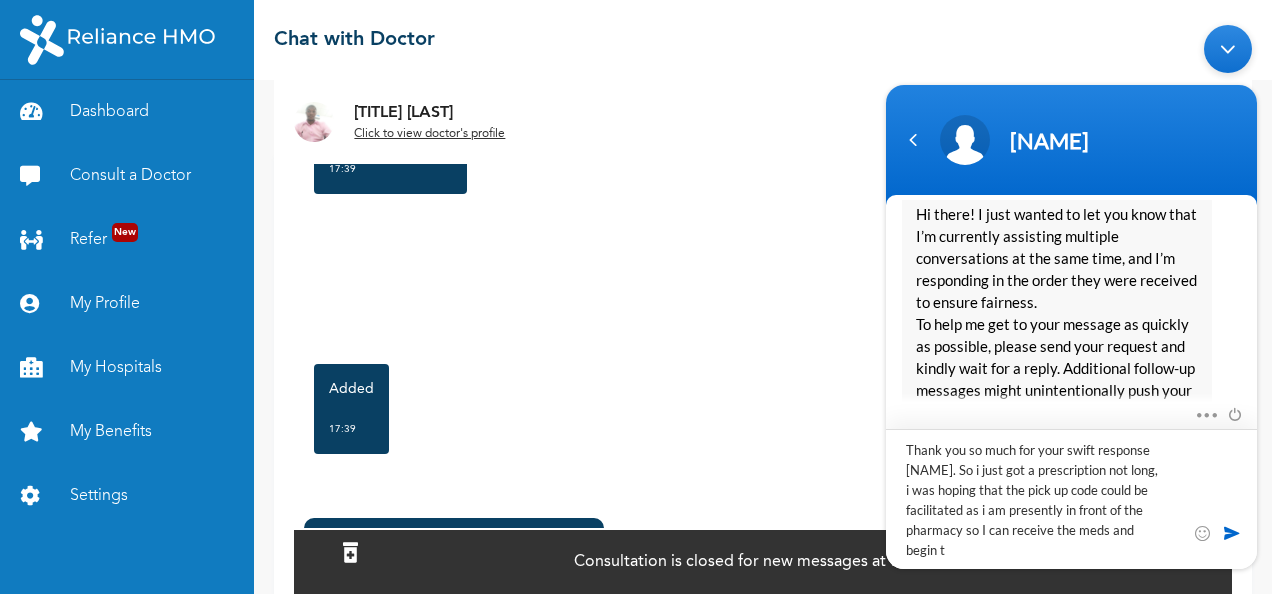 scroll, scrollTop: 0, scrollLeft: 0, axis: both 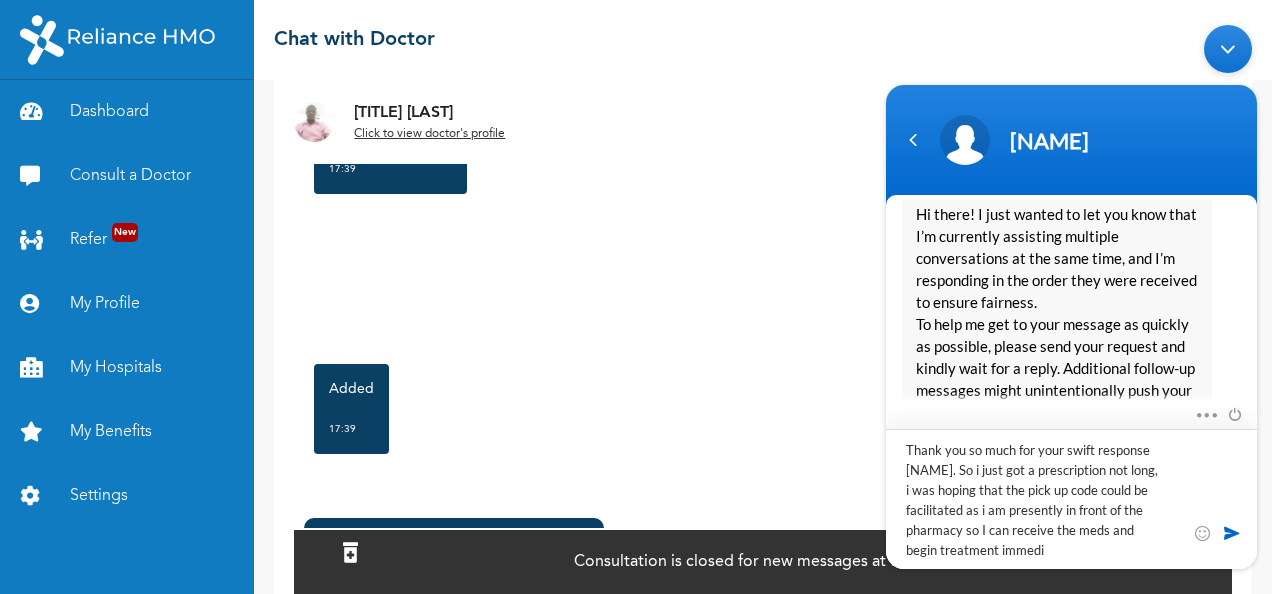 type on "Thank you so much for your swift response Adeyemi. So i just got a prescription not long, i was hoping that the pick up code could be facilitated as i am presently in front of the pharmacy so I can receive the meds and begin treatment immediately" 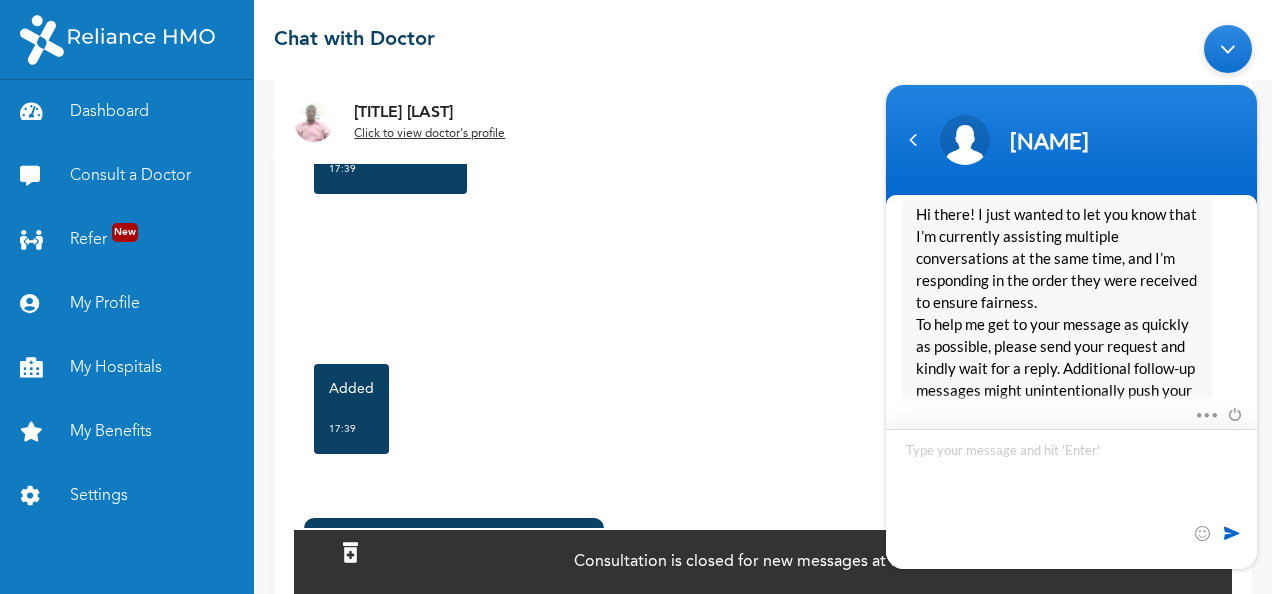 scroll, scrollTop: 2756, scrollLeft: 0, axis: vertical 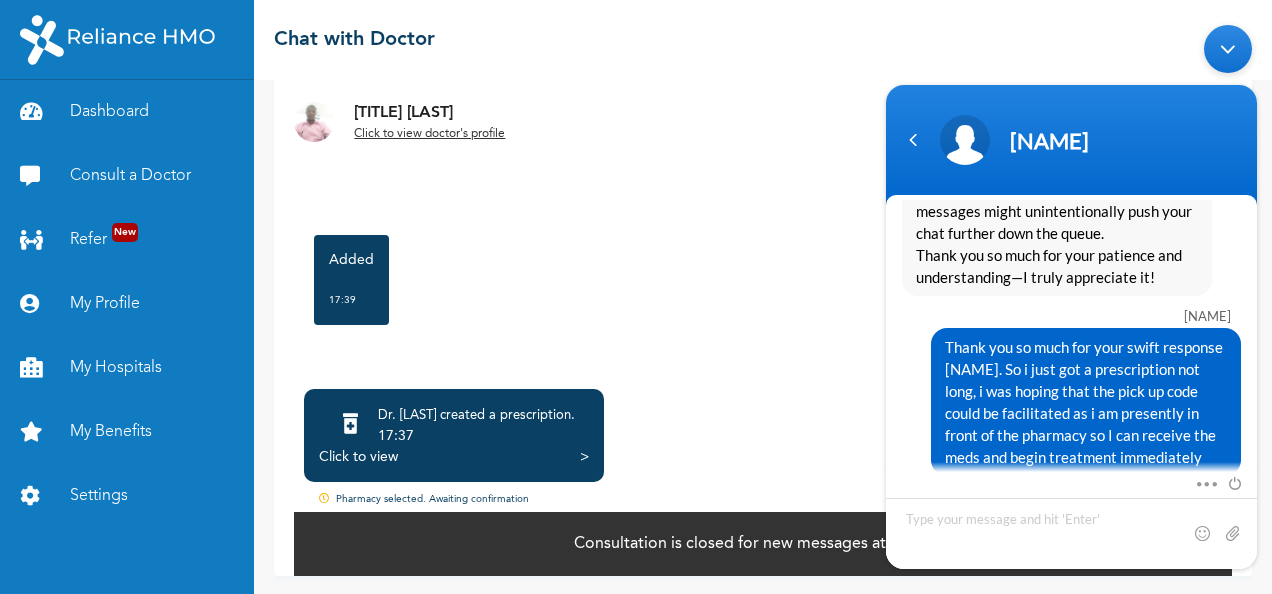 click on "Pharmacy selected. Awaiting confirmation" at bounding box center [763, 500] 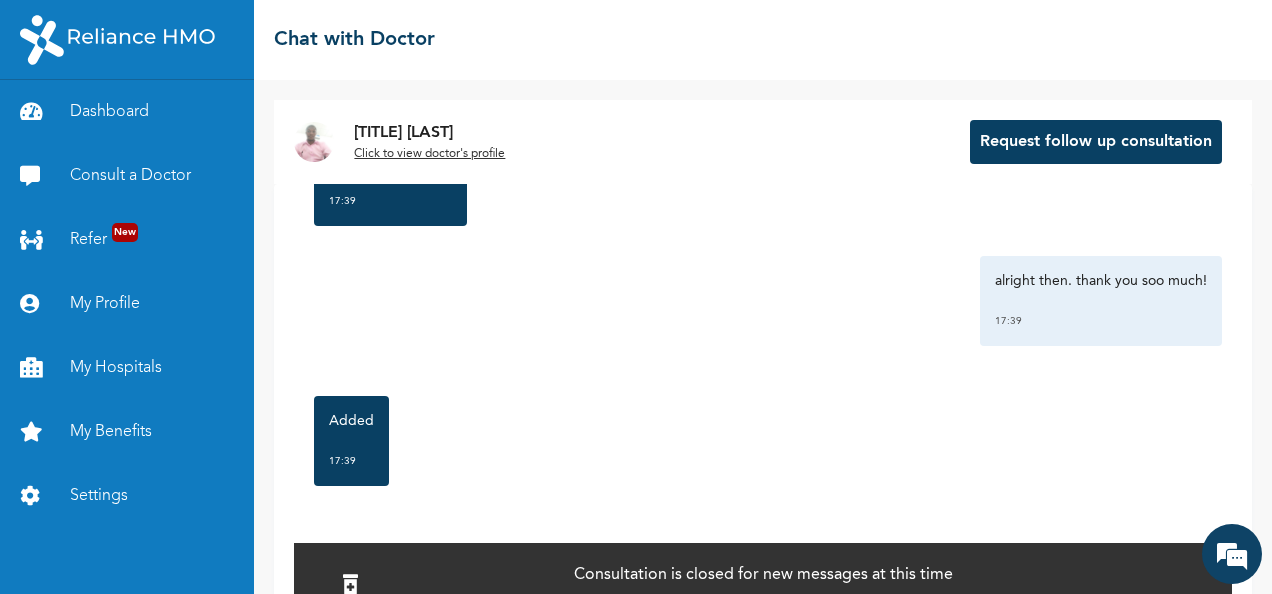 scroll, scrollTop: 163, scrollLeft: 0, axis: vertical 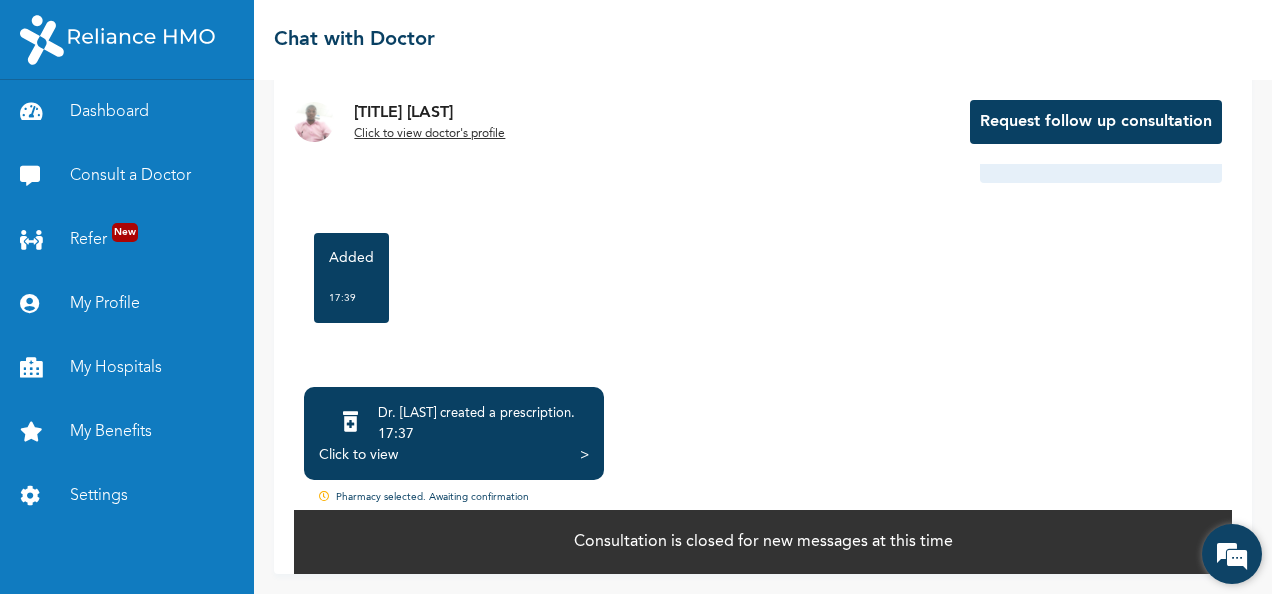 click at bounding box center (1232, 554) 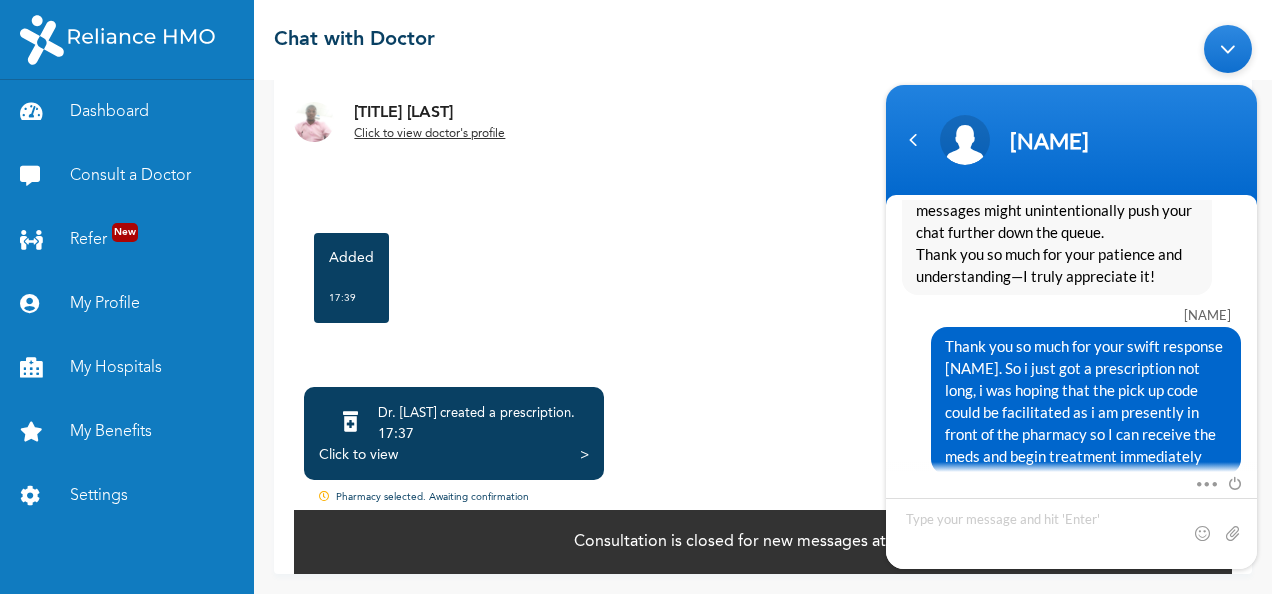 scroll, scrollTop: 2847, scrollLeft: 0, axis: vertical 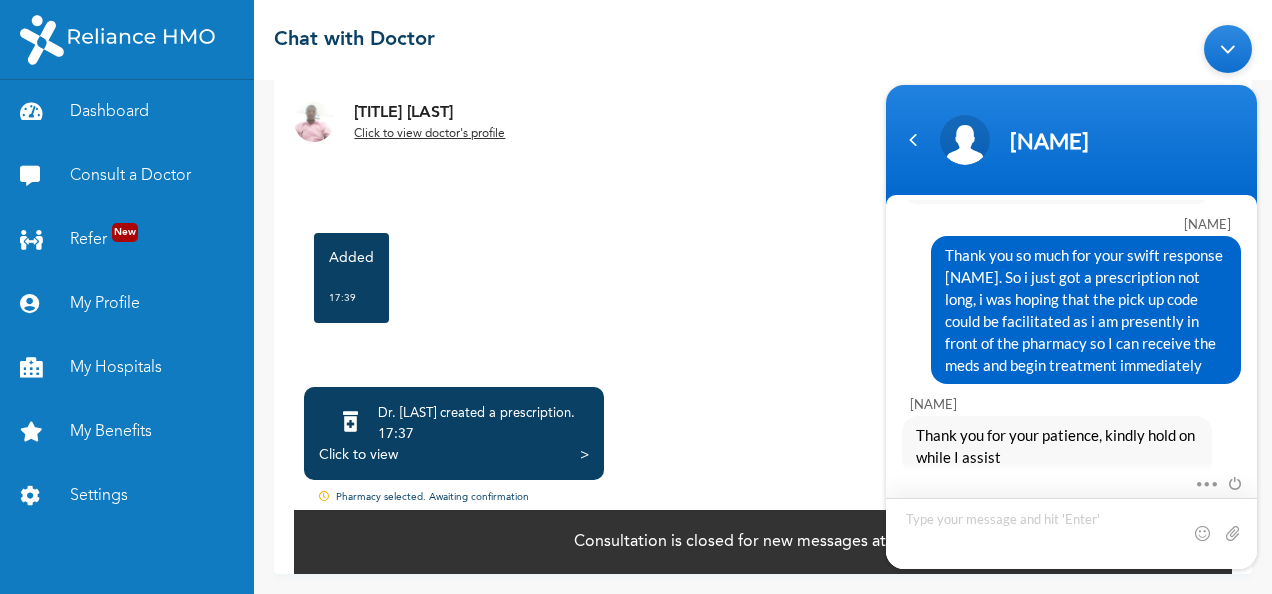 click at bounding box center [1071, 532] 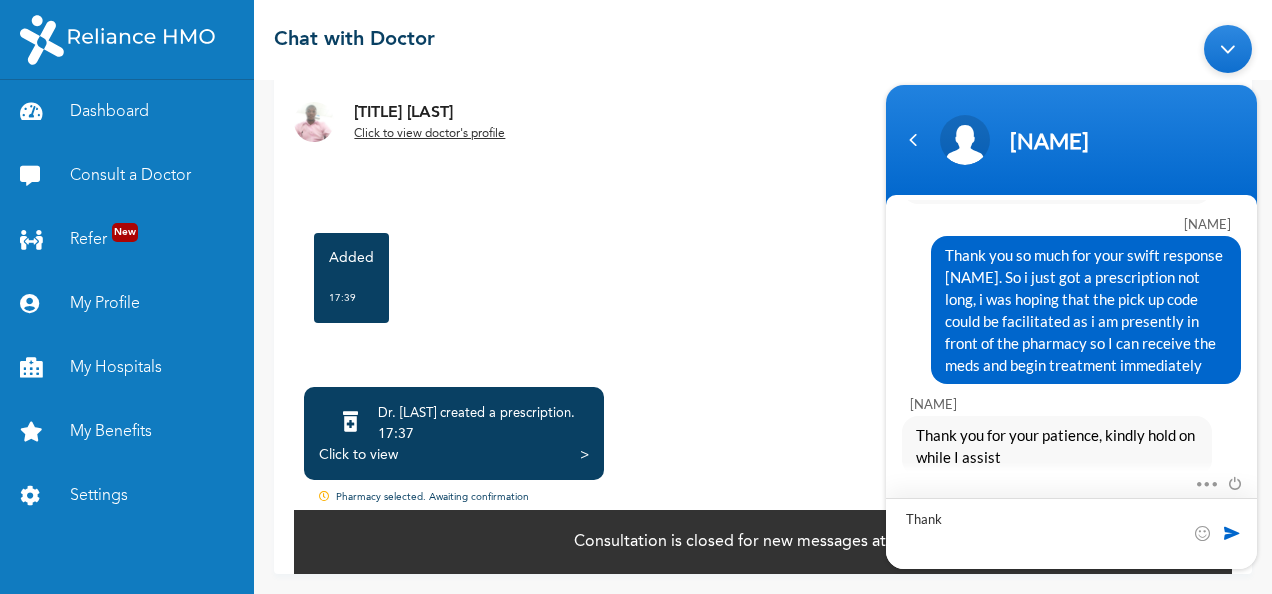 type on "Thanks" 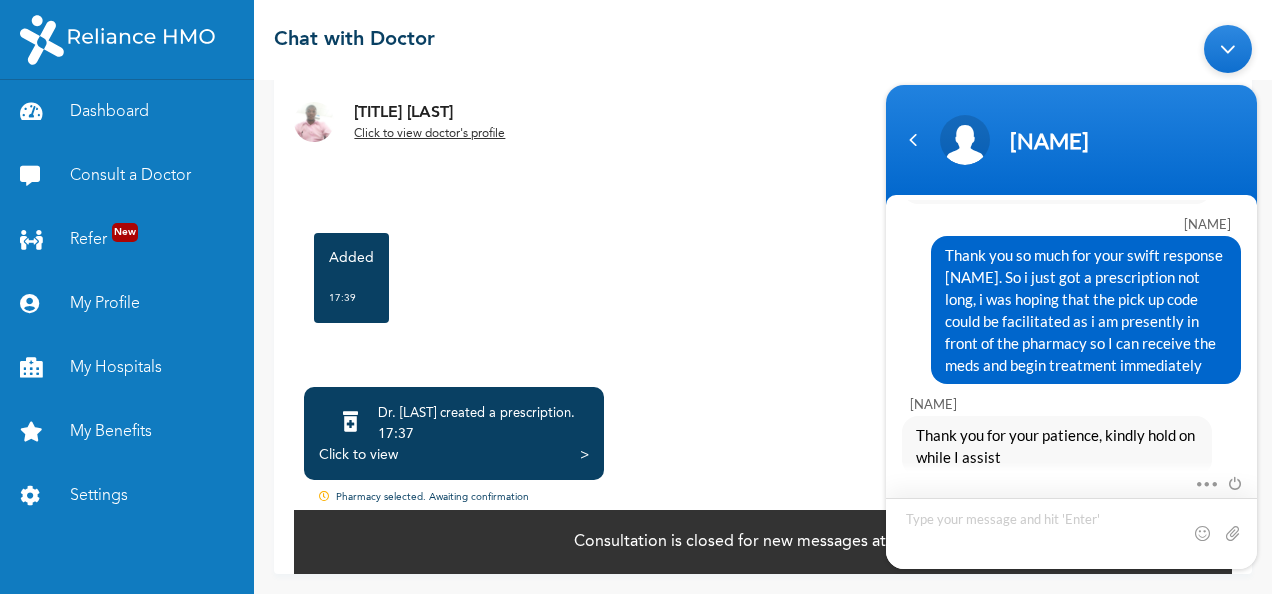 scroll, scrollTop: 2916, scrollLeft: 0, axis: vertical 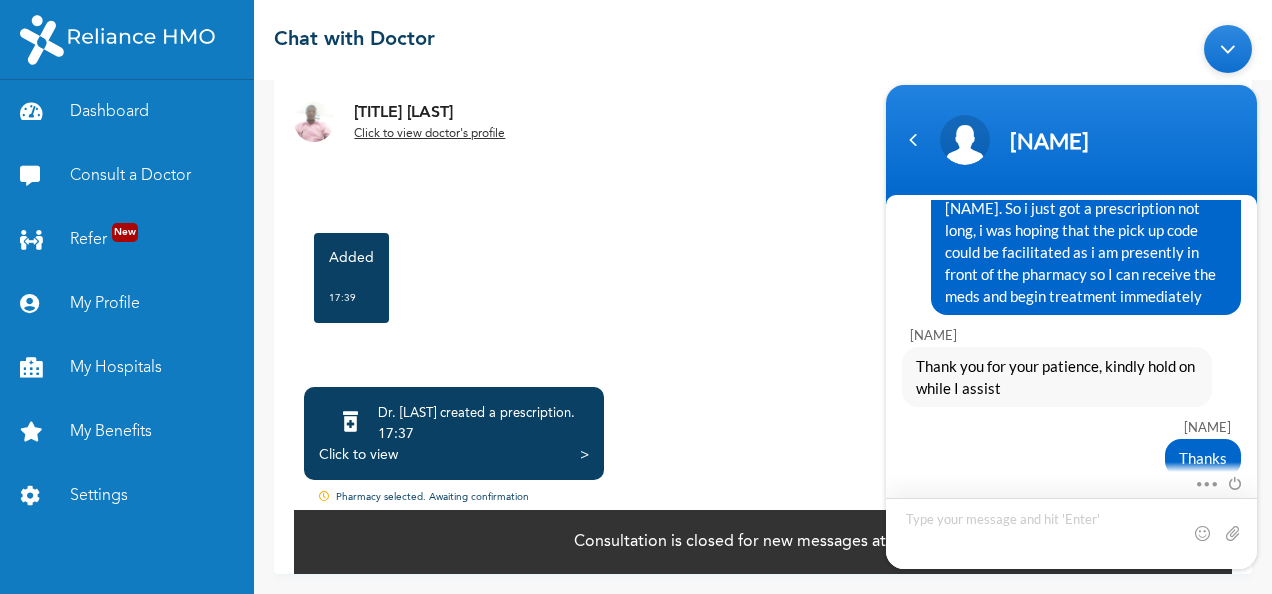 click on "Adeyemi" at bounding box center [1071, 139] 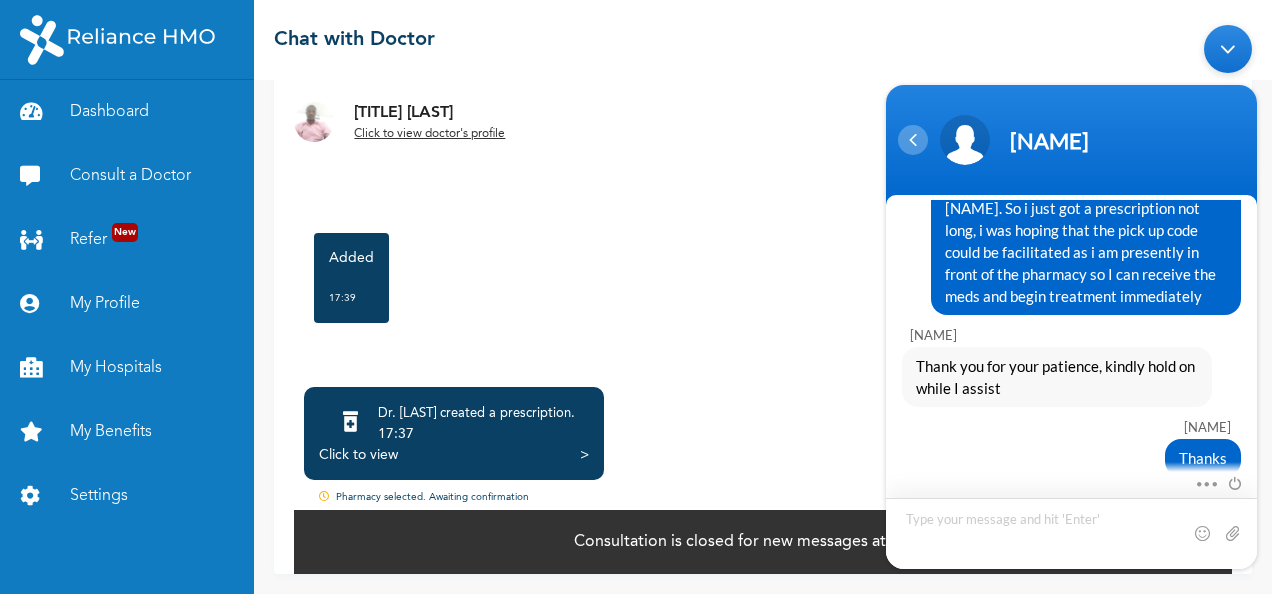 click at bounding box center [913, 139] 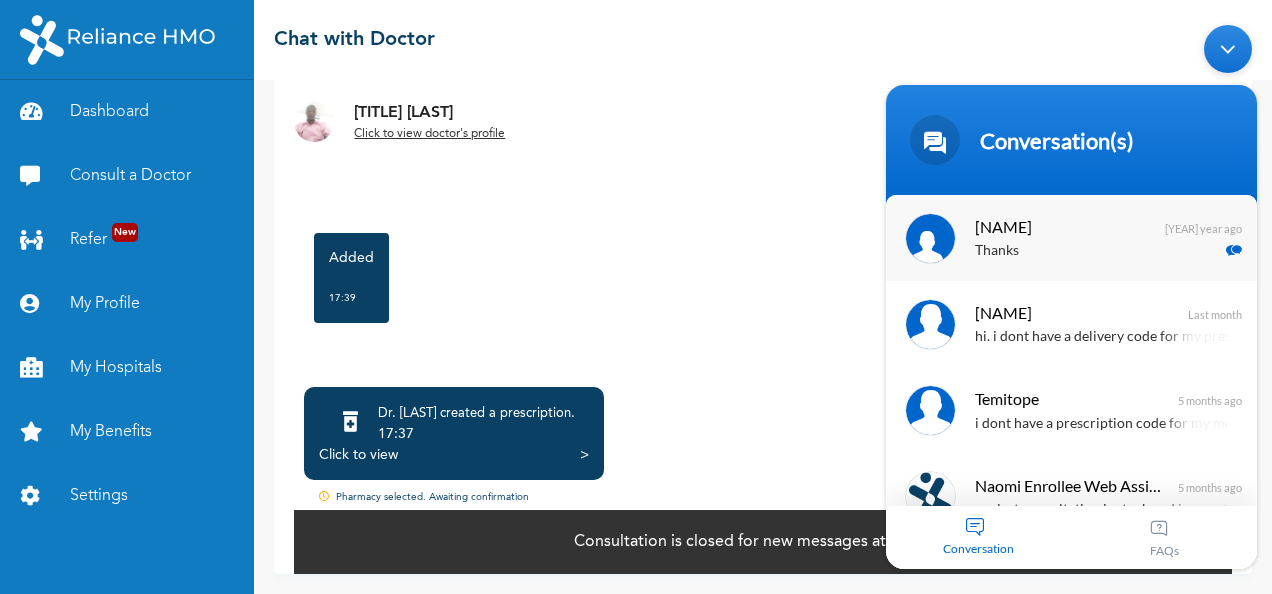 click on "Thanks" at bounding box center (1101, 250) 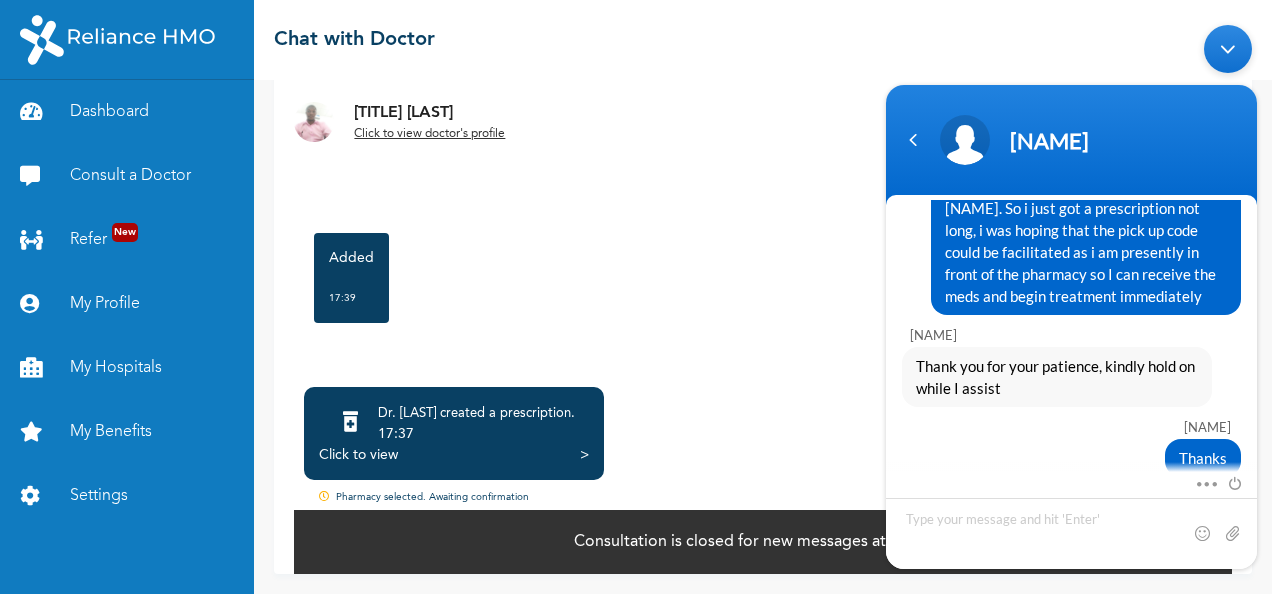 scroll, scrollTop: 3248, scrollLeft: 0, axis: vertical 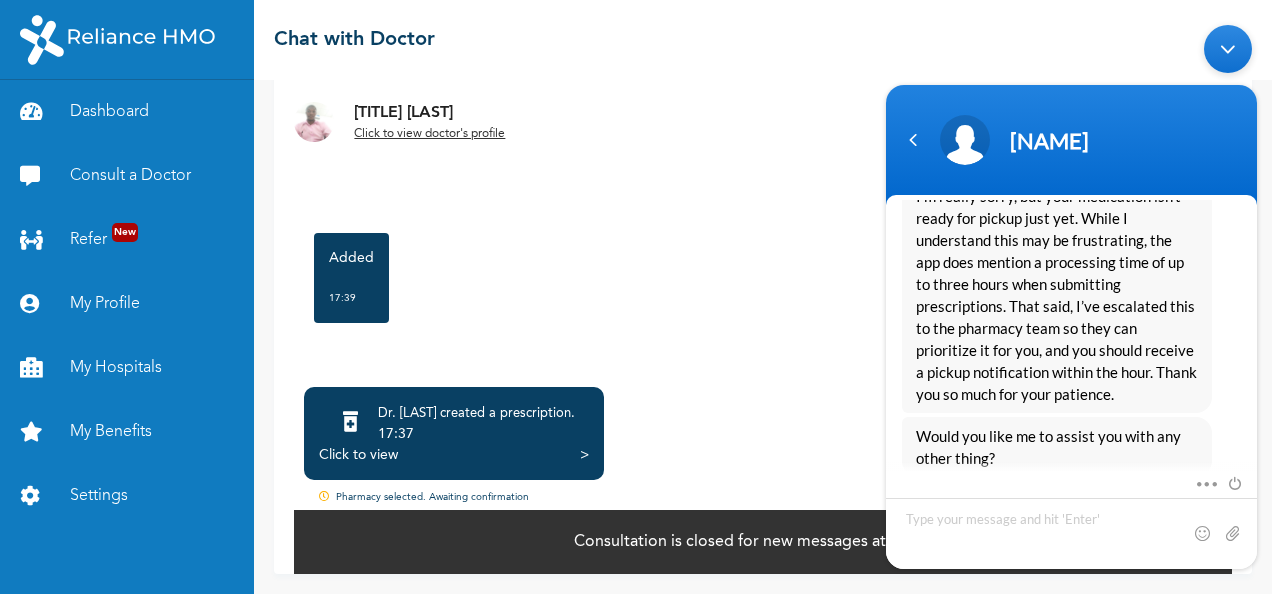 click on "Would you like me to assist you with any other thing?" at bounding box center [1071, 446] 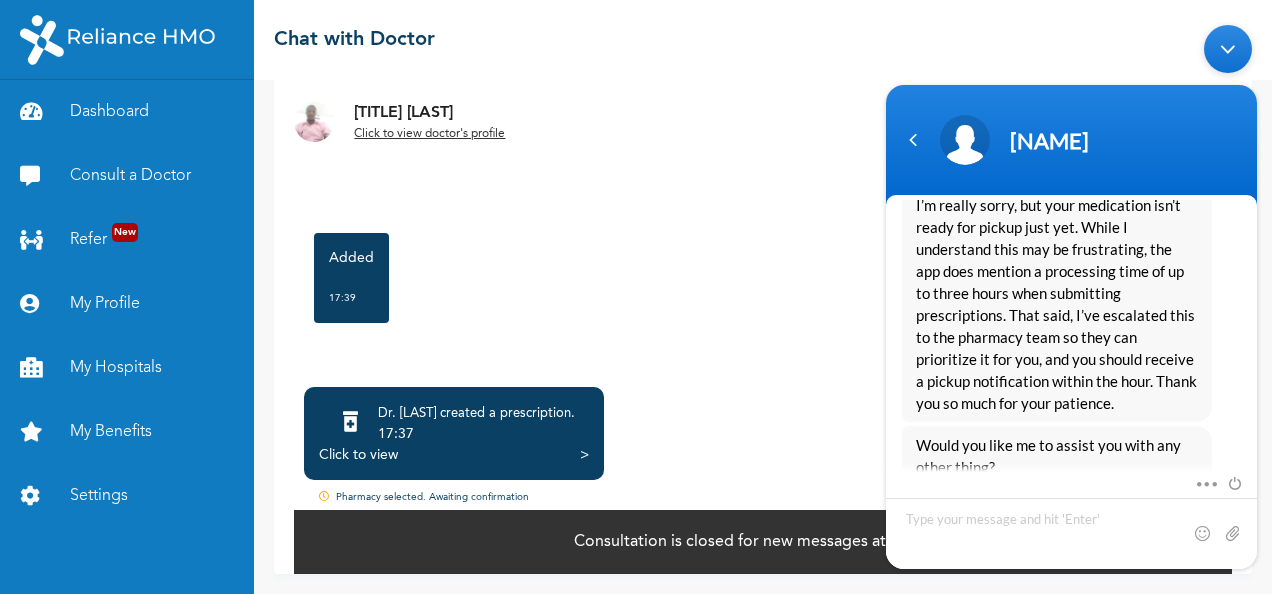 scroll, scrollTop: 3247, scrollLeft: 0, axis: vertical 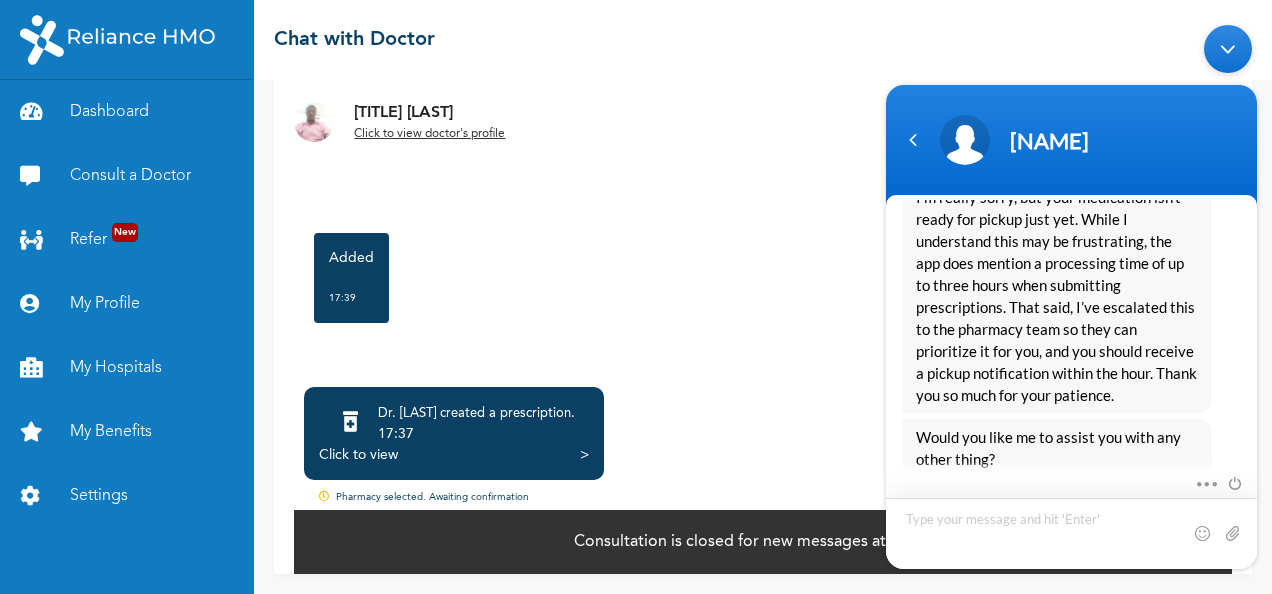 click at bounding box center (1071, 532) 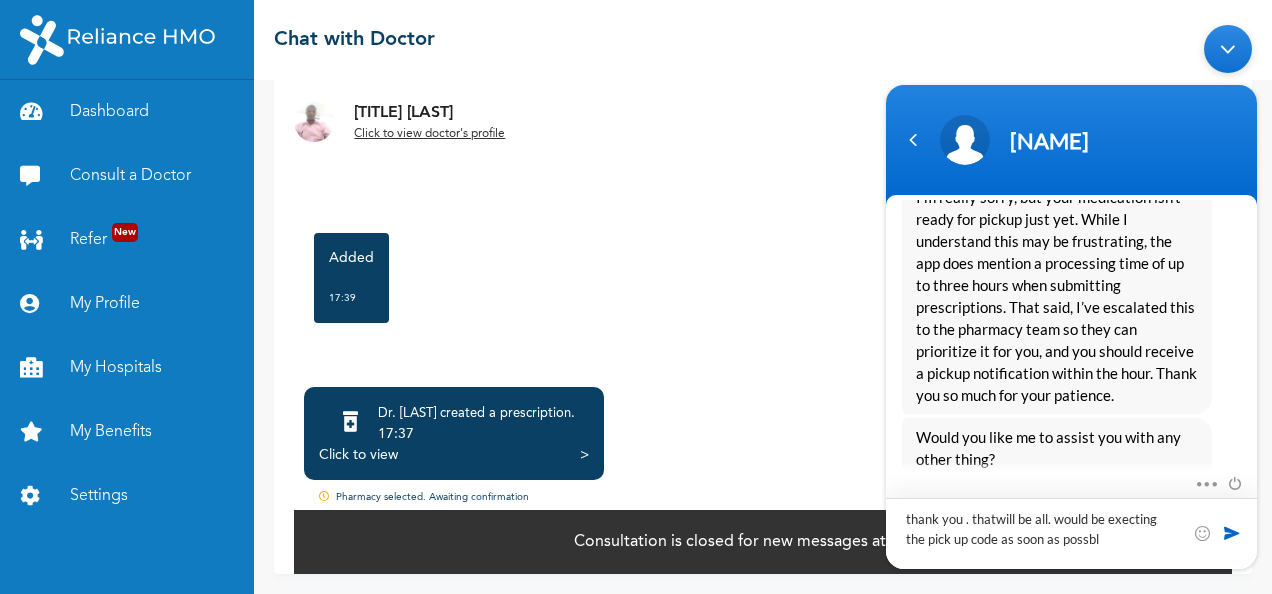 type on "thank you . thatwill be all. would be execting the pick up code as soon as possble" 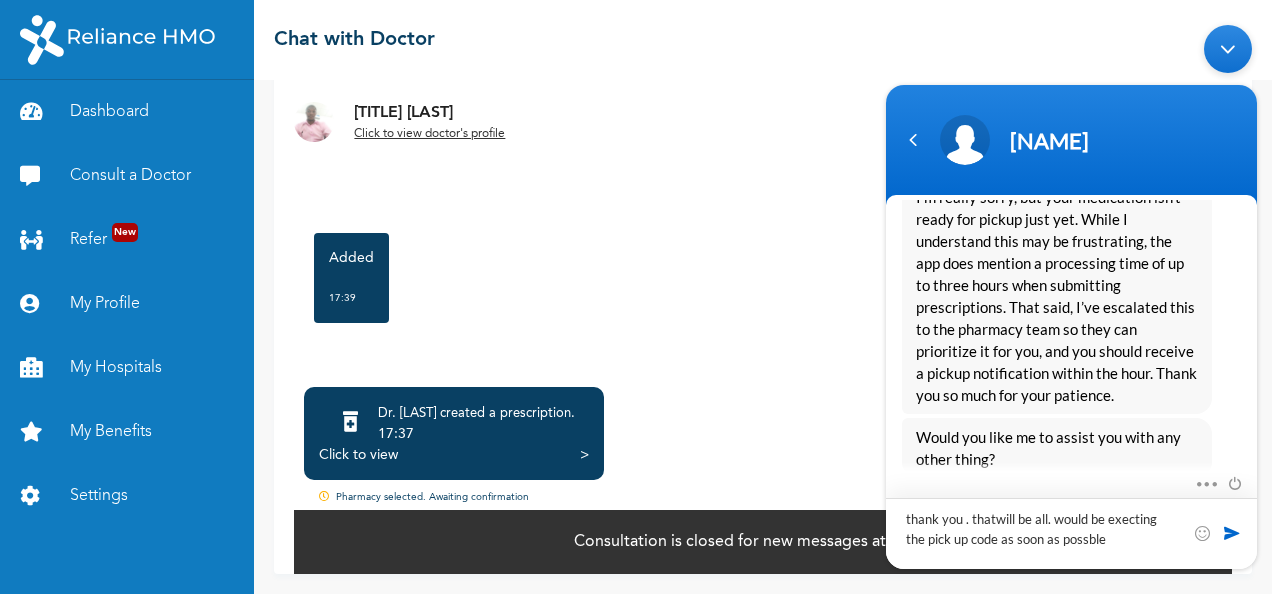 type 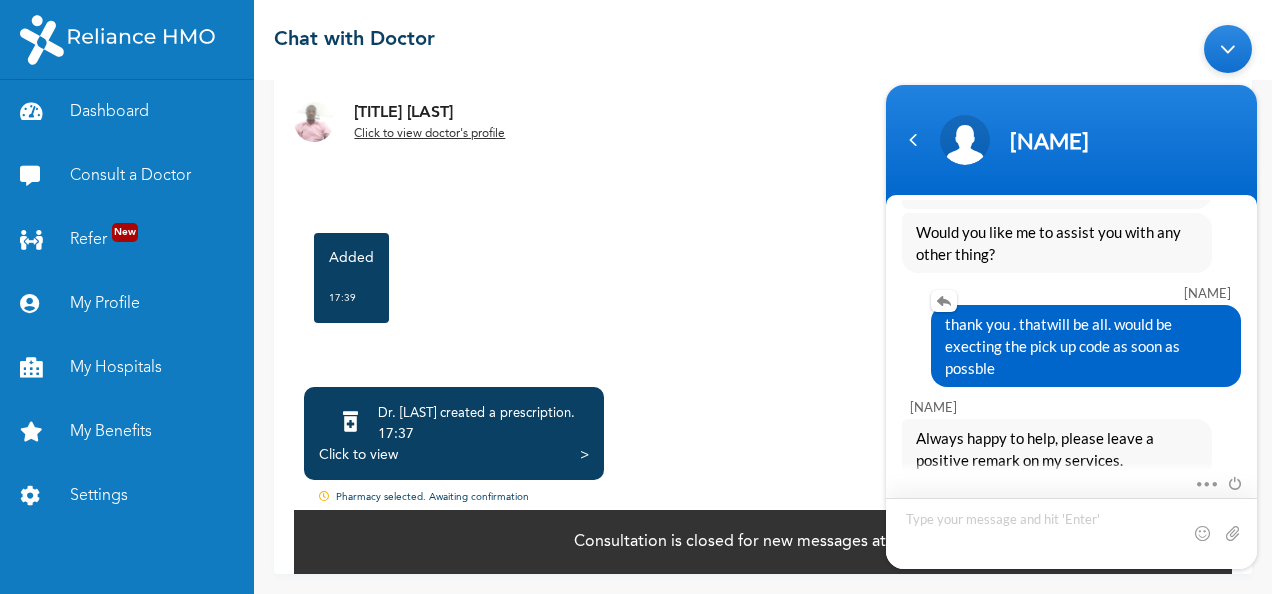 scroll, scrollTop: 3824, scrollLeft: 0, axis: vertical 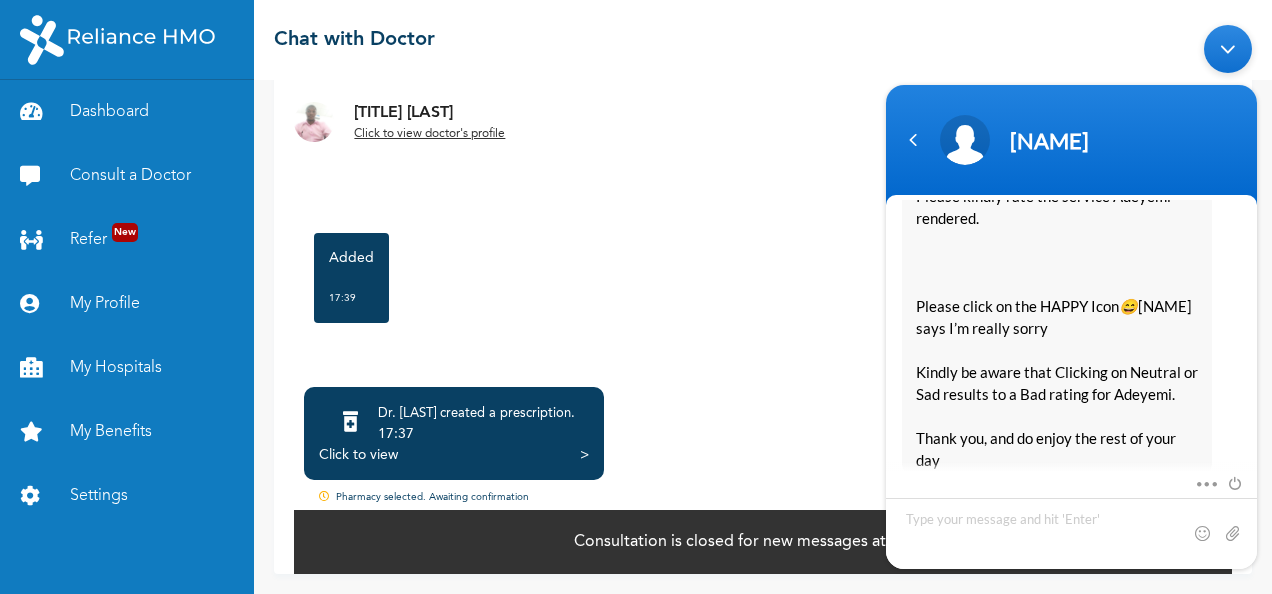 click on "Thank you for contacting Reliance HMO, once again!   Please kindly rate the service Adeyemi rendered.       Please click on the HAPPY Icon  😄  if  Adeyemi was helpful and polite.   Kindly be aware that Clicking on Neutral or Sad results to a Bad rating for Adeyemi.   Thank you, and do enjoy the rest of your day" at bounding box center (1071, 294) 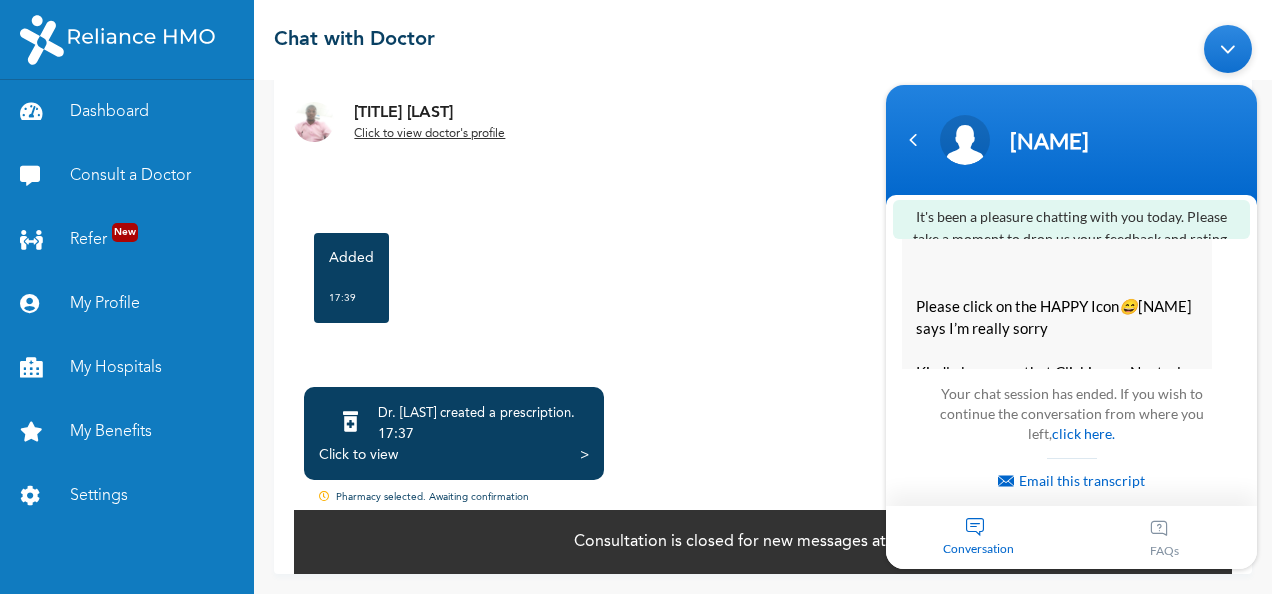 scroll, scrollTop: 4123, scrollLeft: 0, axis: vertical 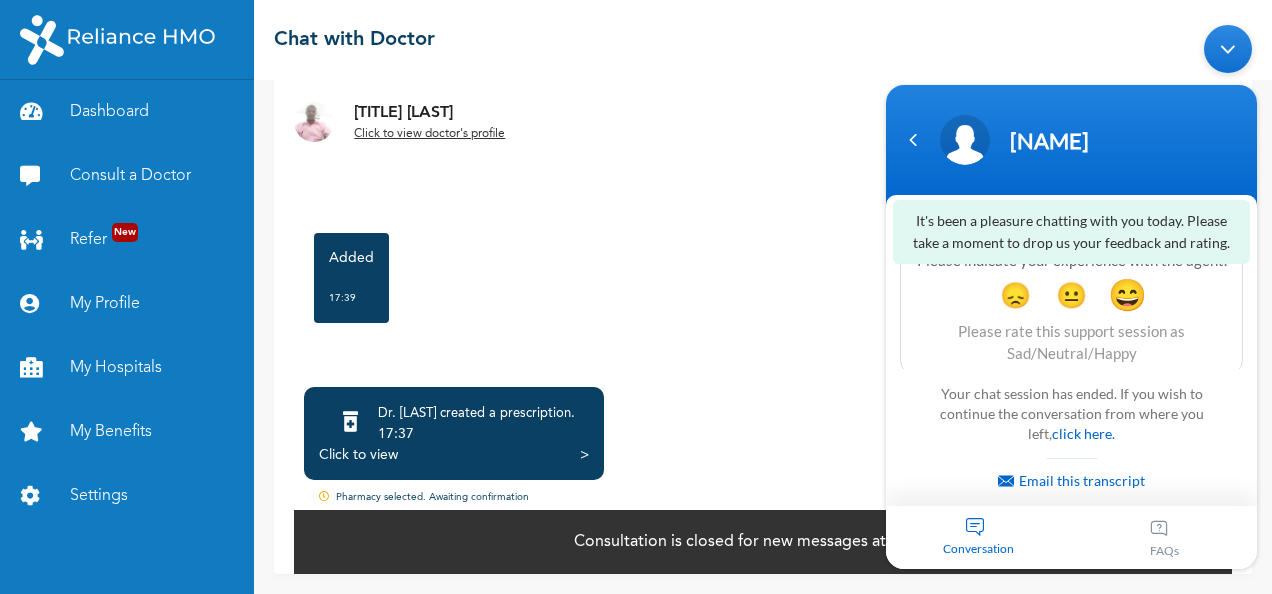 click on "😄" at bounding box center [1127, 293] 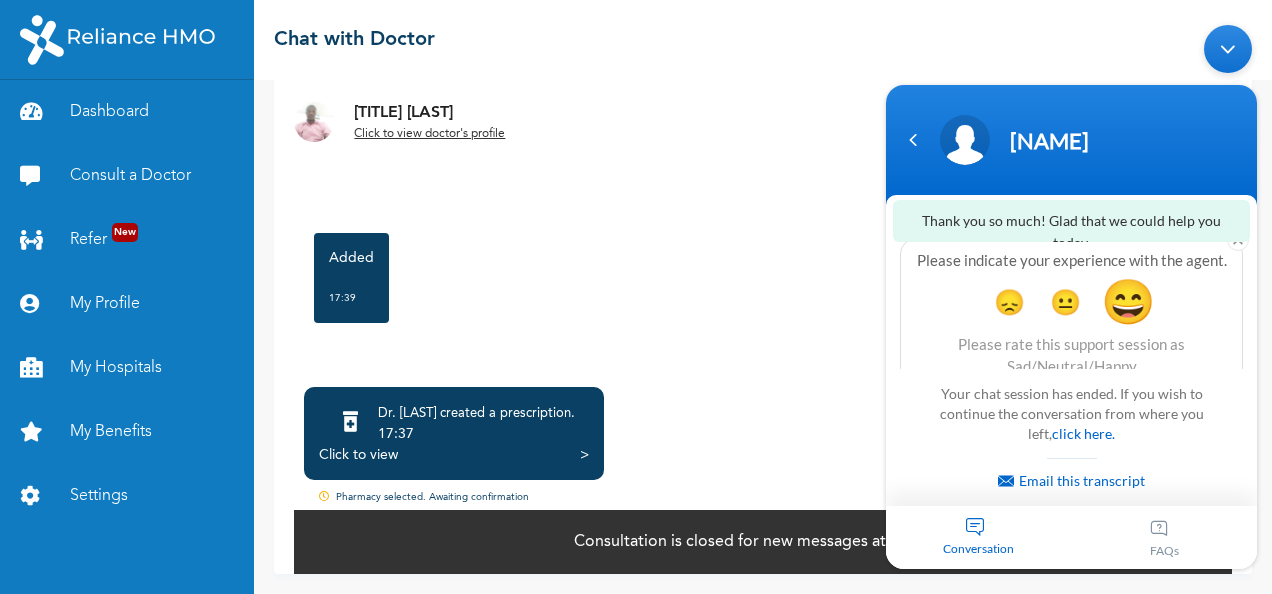 scroll, scrollTop: 4283, scrollLeft: 0, axis: vertical 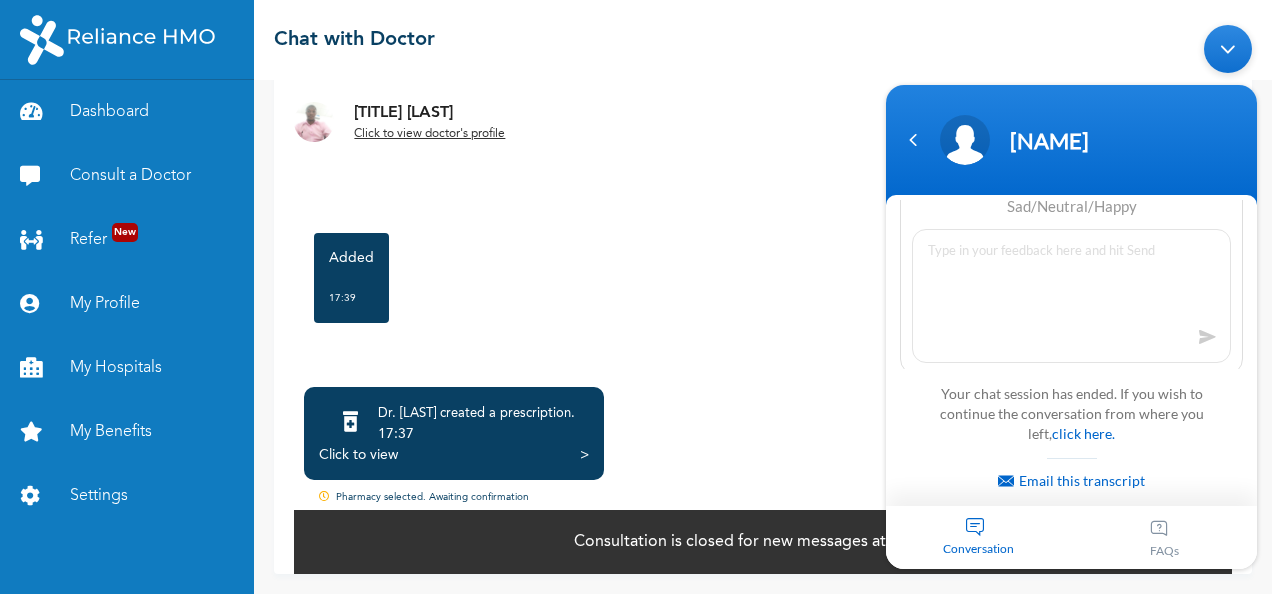 click at bounding box center [1228, 48] 